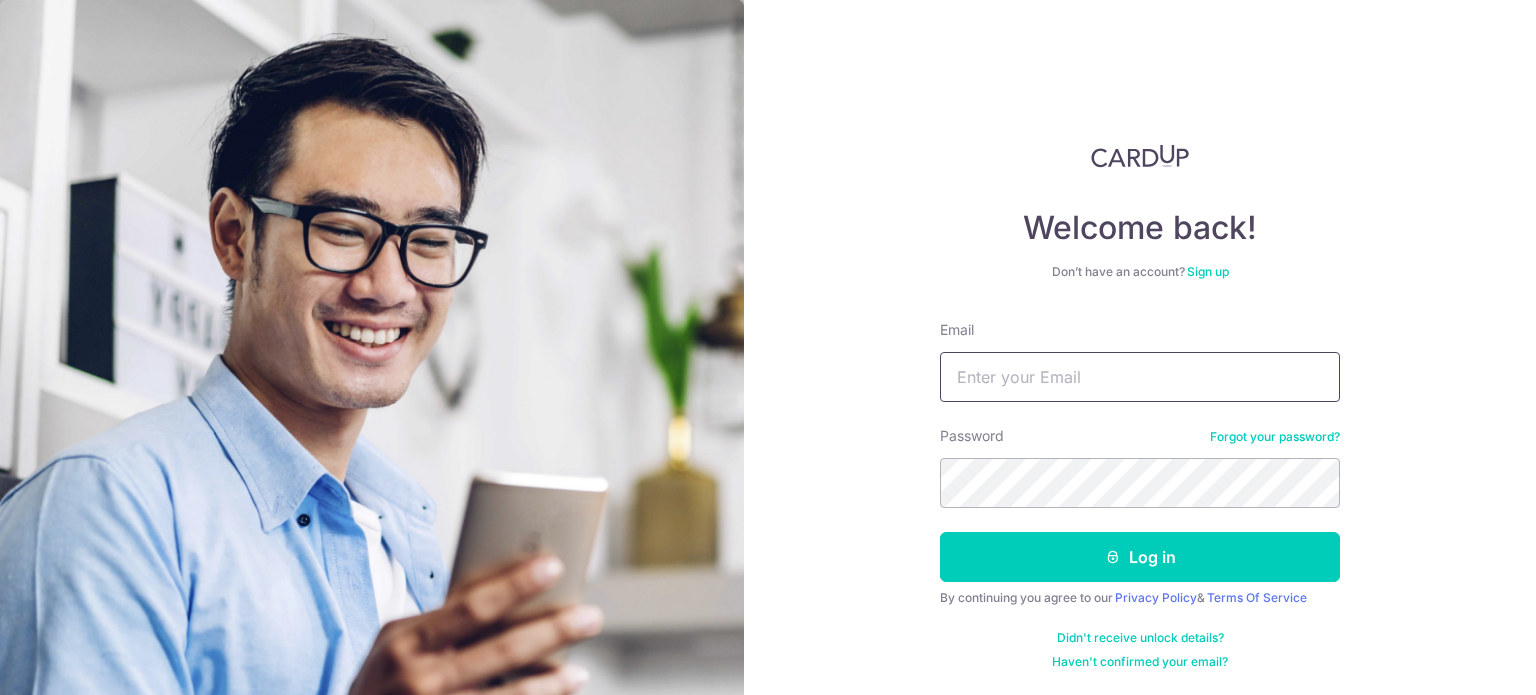 scroll, scrollTop: 0, scrollLeft: 0, axis: both 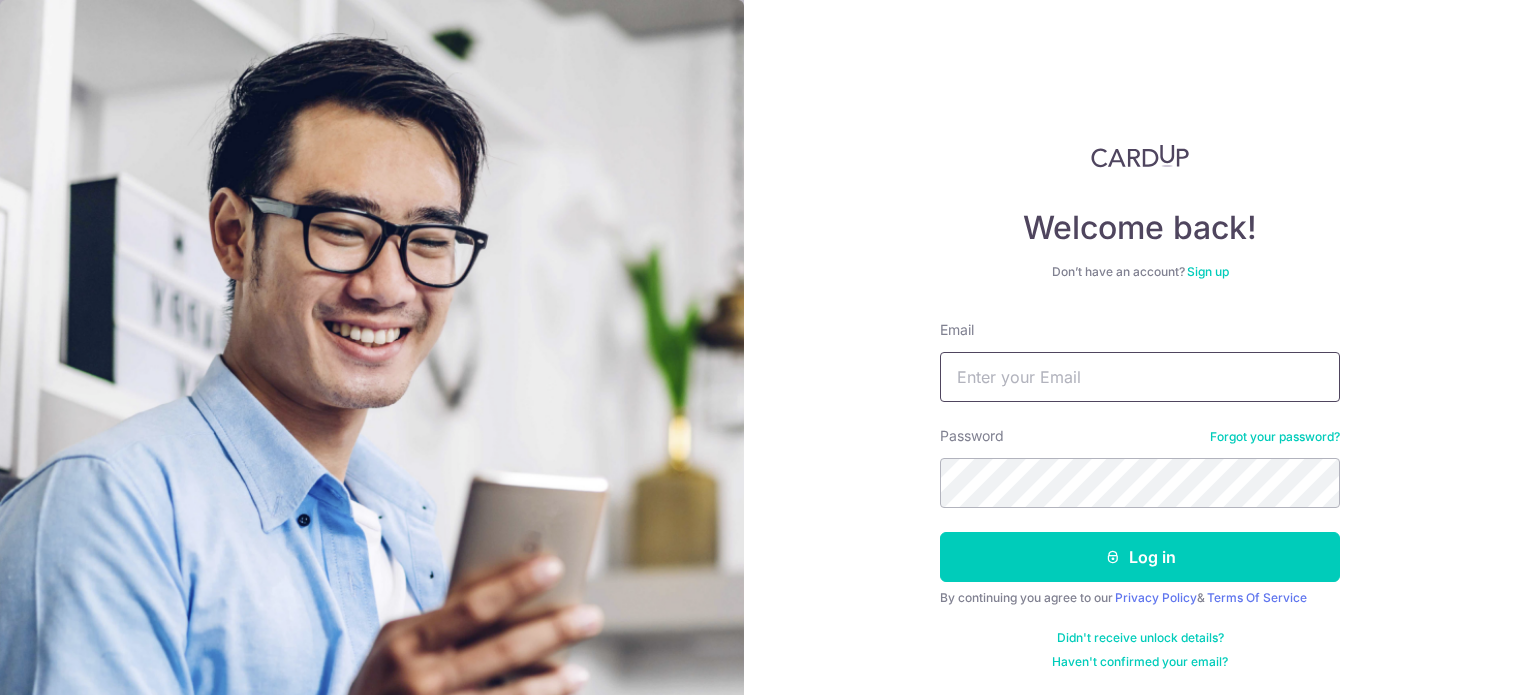 type on "[EMAIL_ADDRESS][DOMAIN_NAME]" 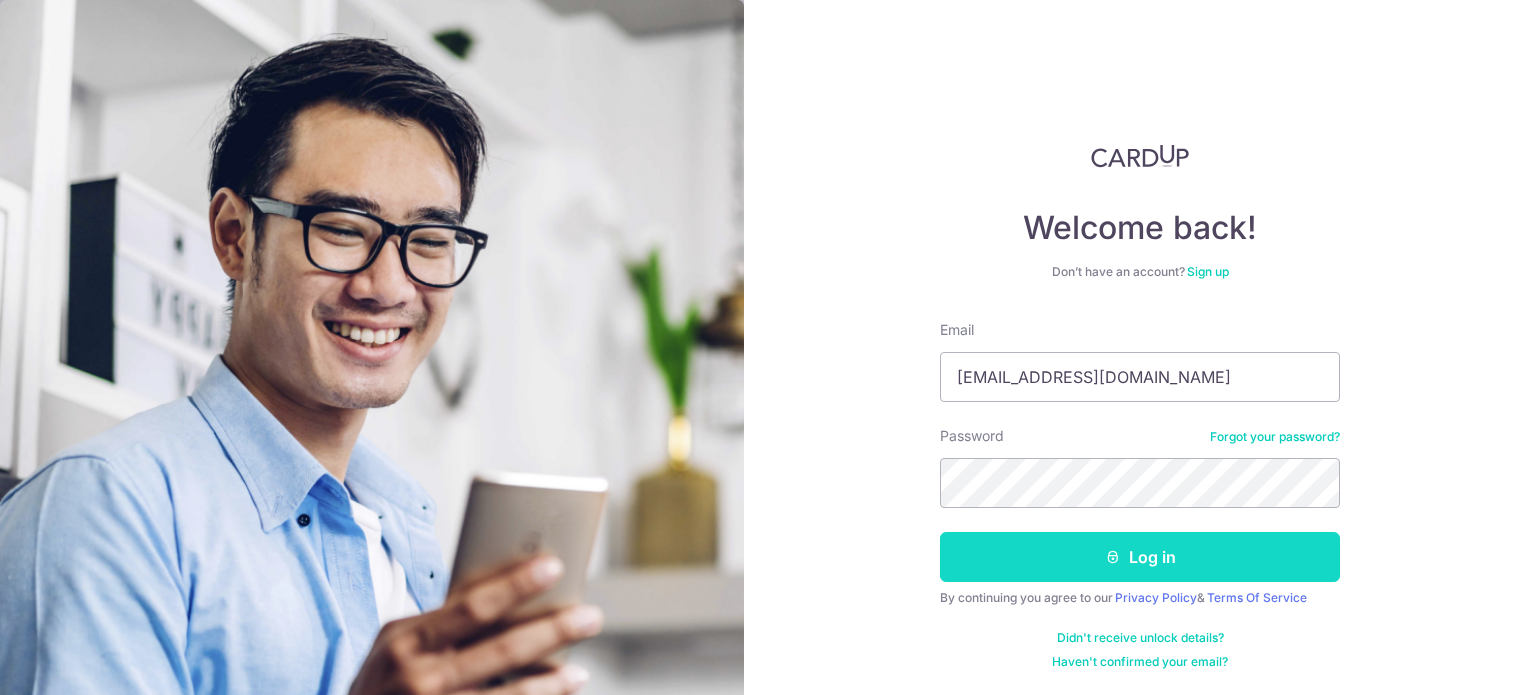 click on "Log in" at bounding box center [1140, 557] 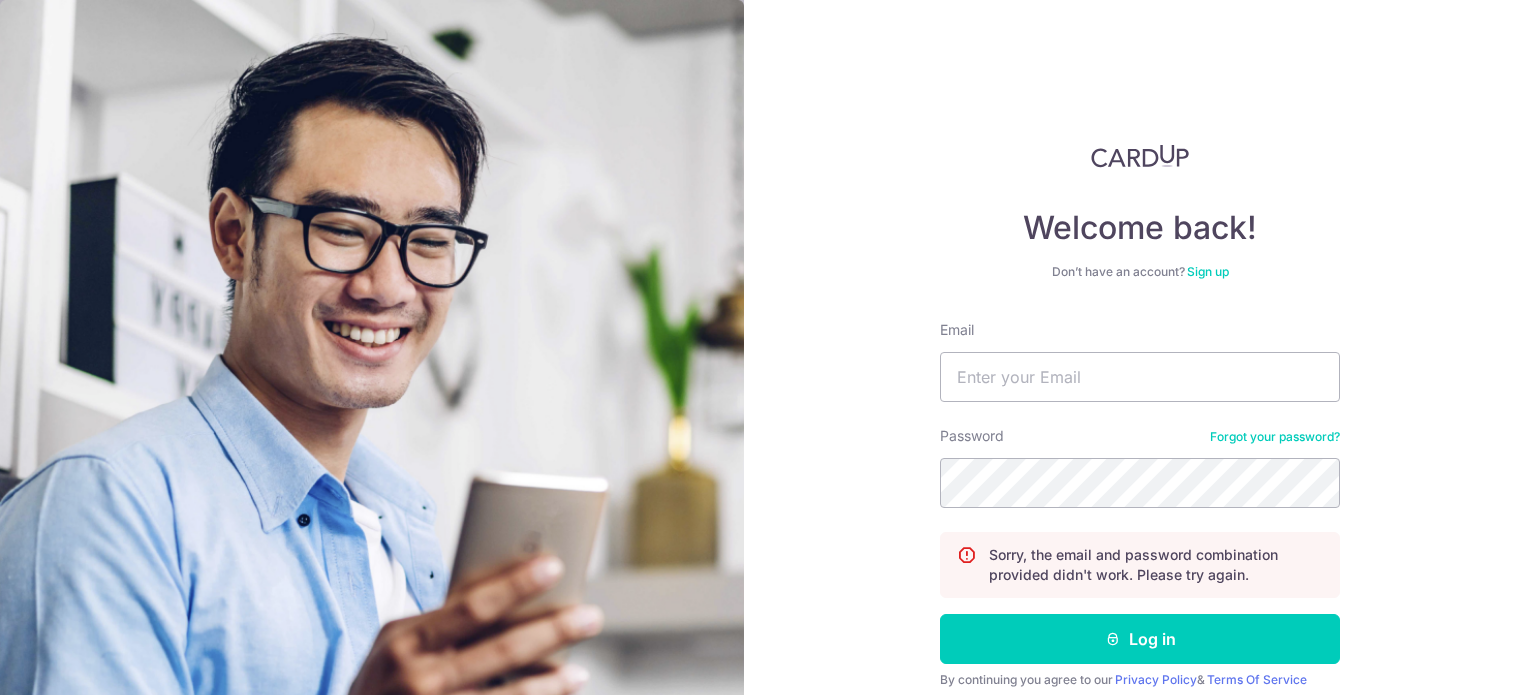 scroll, scrollTop: 0, scrollLeft: 0, axis: both 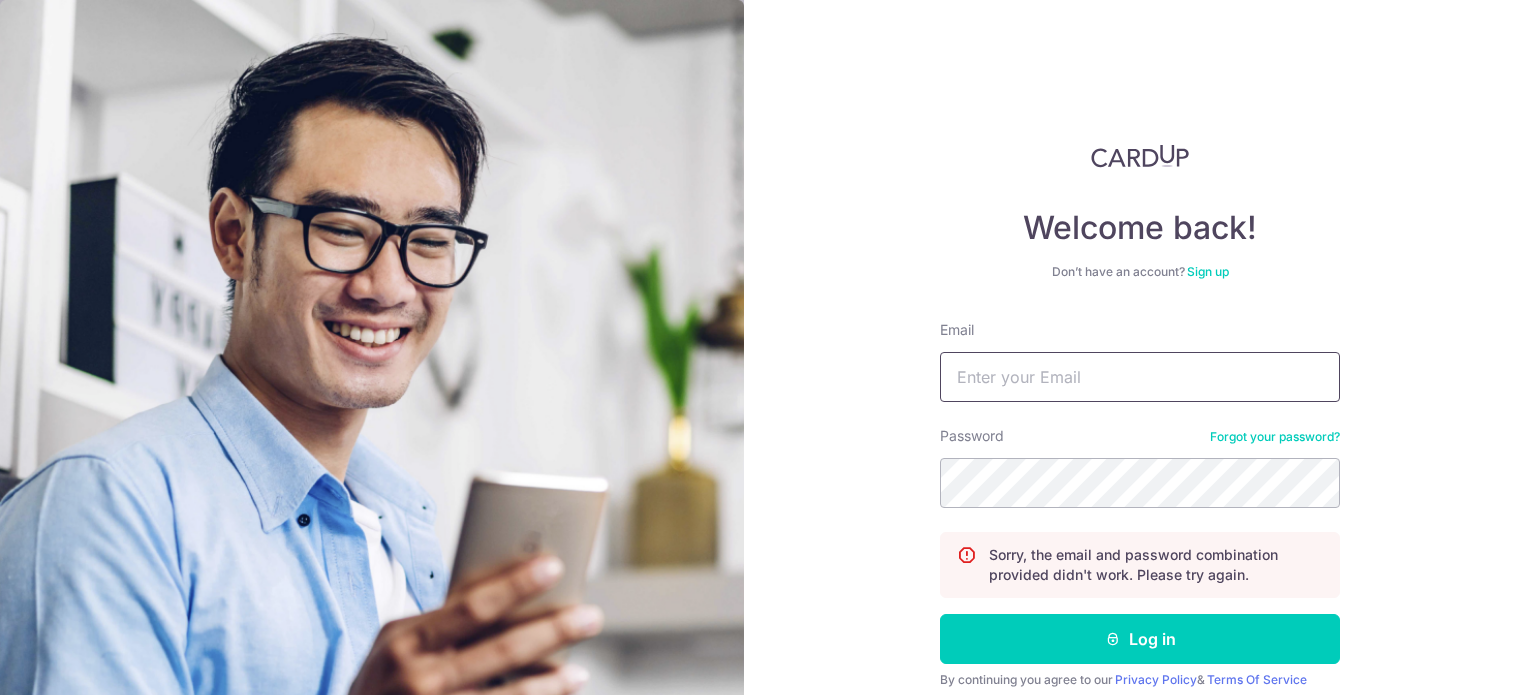 click on "Email" at bounding box center [1140, 377] 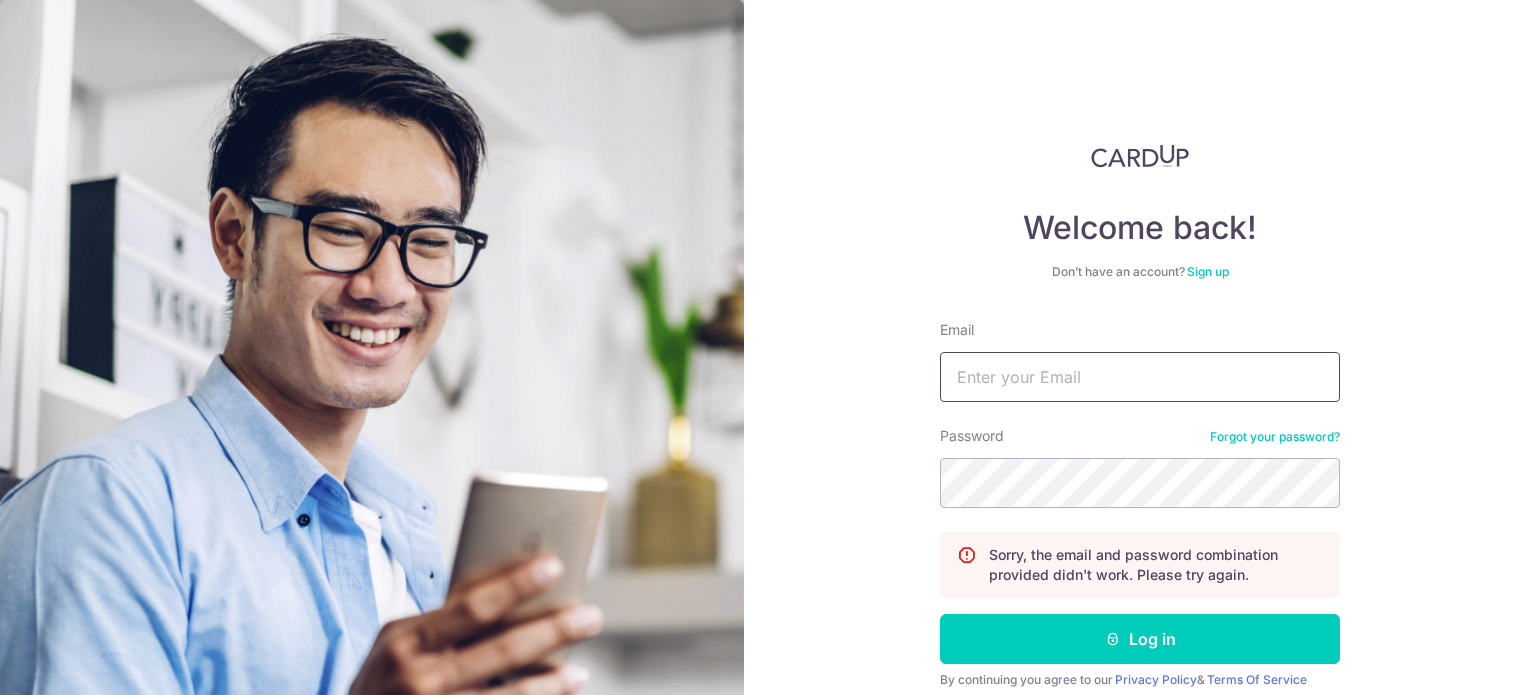 type on "[EMAIL_ADDRESS][DOMAIN_NAME]" 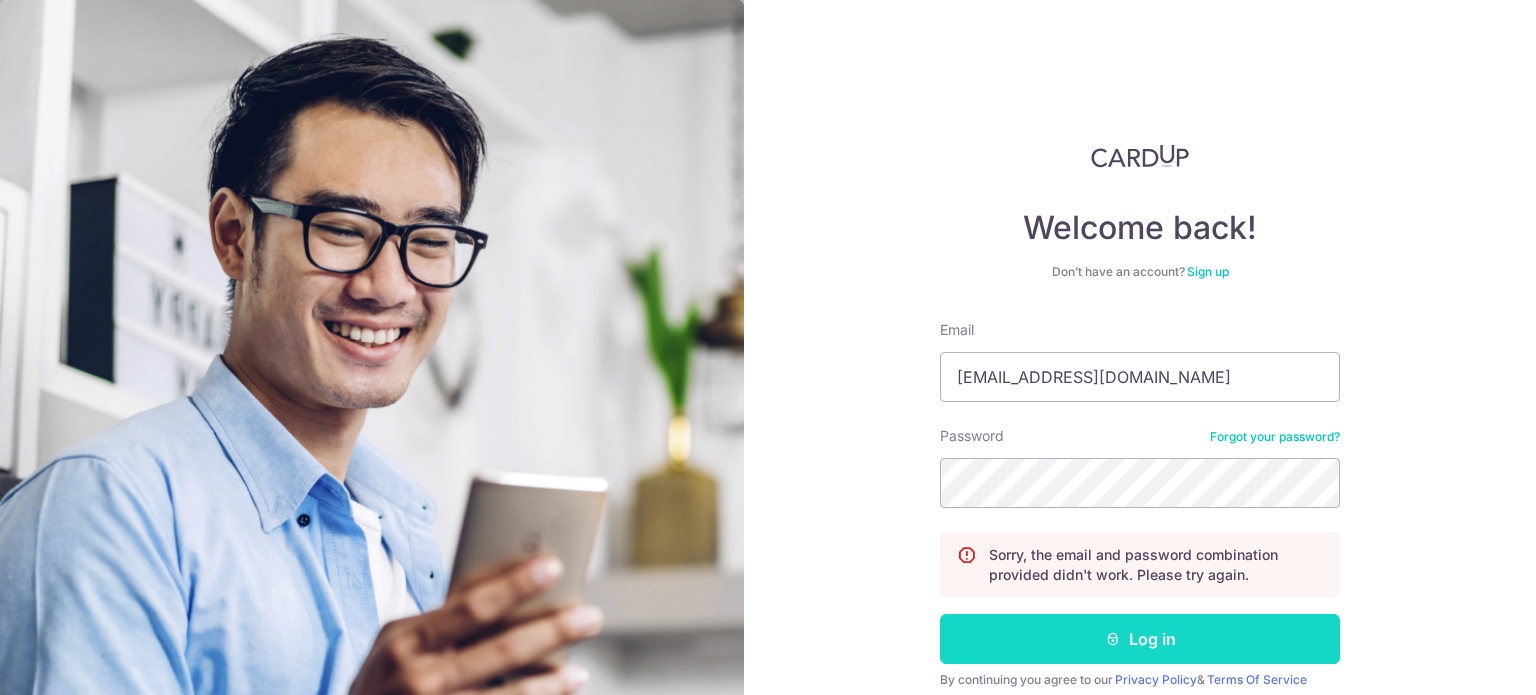 click on "Log in" at bounding box center [1140, 639] 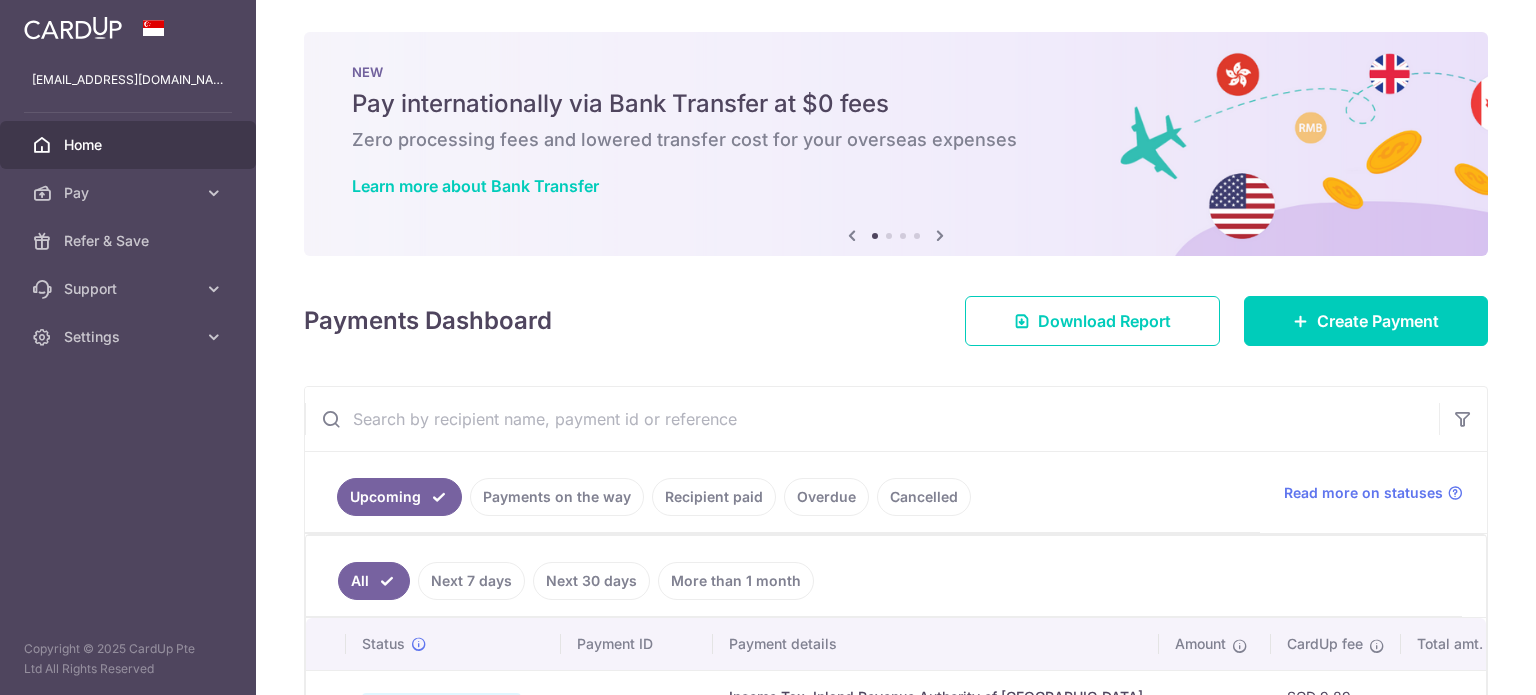 scroll, scrollTop: 0, scrollLeft: 0, axis: both 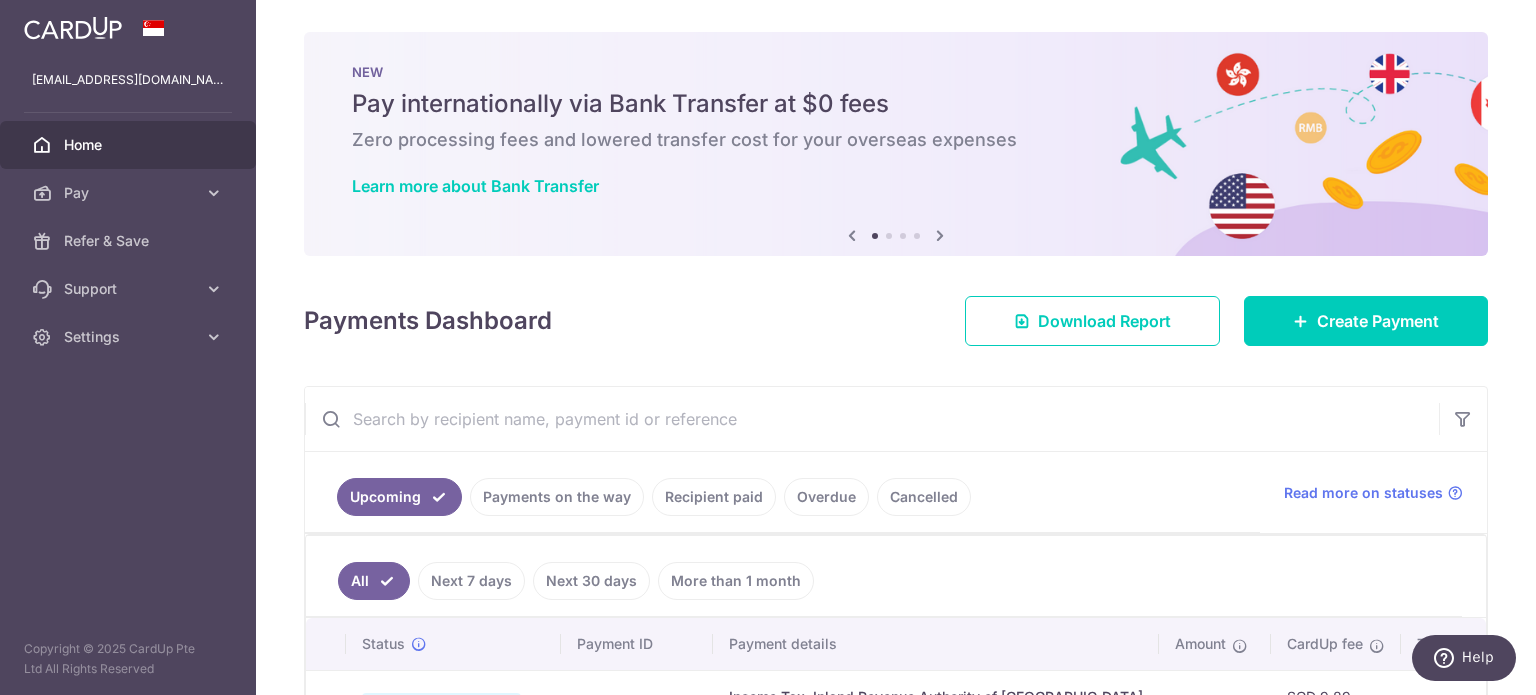click on "Payment details" at bounding box center [936, 644] 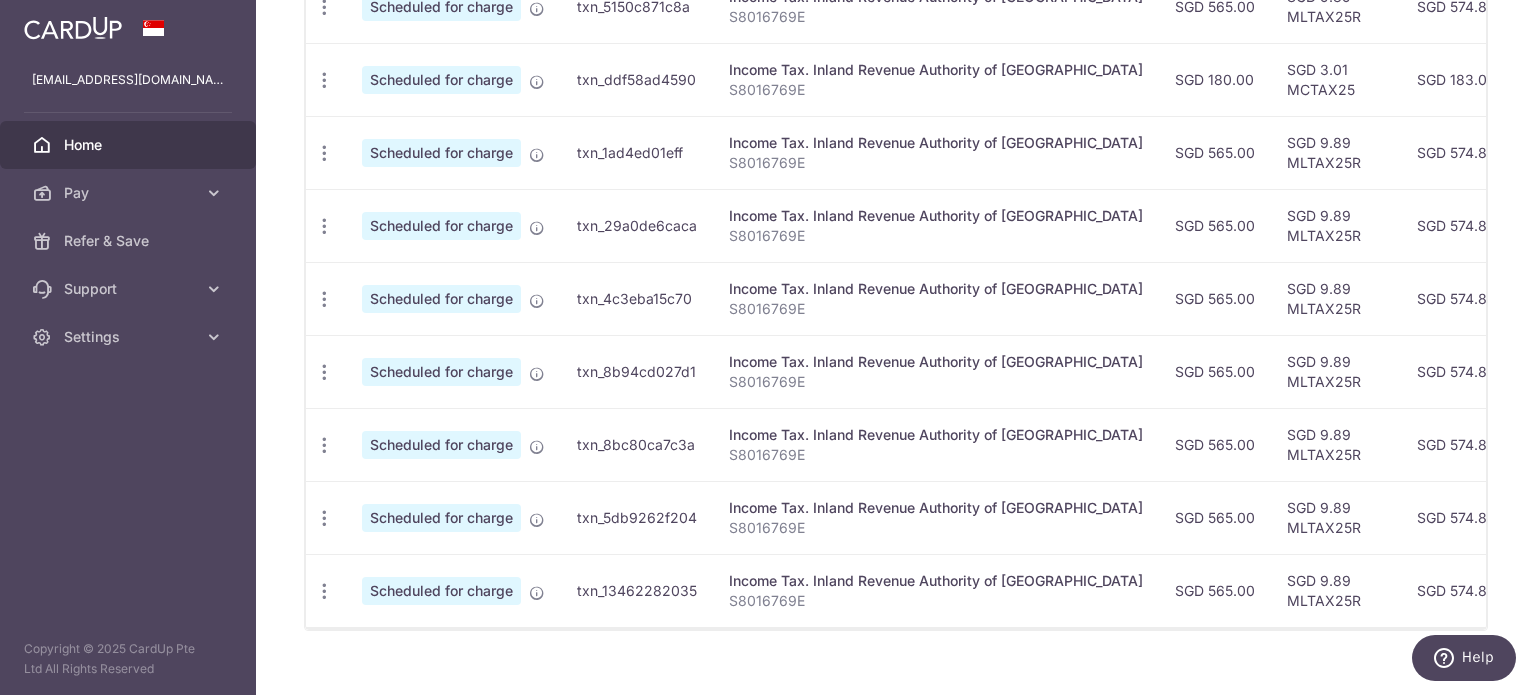 scroll, scrollTop: 400, scrollLeft: 0, axis: vertical 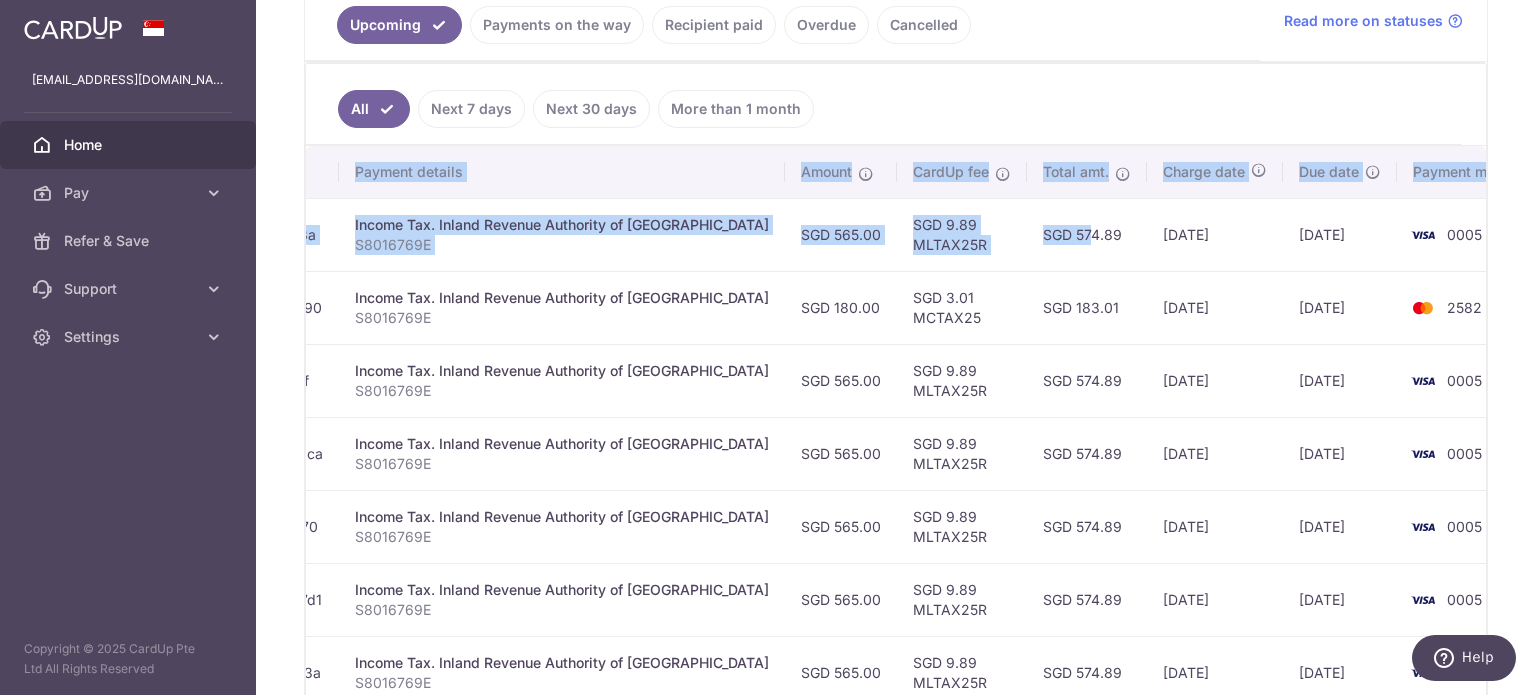 drag, startPoint x: 1359, startPoint y: 253, endPoint x: 1489, endPoint y: 269, distance: 130.98091 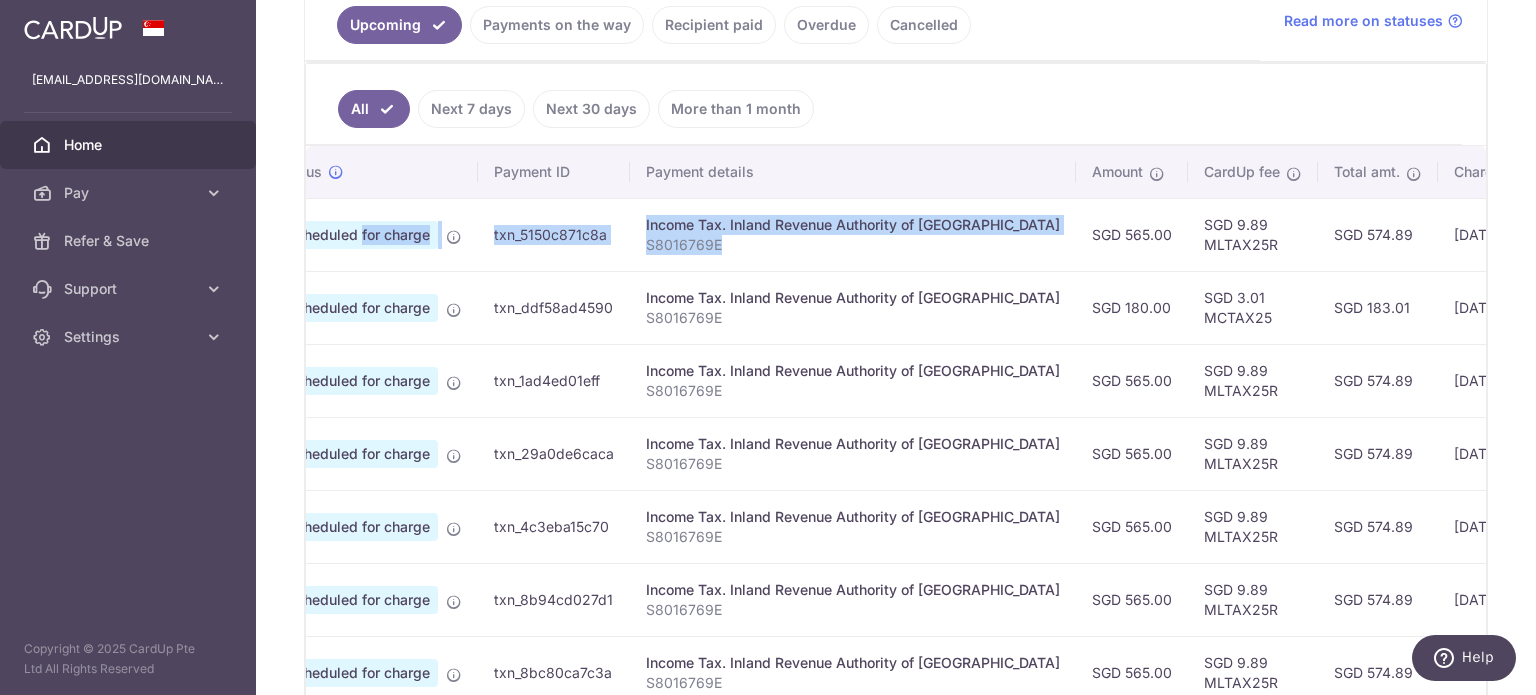 scroll, scrollTop: 0, scrollLeft: 0, axis: both 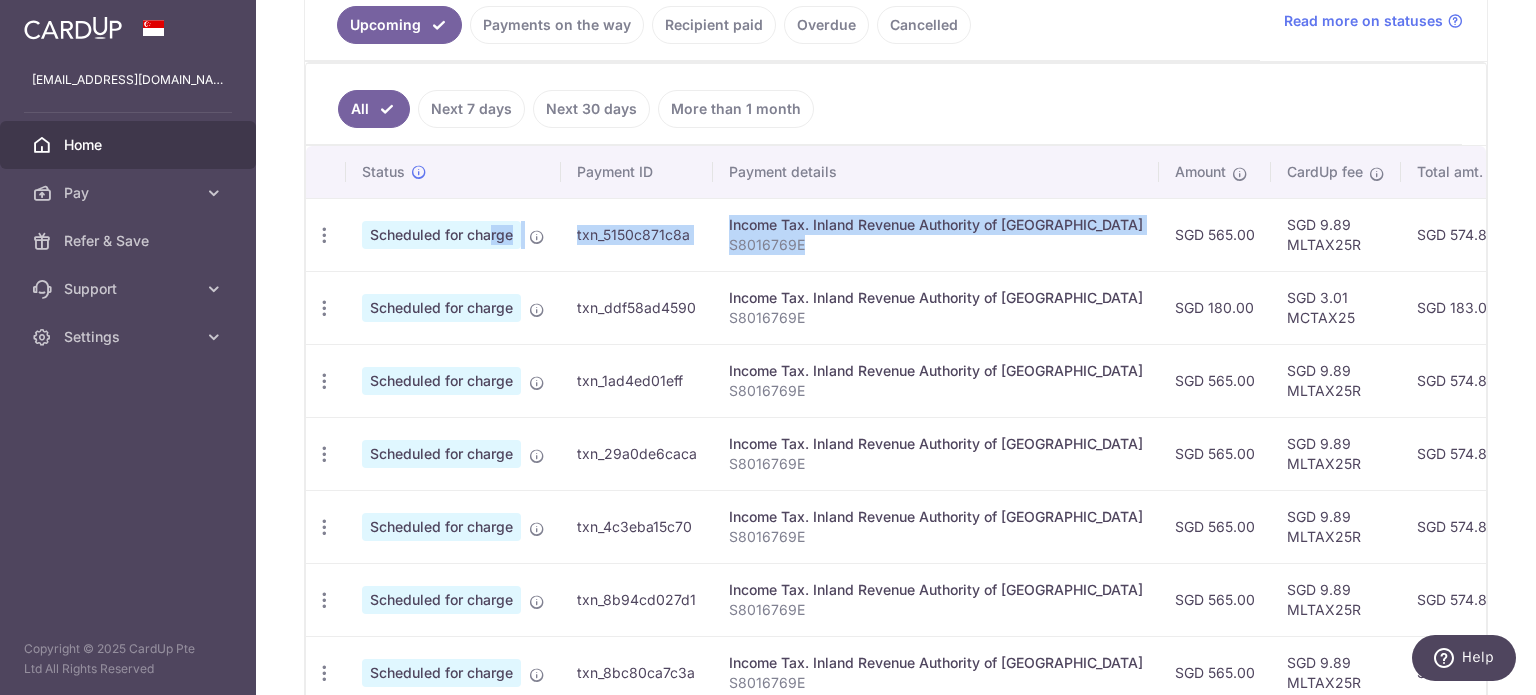 drag, startPoint x: 489, startPoint y: 239, endPoint x: 444, endPoint y: 232, distance: 45.54119 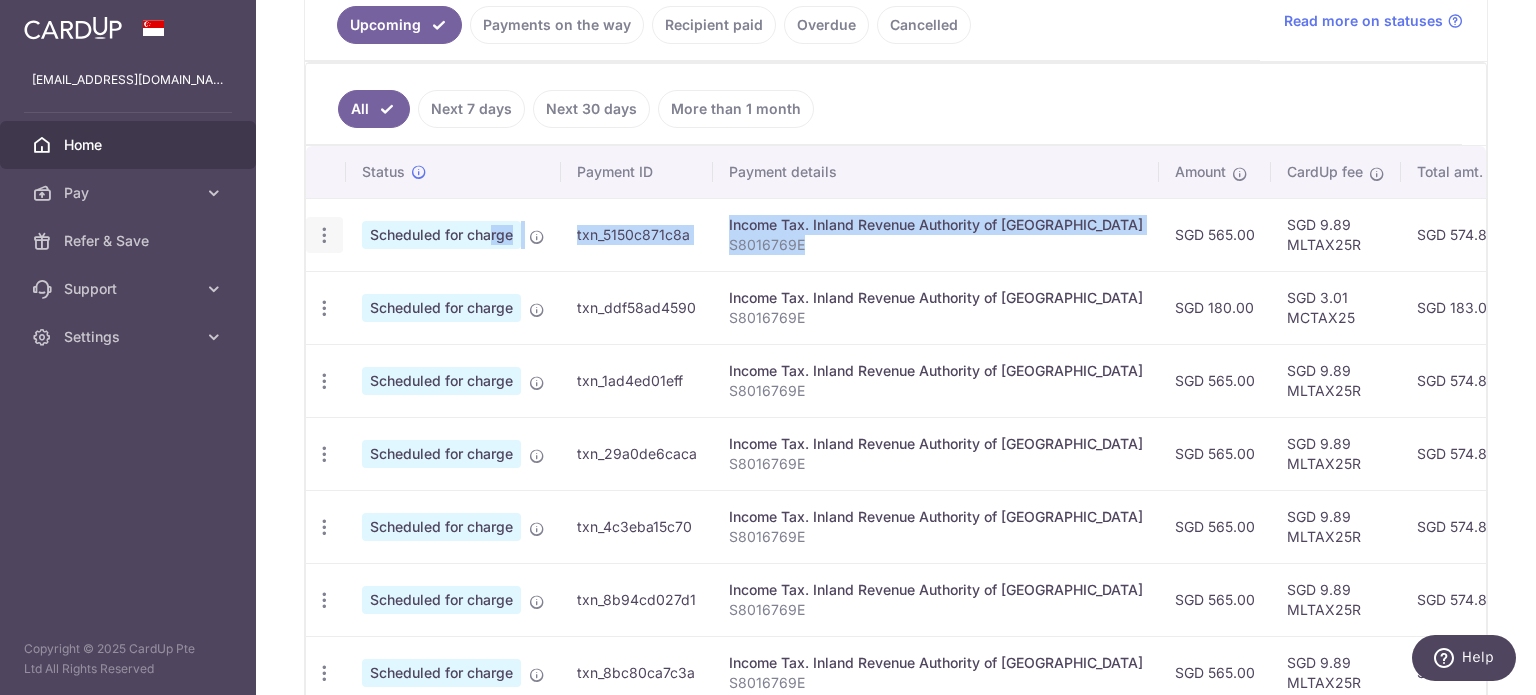 click at bounding box center [324, 235] 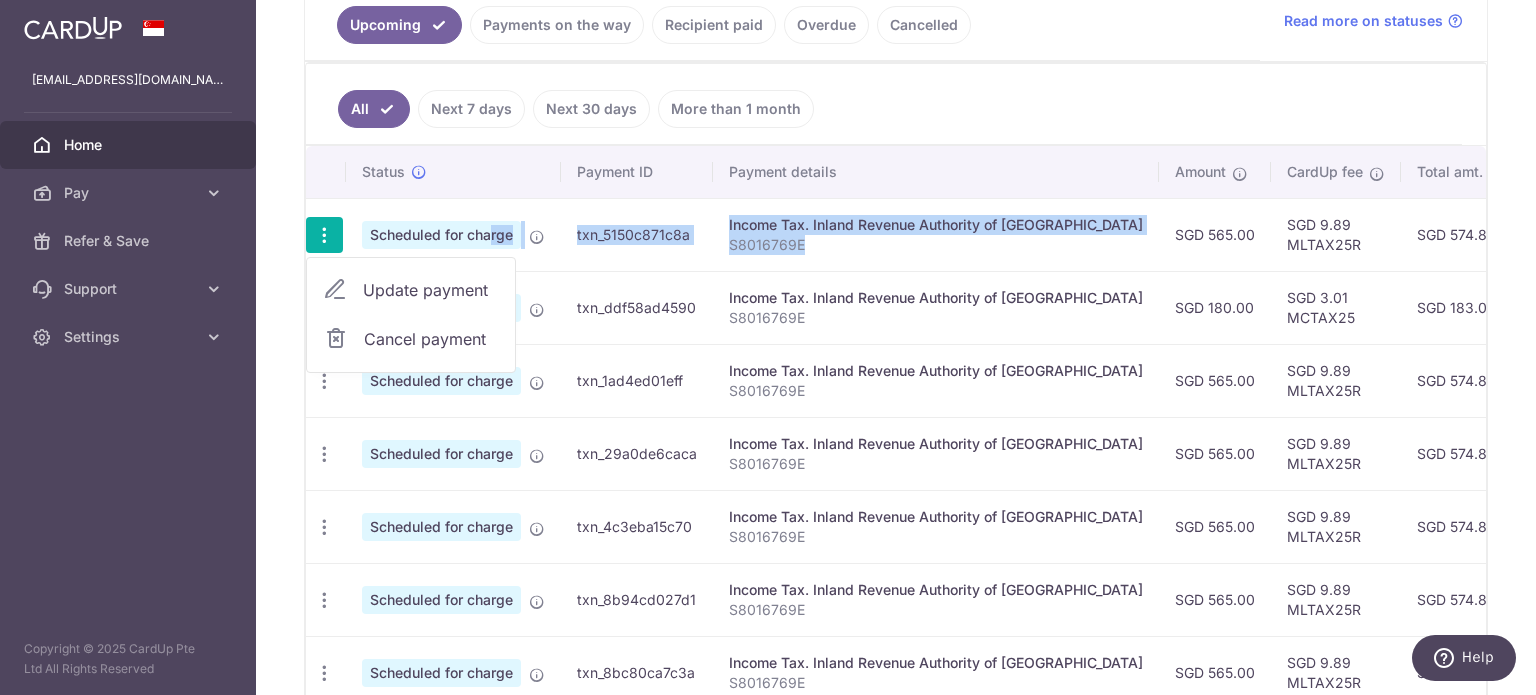 click on "Update payment" at bounding box center (431, 290) 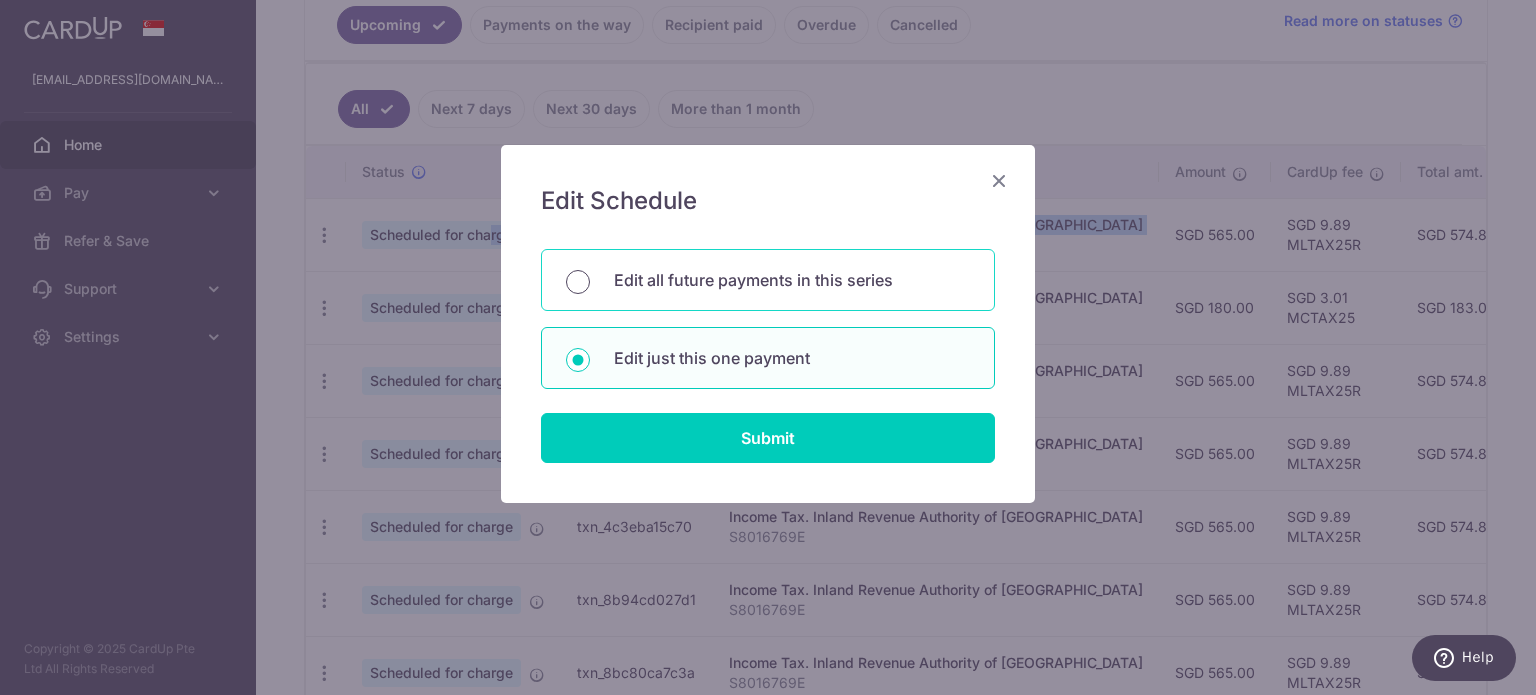 click on "Edit all future payments in this series" at bounding box center (578, 282) 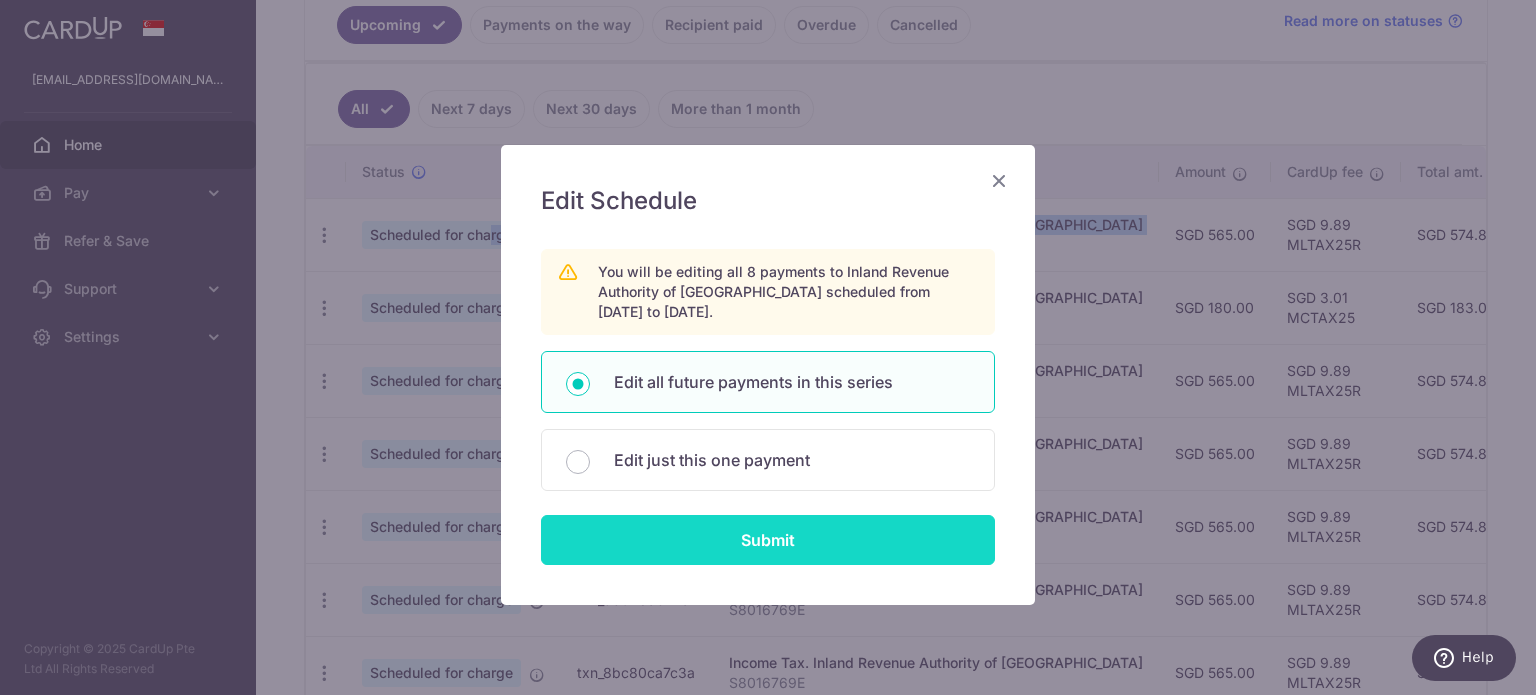 click on "Submit" at bounding box center [768, 540] 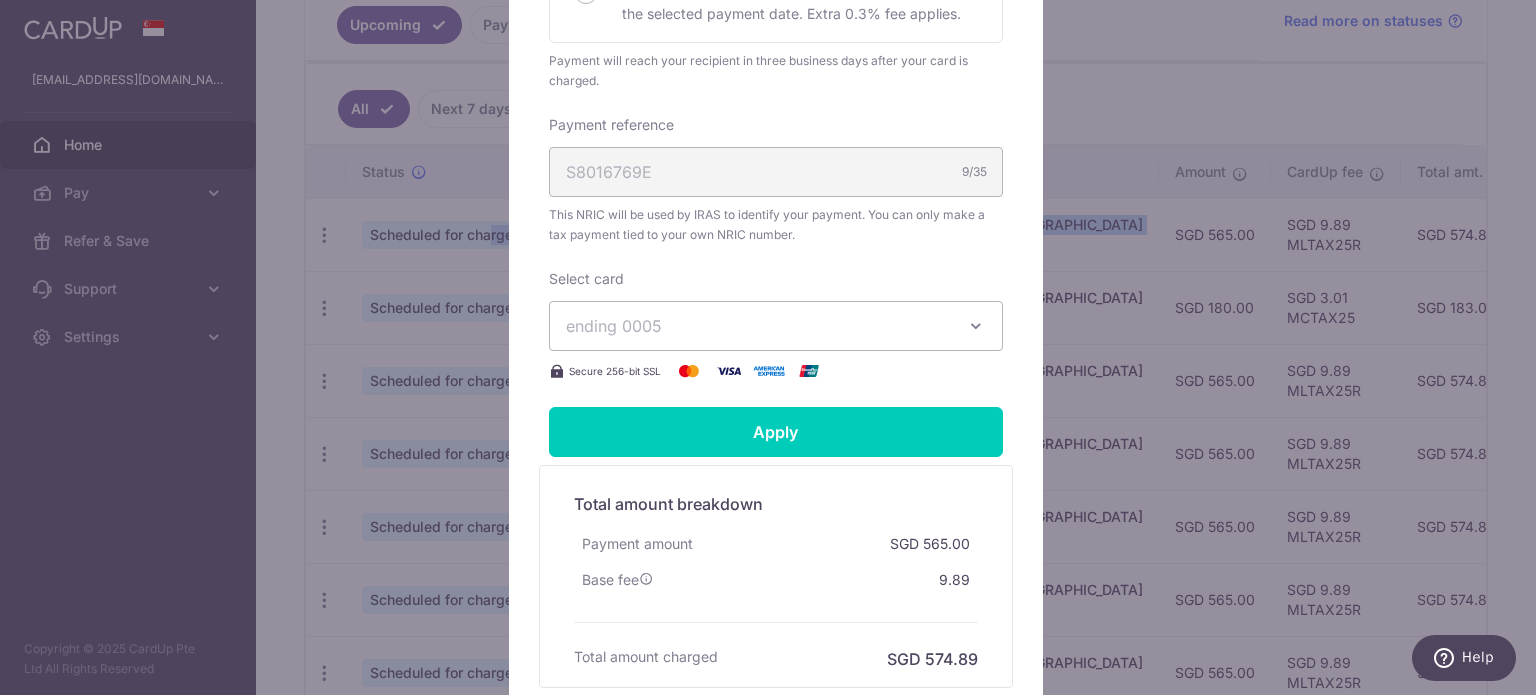 scroll, scrollTop: 694, scrollLeft: 0, axis: vertical 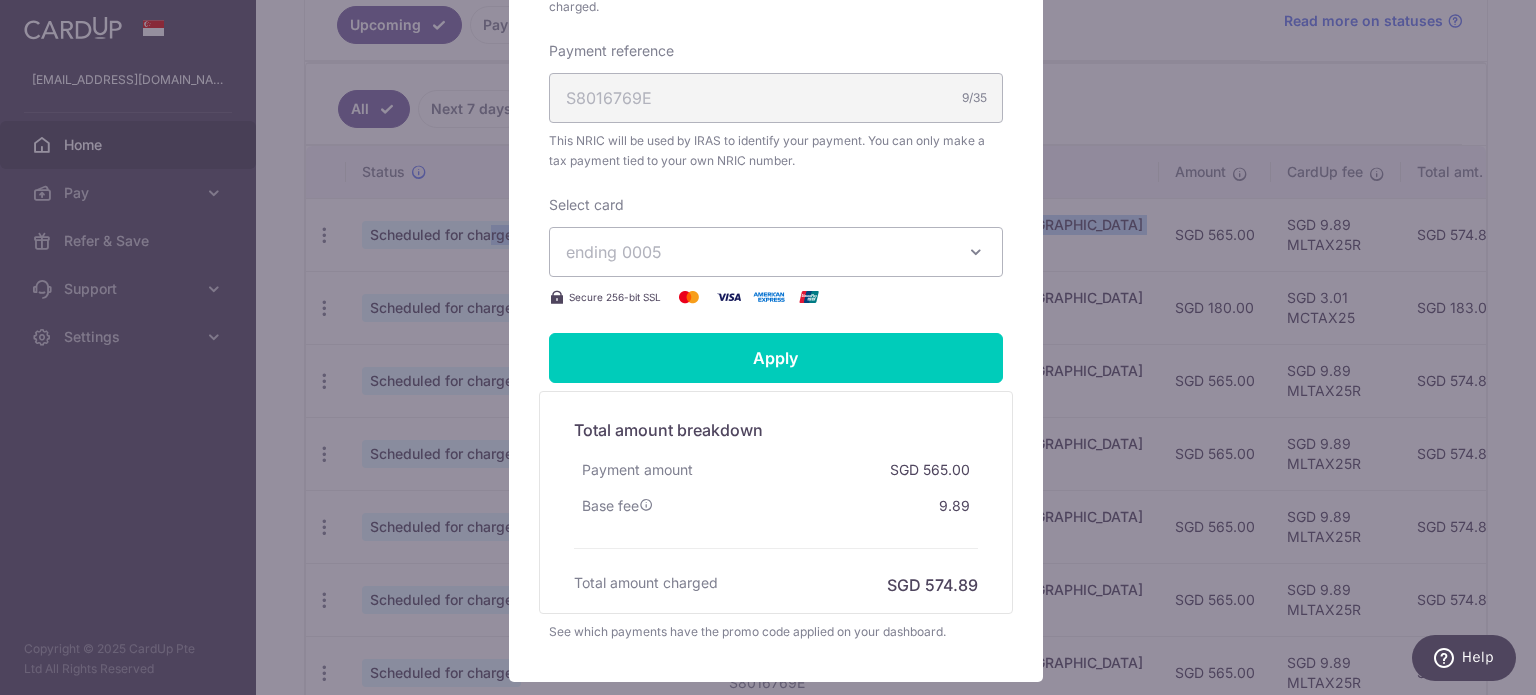 click on "ending 0005" at bounding box center (776, 252) 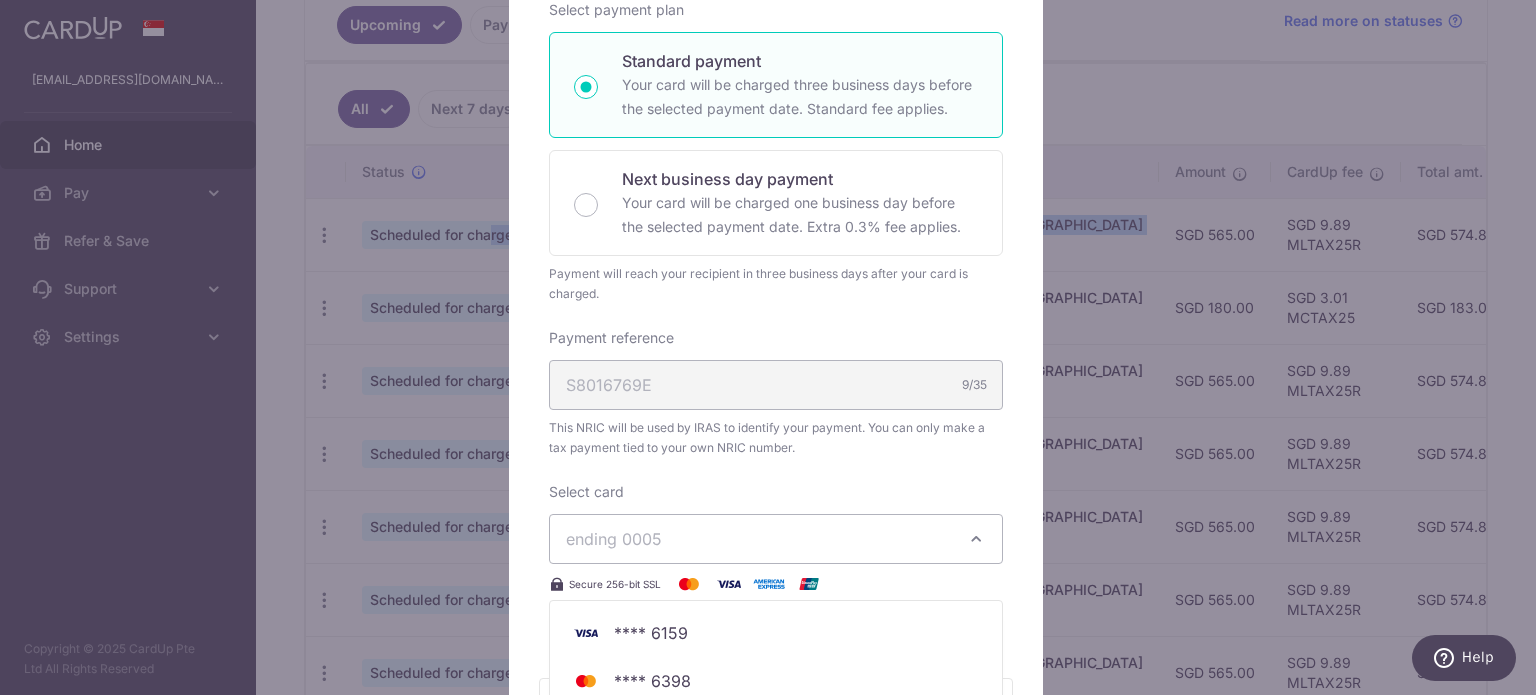 scroll, scrollTop: 323, scrollLeft: 0, axis: vertical 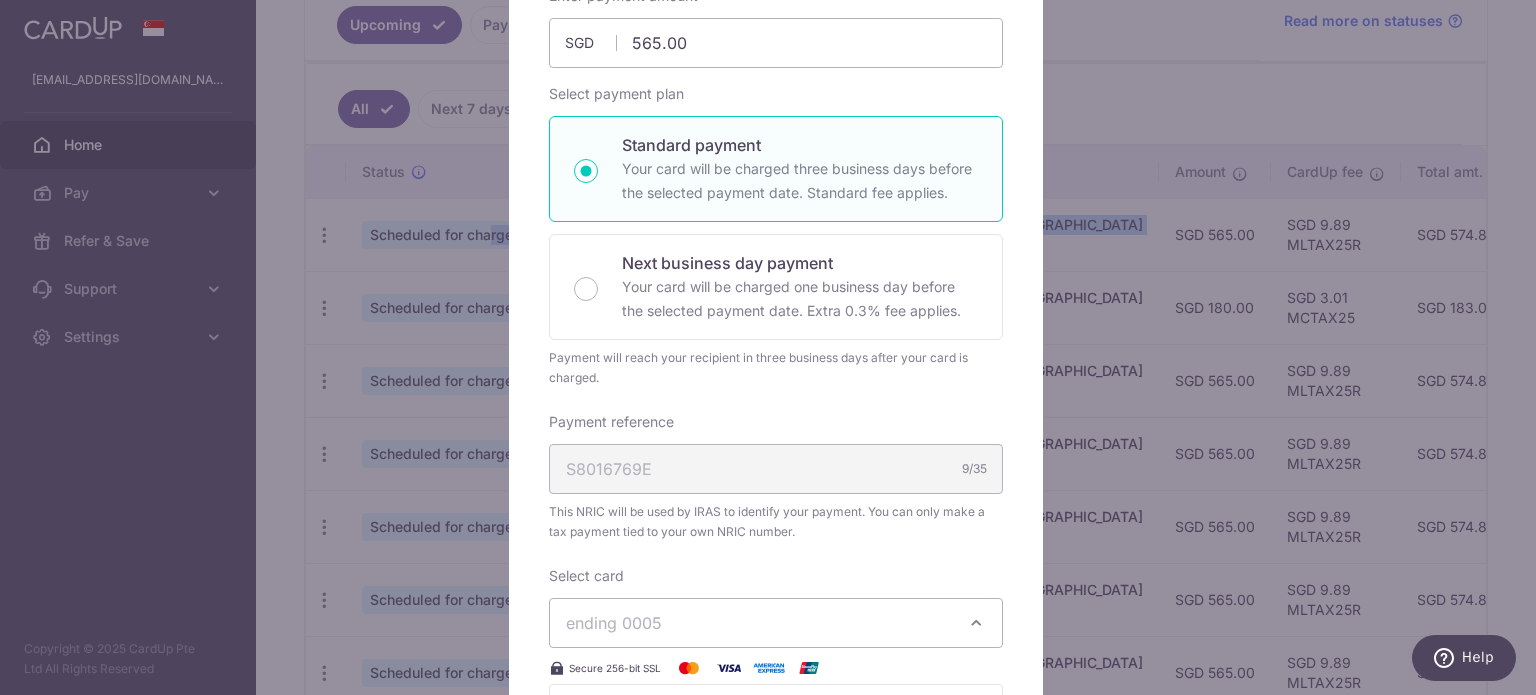 click at bounding box center [976, 623] 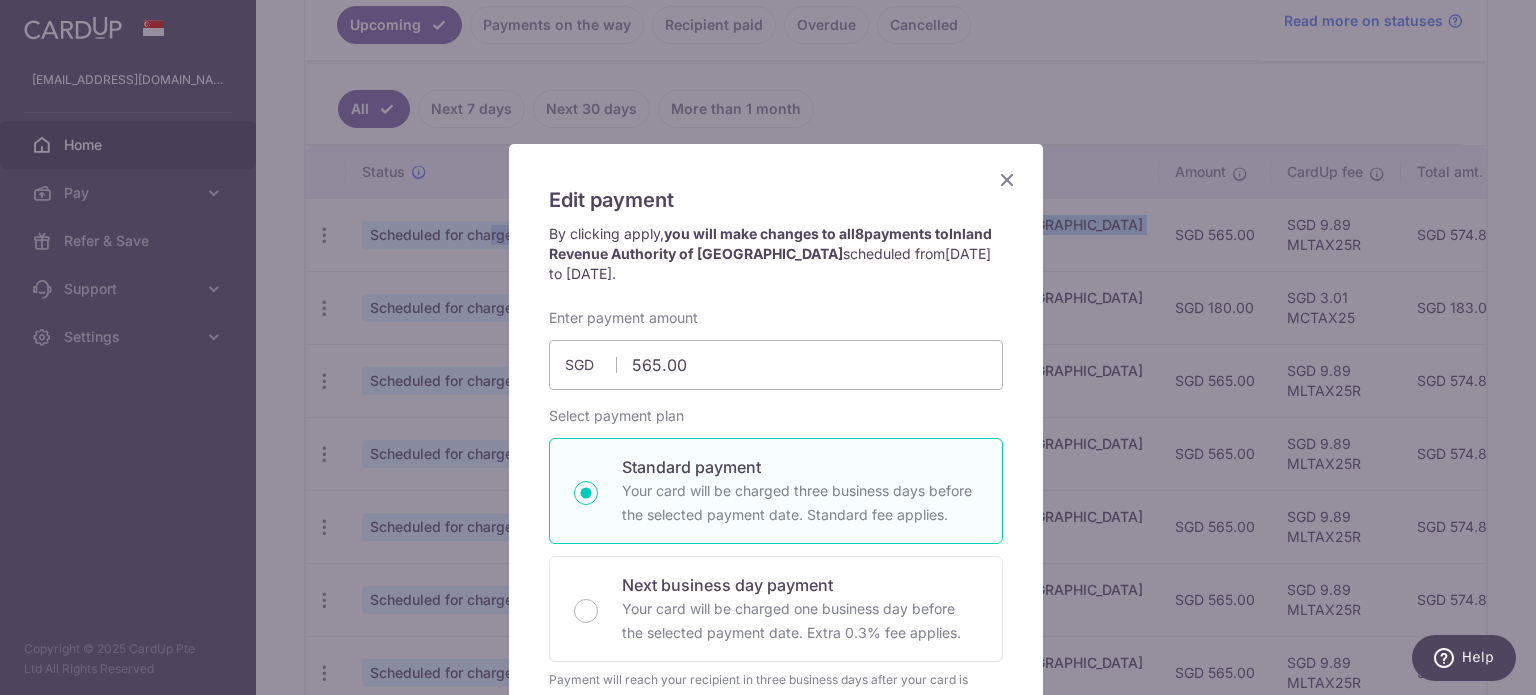scroll, scrollTop: 0, scrollLeft: 0, axis: both 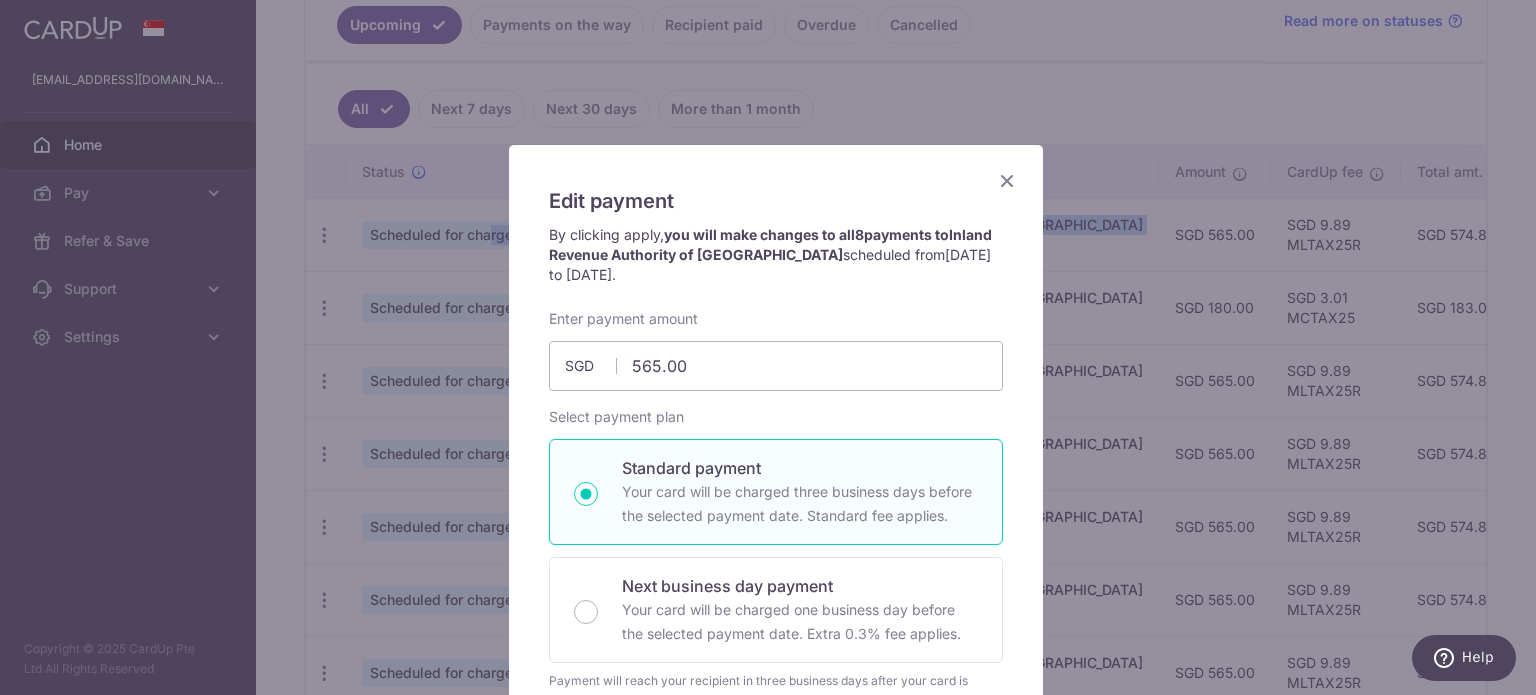 click at bounding box center [1007, 180] 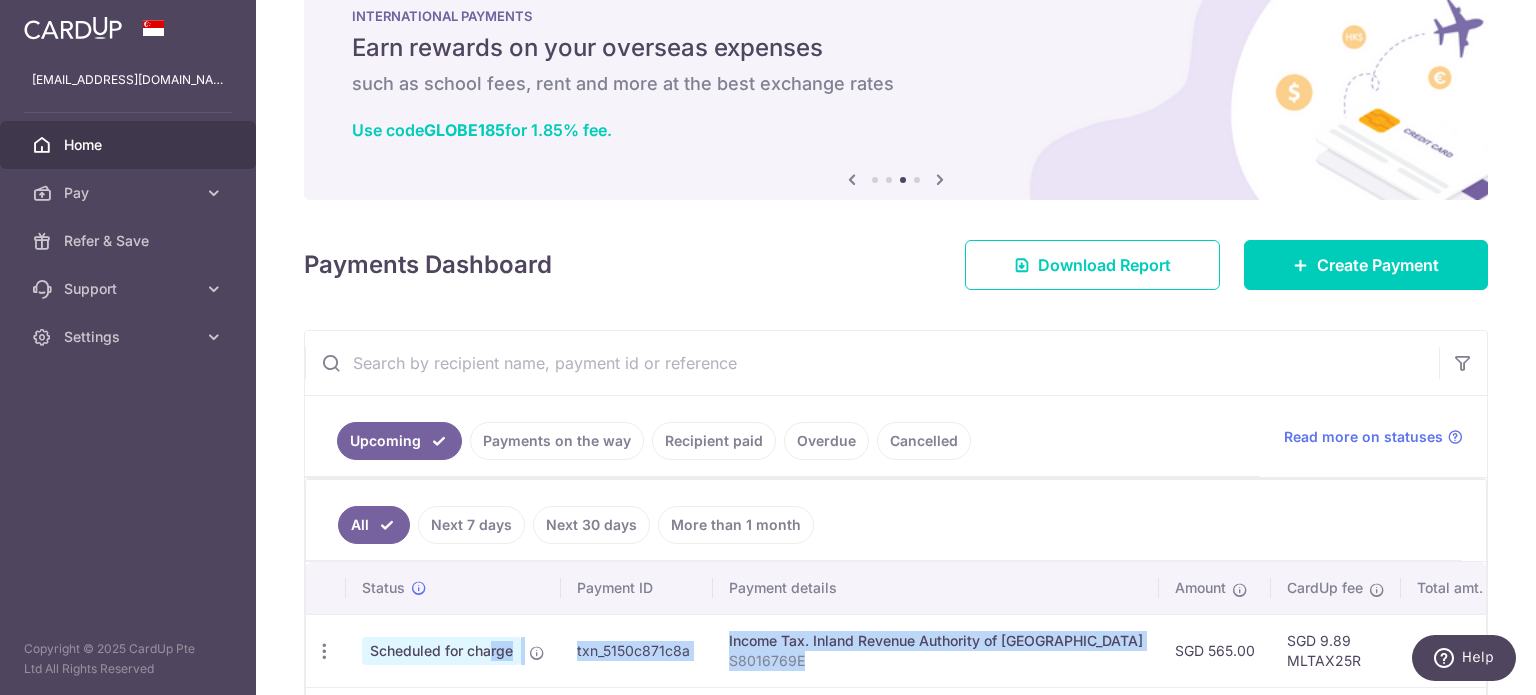 scroll, scrollTop: 0, scrollLeft: 0, axis: both 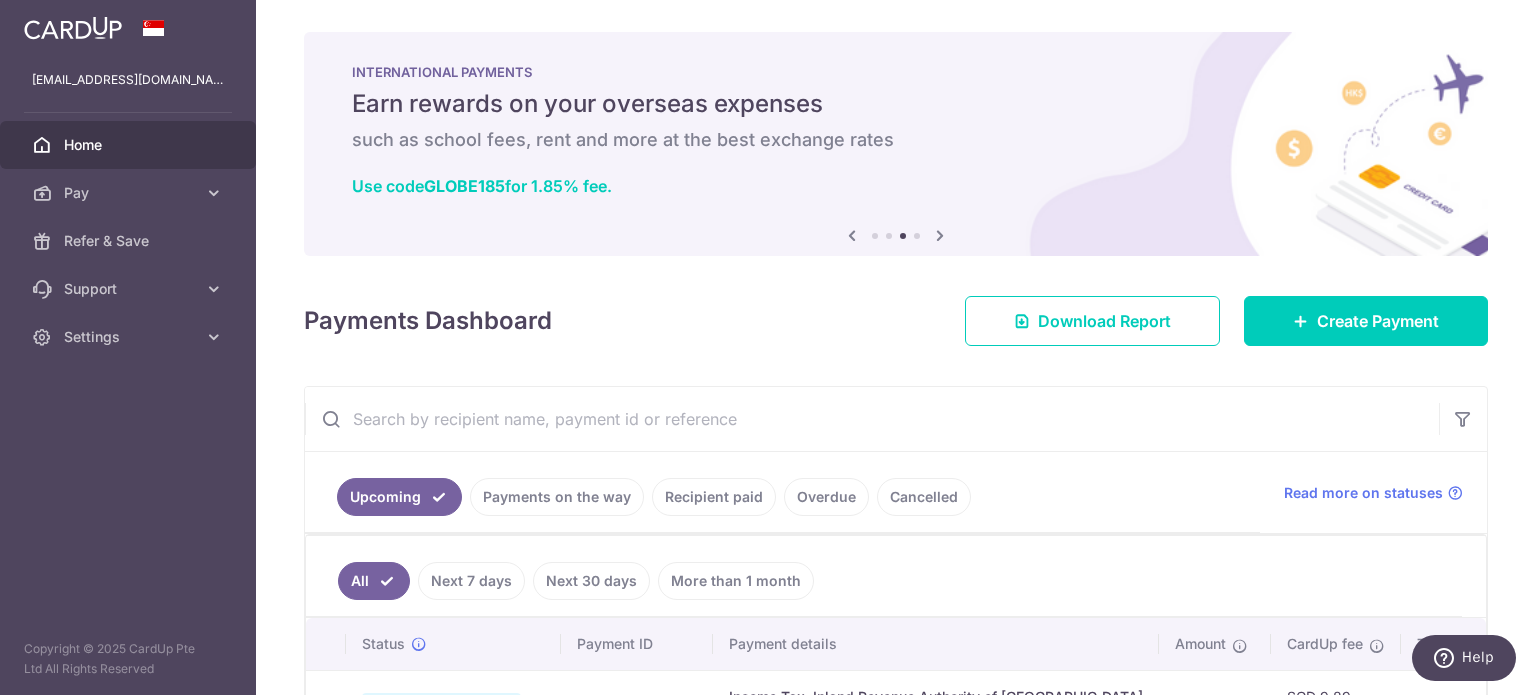 click on "Upcoming
Payments on the way
Recipient paid
Overdue
Cancelled" at bounding box center (782, 492) 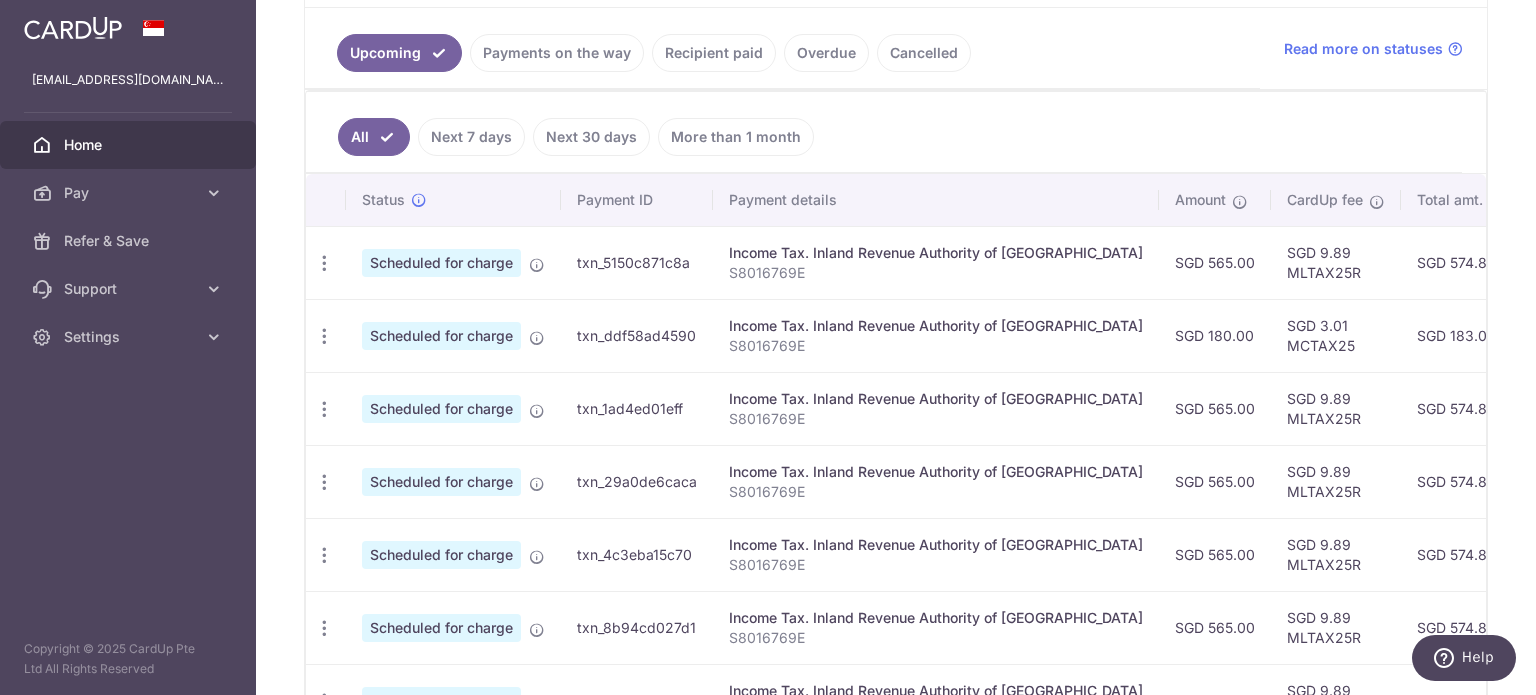 scroll, scrollTop: 600, scrollLeft: 0, axis: vertical 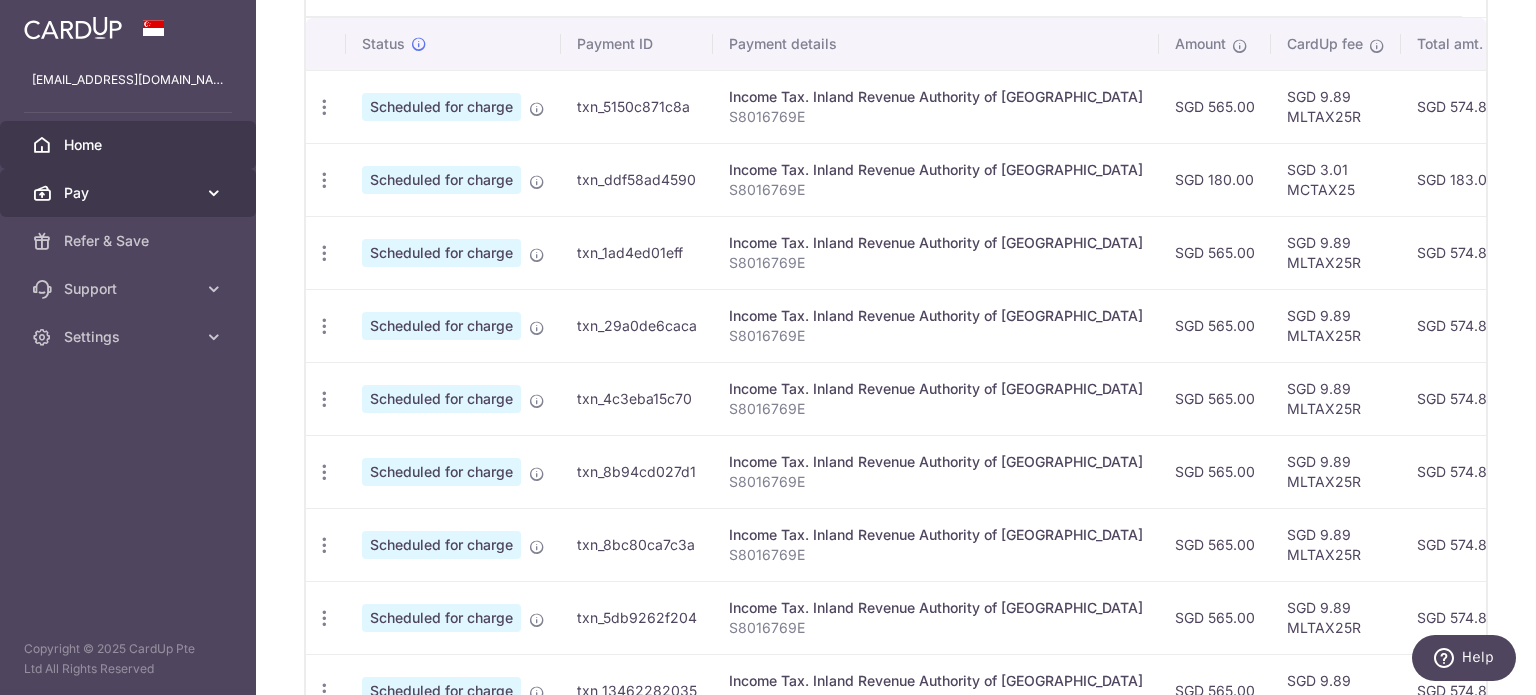 click on "Pay" at bounding box center (130, 193) 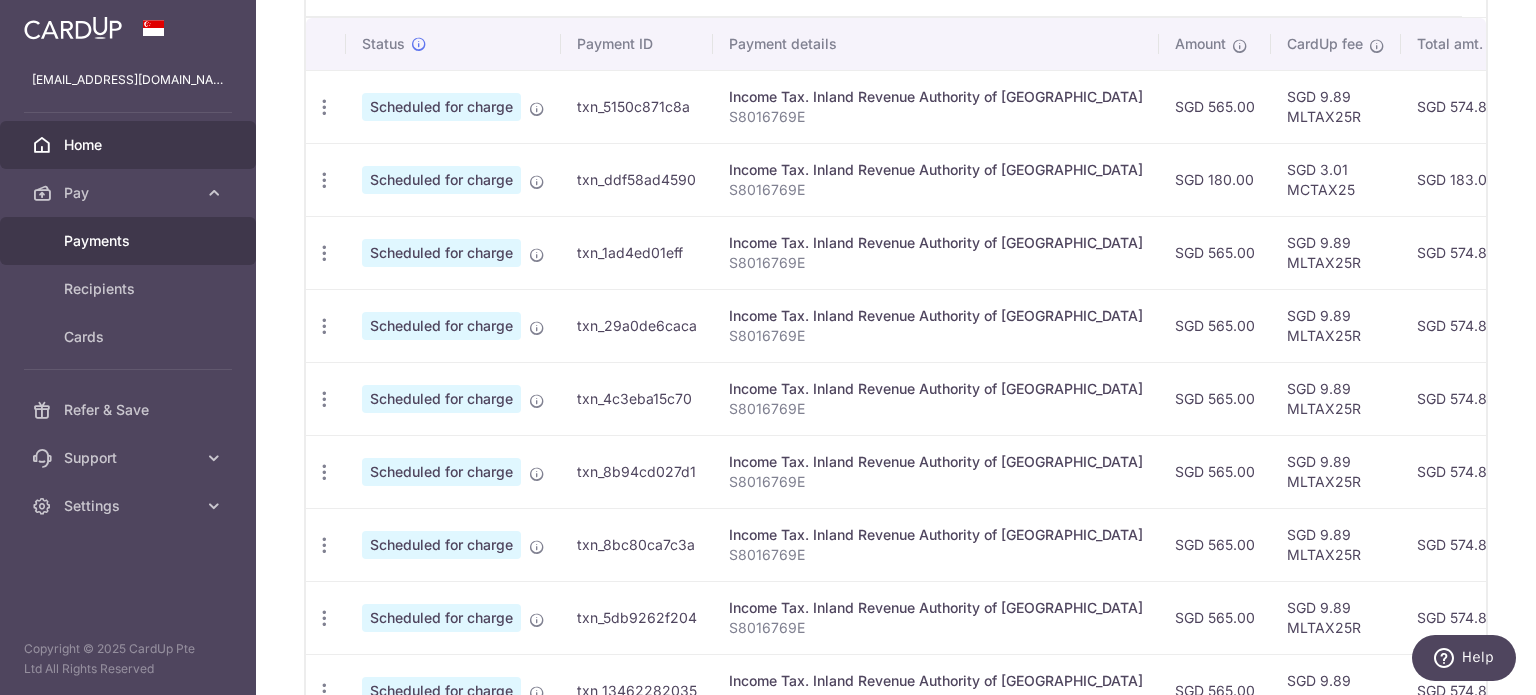 click on "Payments" at bounding box center (130, 241) 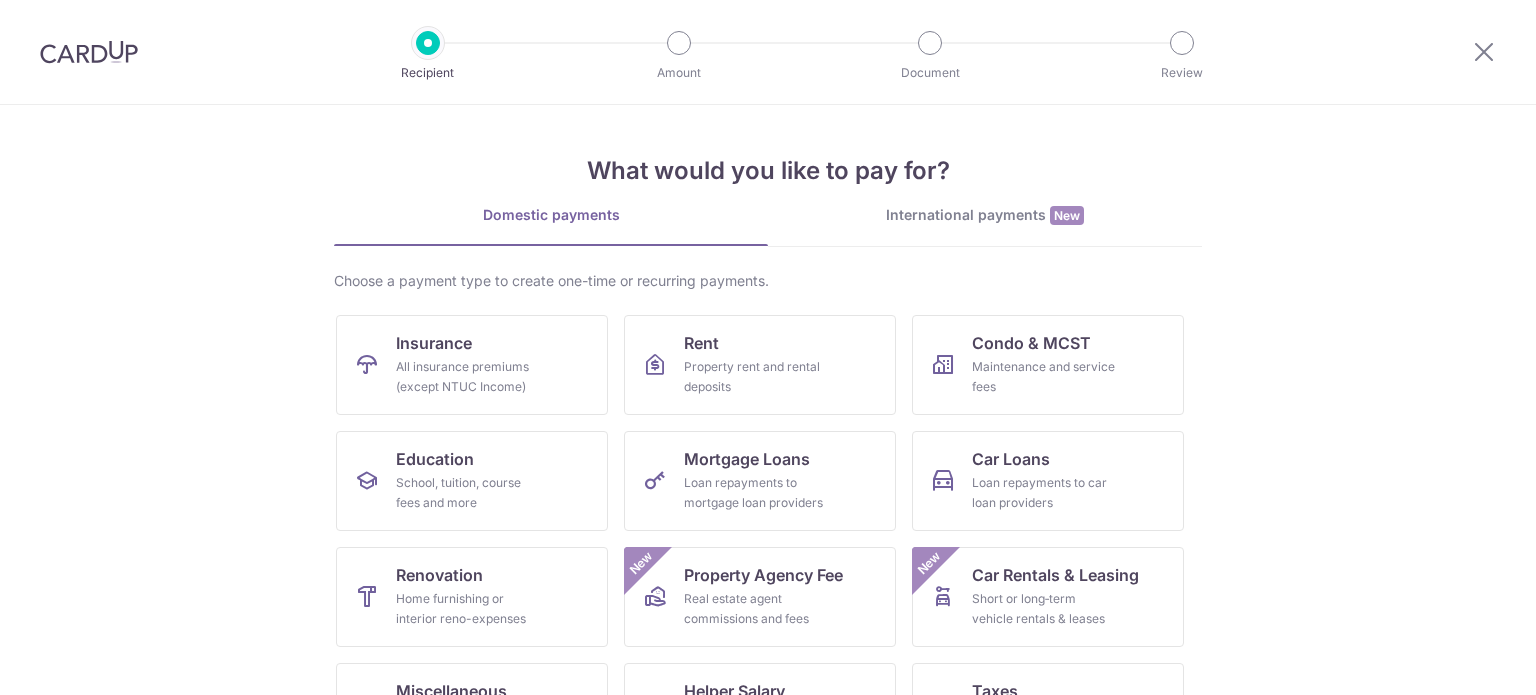 scroll, scrollTop: 0, scrollLeft: 0, axis: both 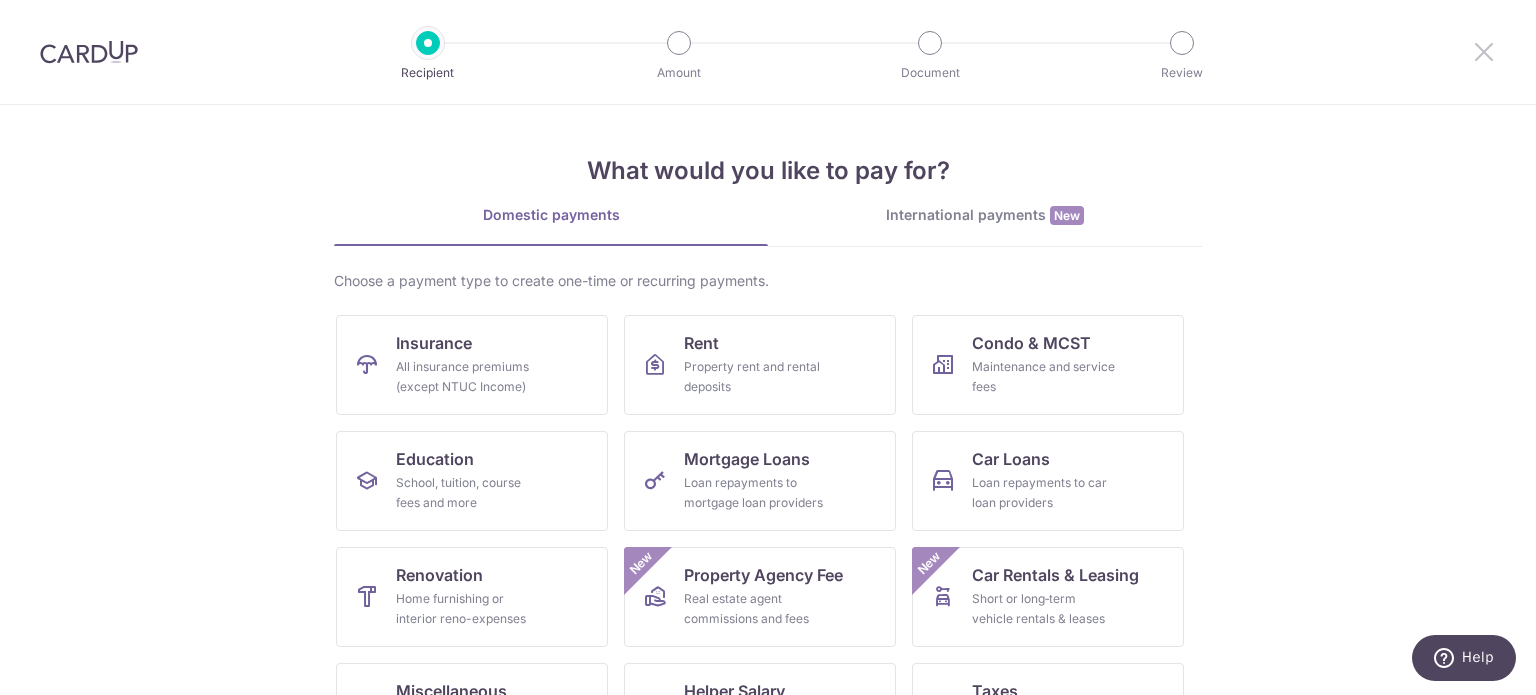 click at bounding box center (1484, 51) 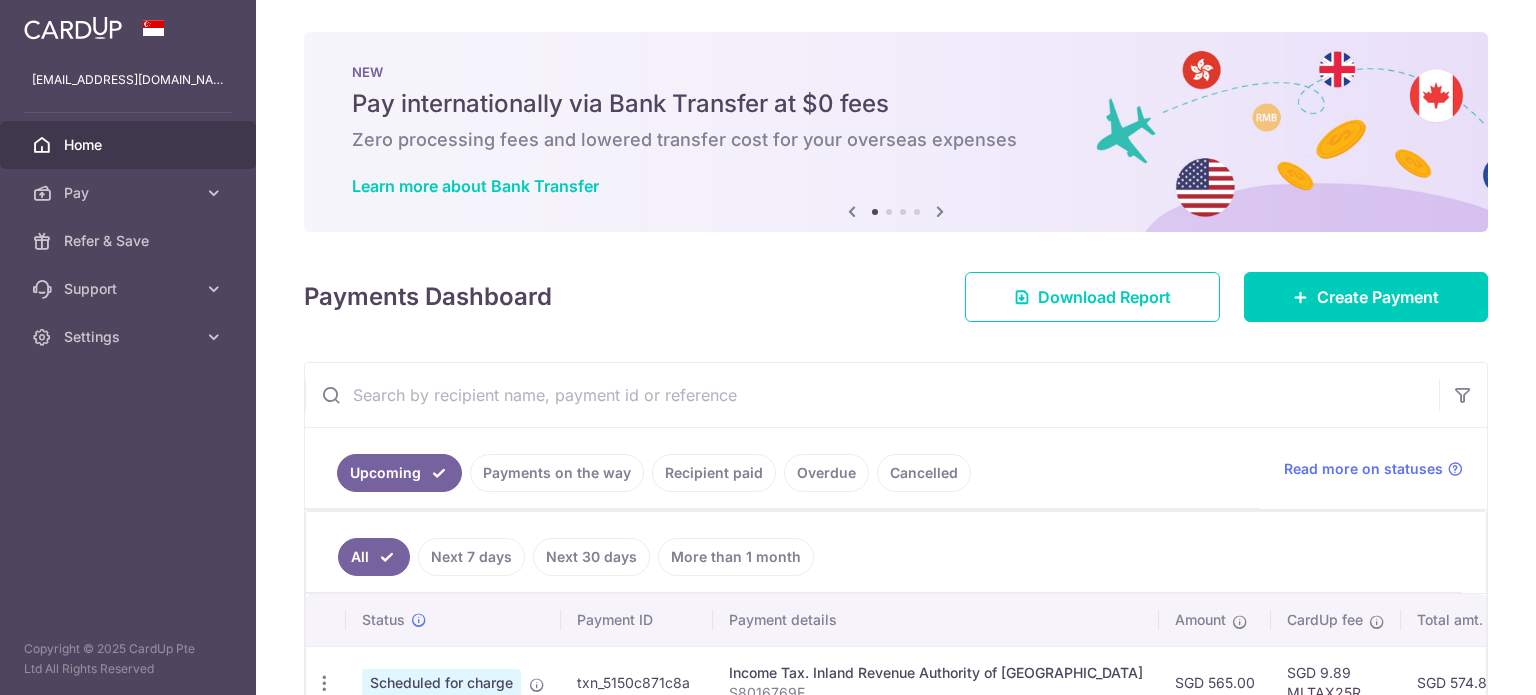 scroll, scrollTop: 0, scrollLeft: 0, axis: both 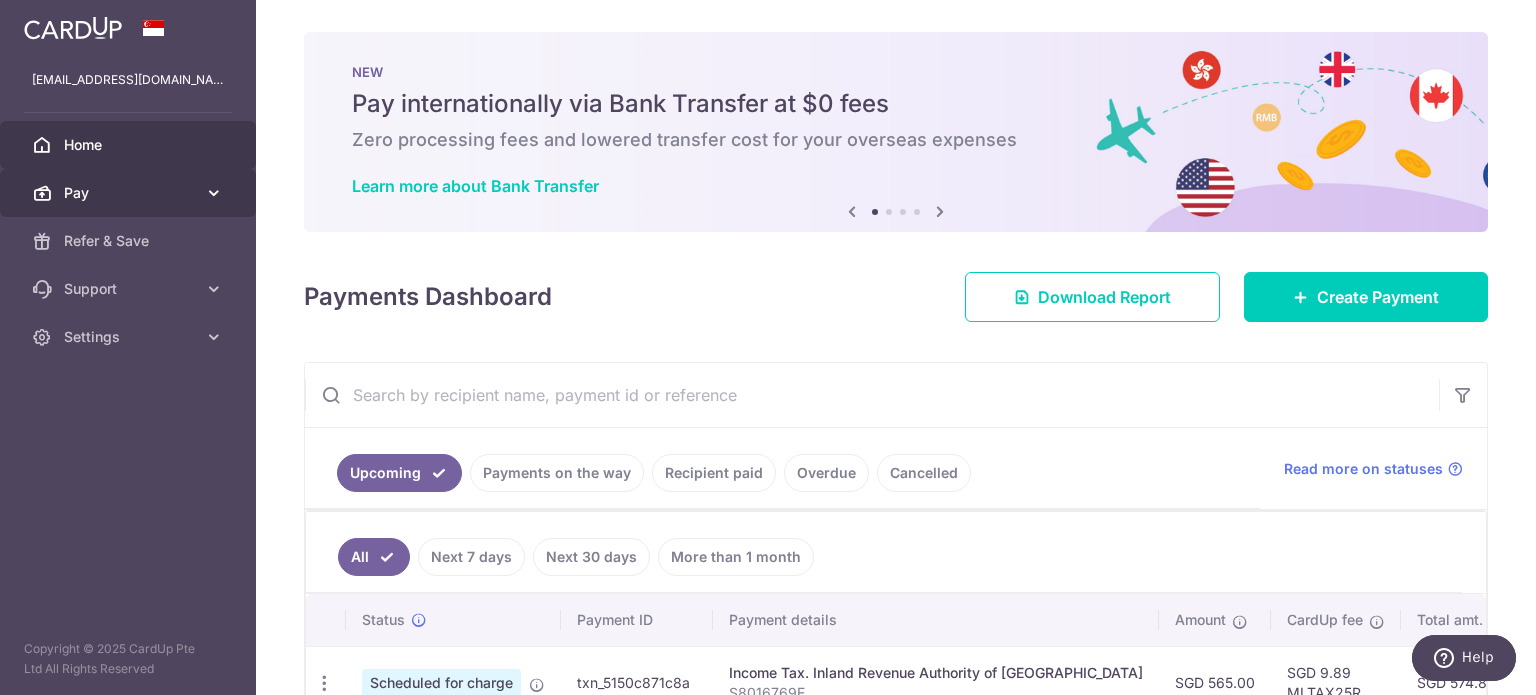click on "Pay" at bounding box center (130, 193) 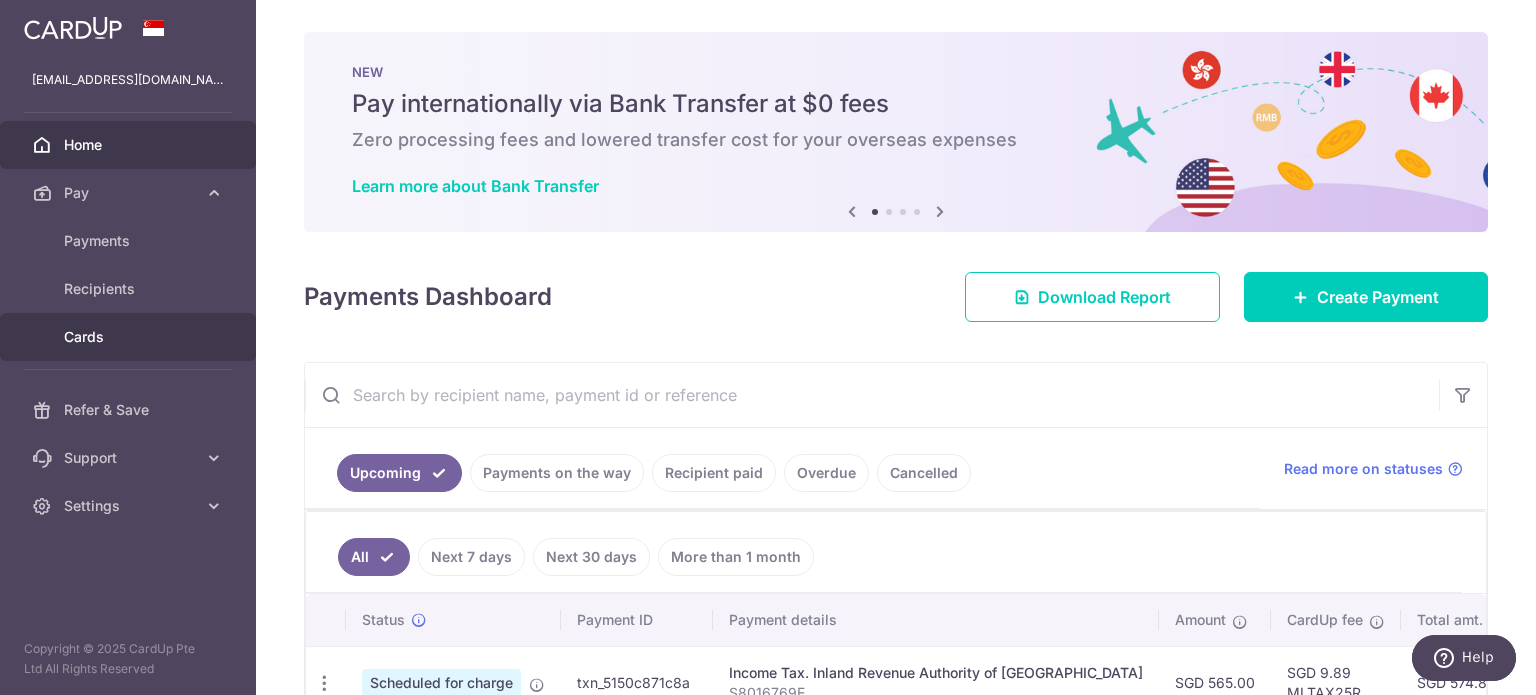 click on "Cards" at bounding box center (130, 337) 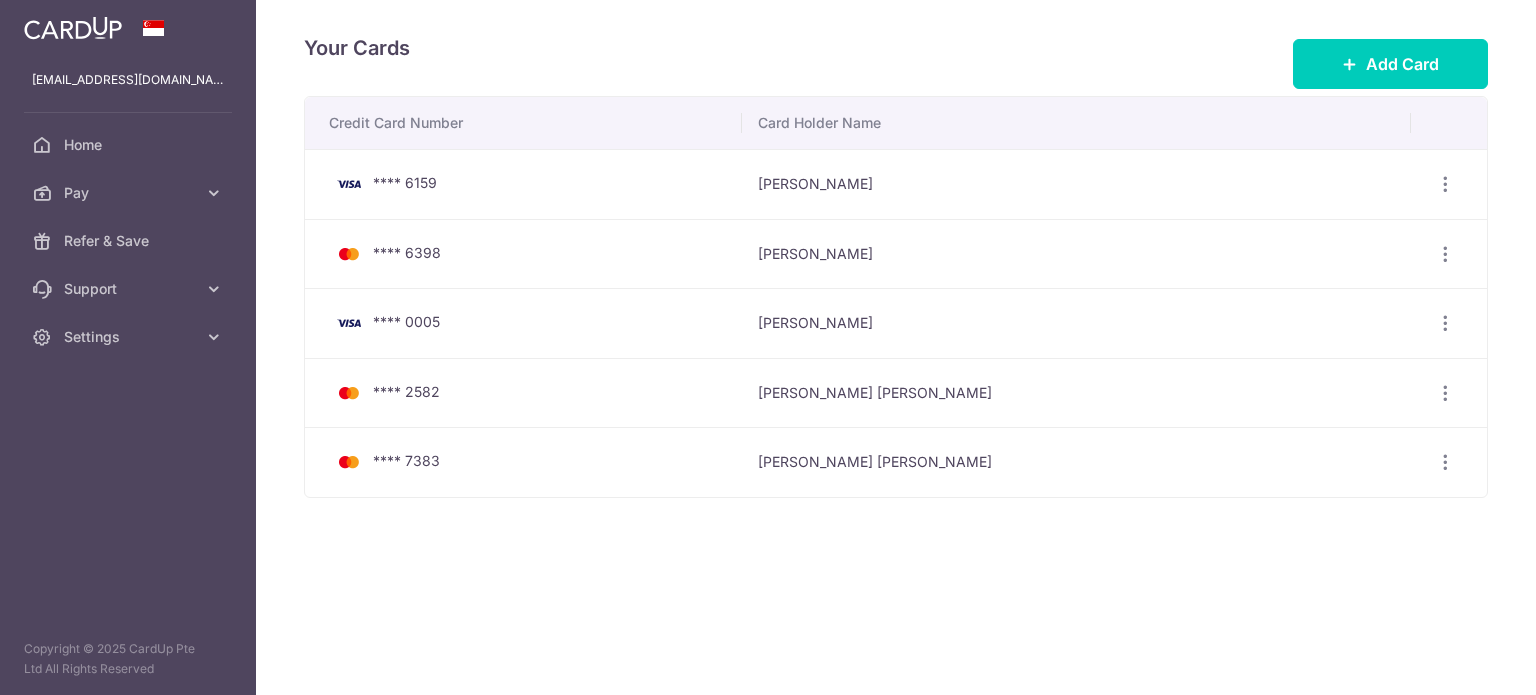 scroll, scrollTop: 0, scrollLeft: 0, axis: both 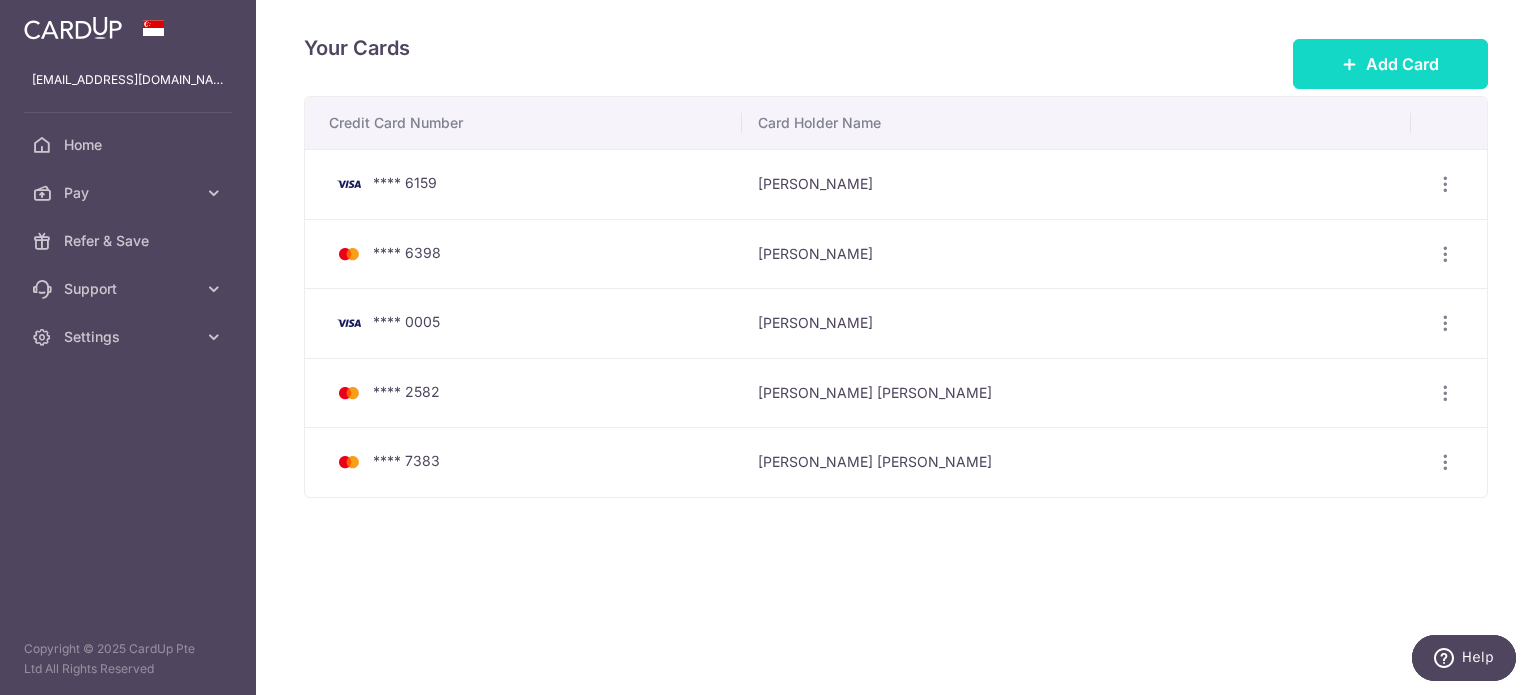 click on "Add Card" at bounding box center (1402, 64) 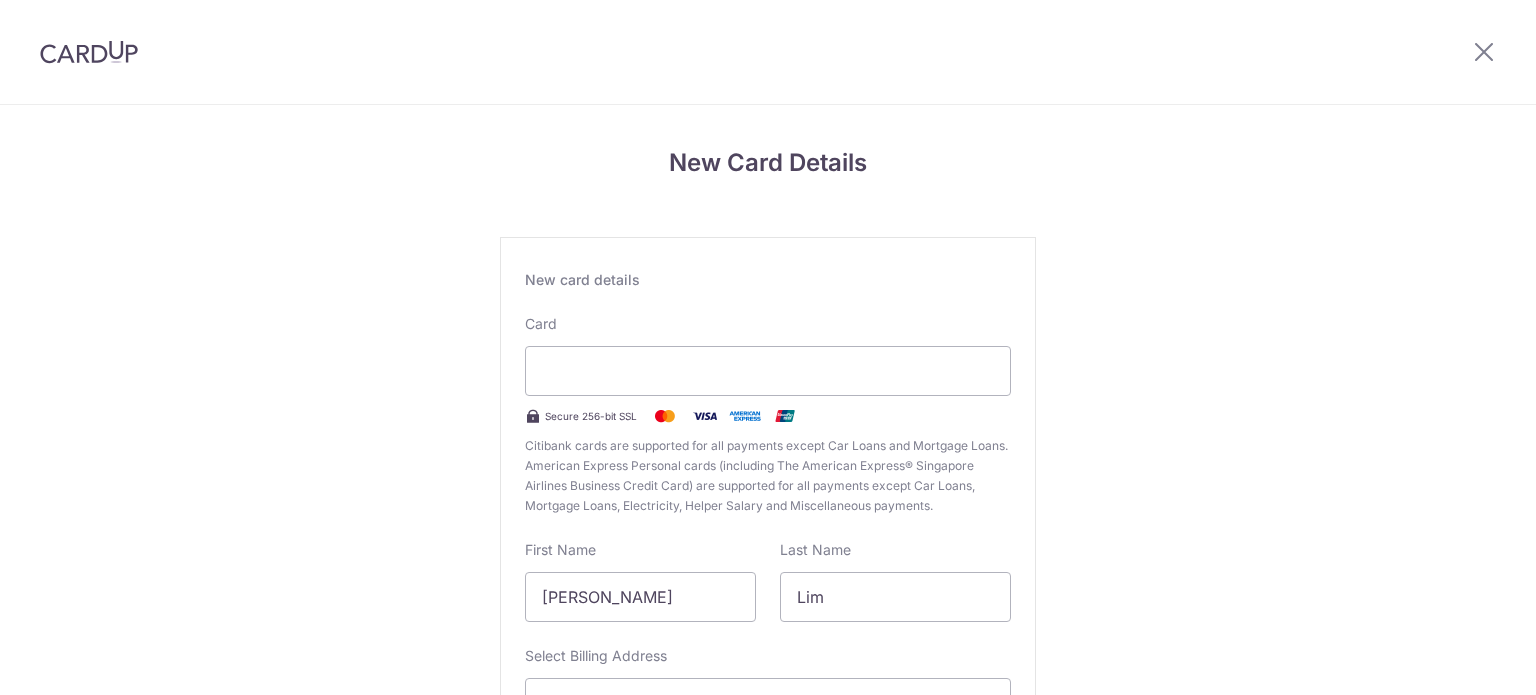 scroll, scrollTop: 0, scrollLeft: 0, axis: both 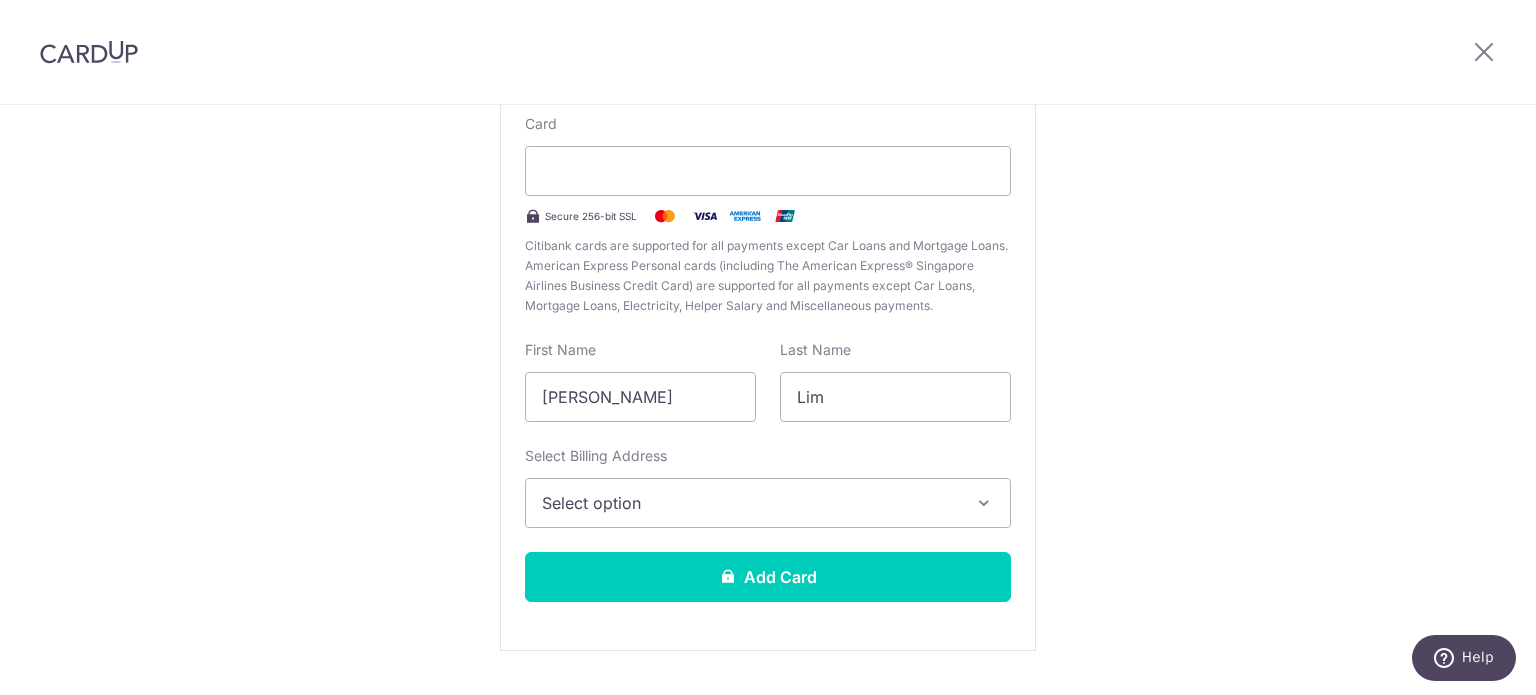 click on "Select option" at bounding box center (750, 503) 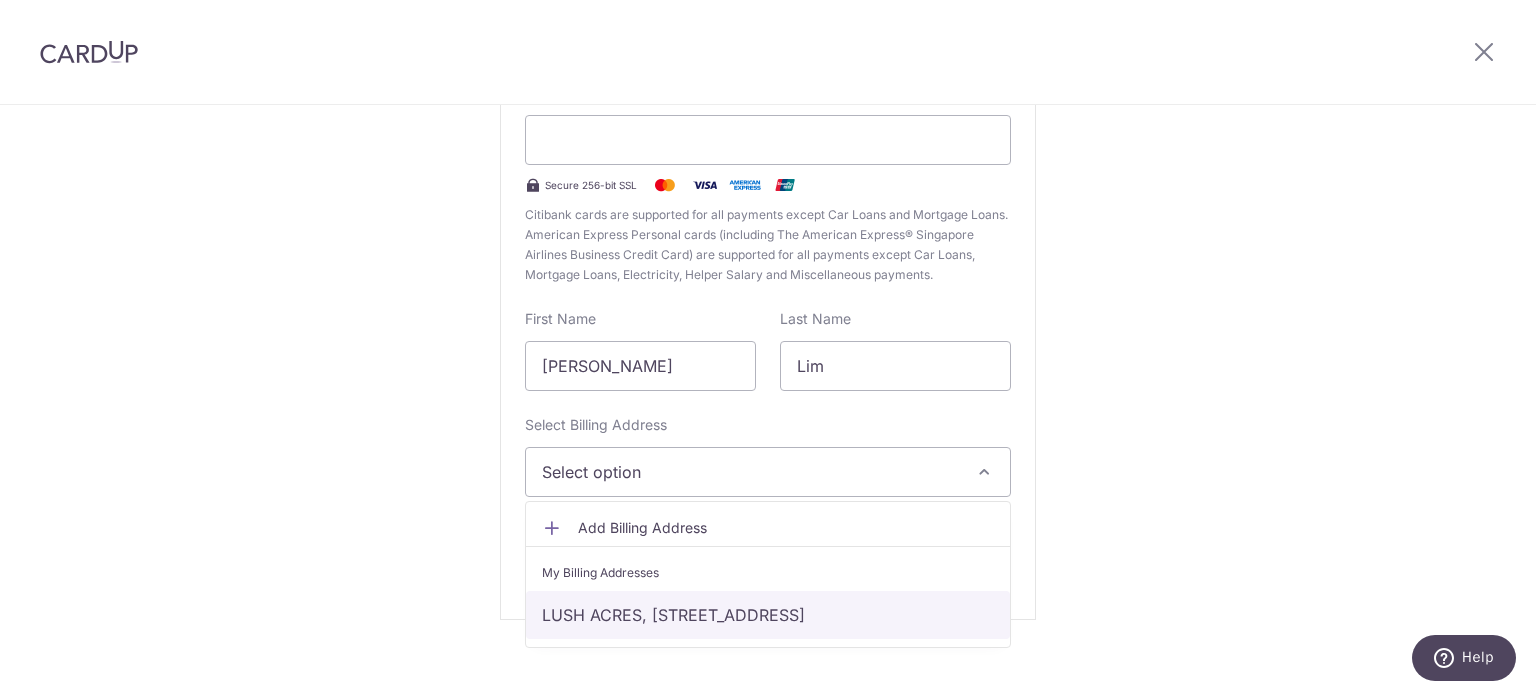 scroll, scrollTop: 248, scrollLeft: 0, axis: vertical 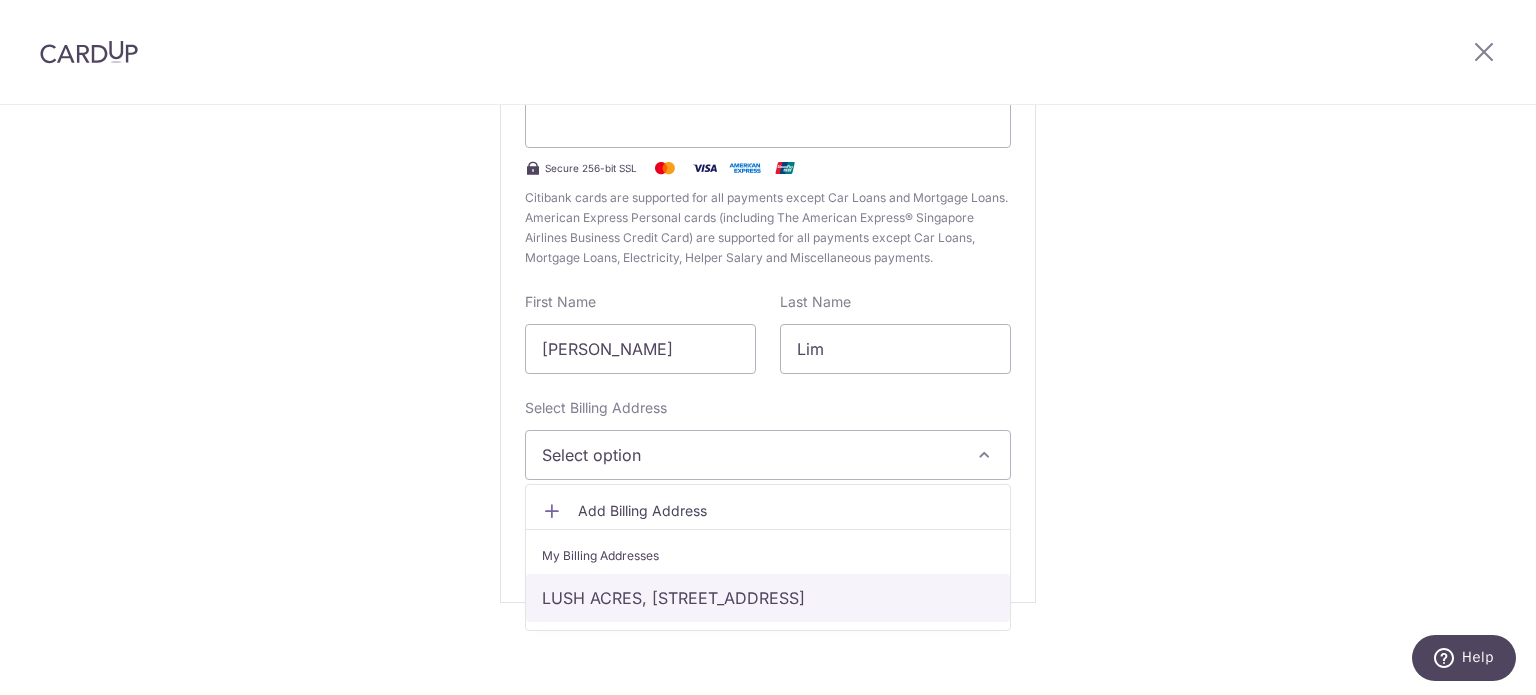 click on "LUSH ACRES, [STREET_ADDRESS]" at bounding box center [768, 598] 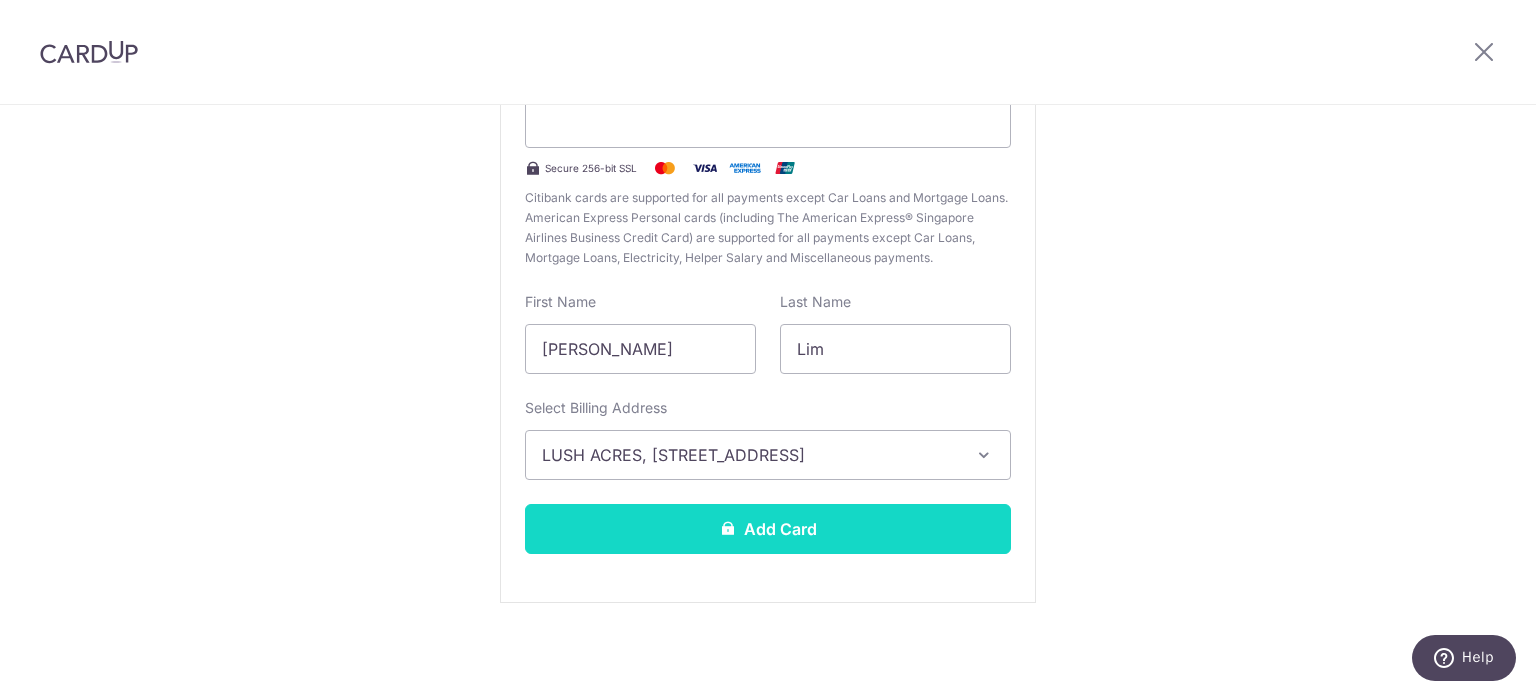click on "Add Card" at bounding box center [768, 529] 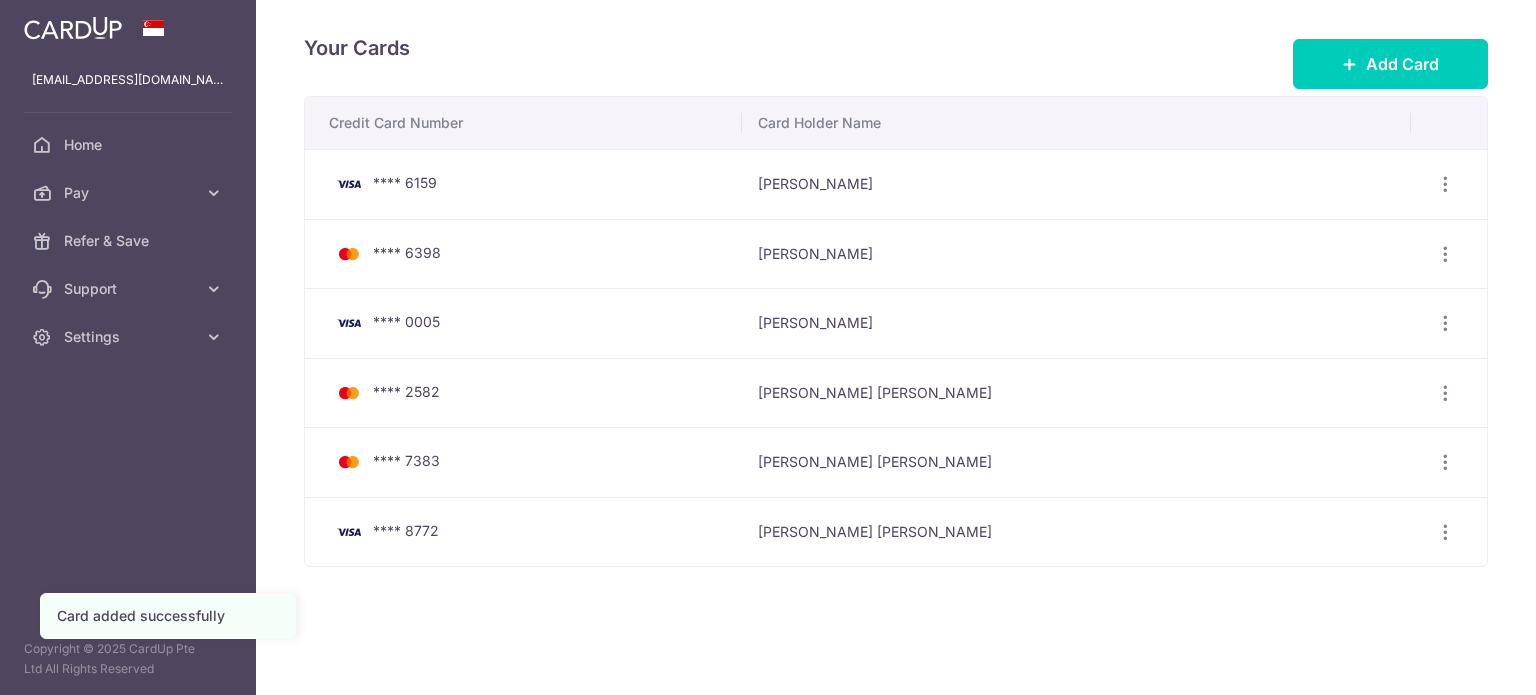 scroll, scrollTop: 0, scrollLeft: 0, axis: both 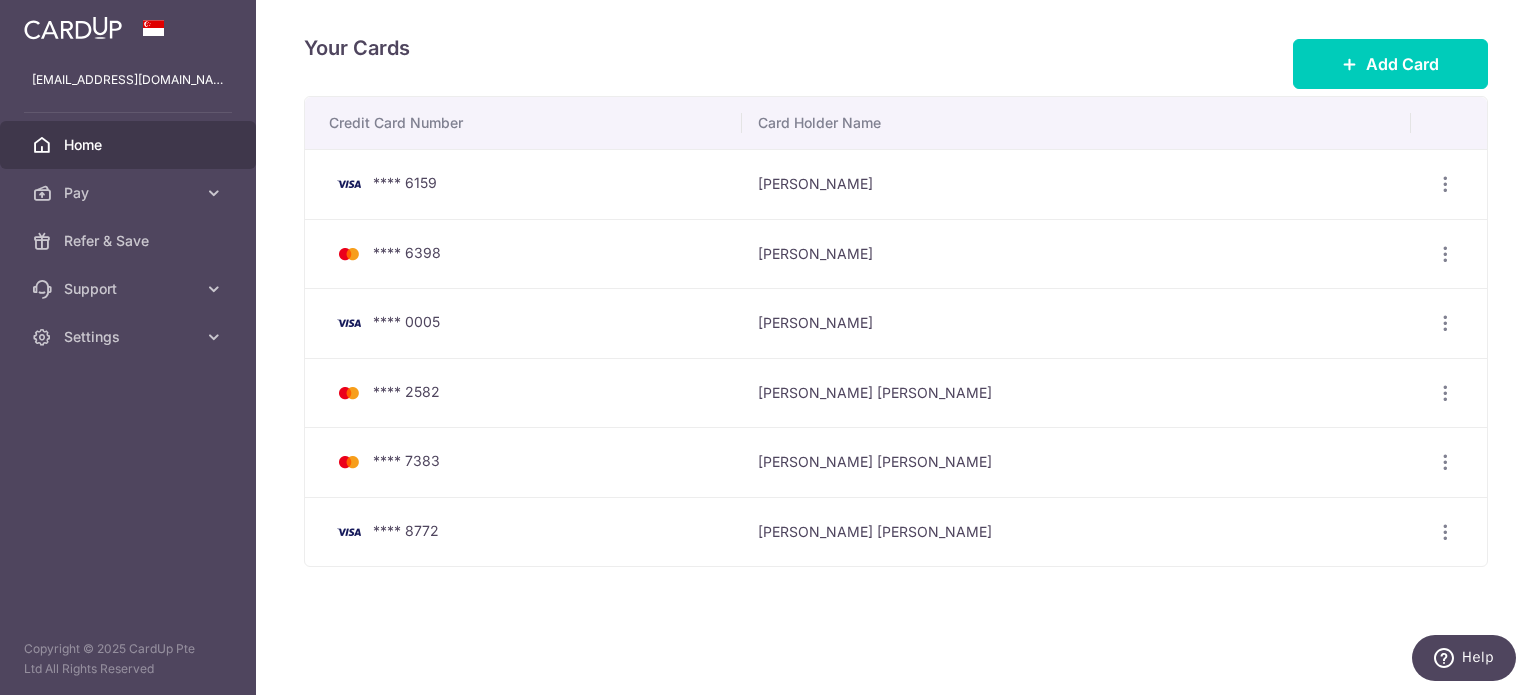 click on "Home" at bounding box center [130, 145] 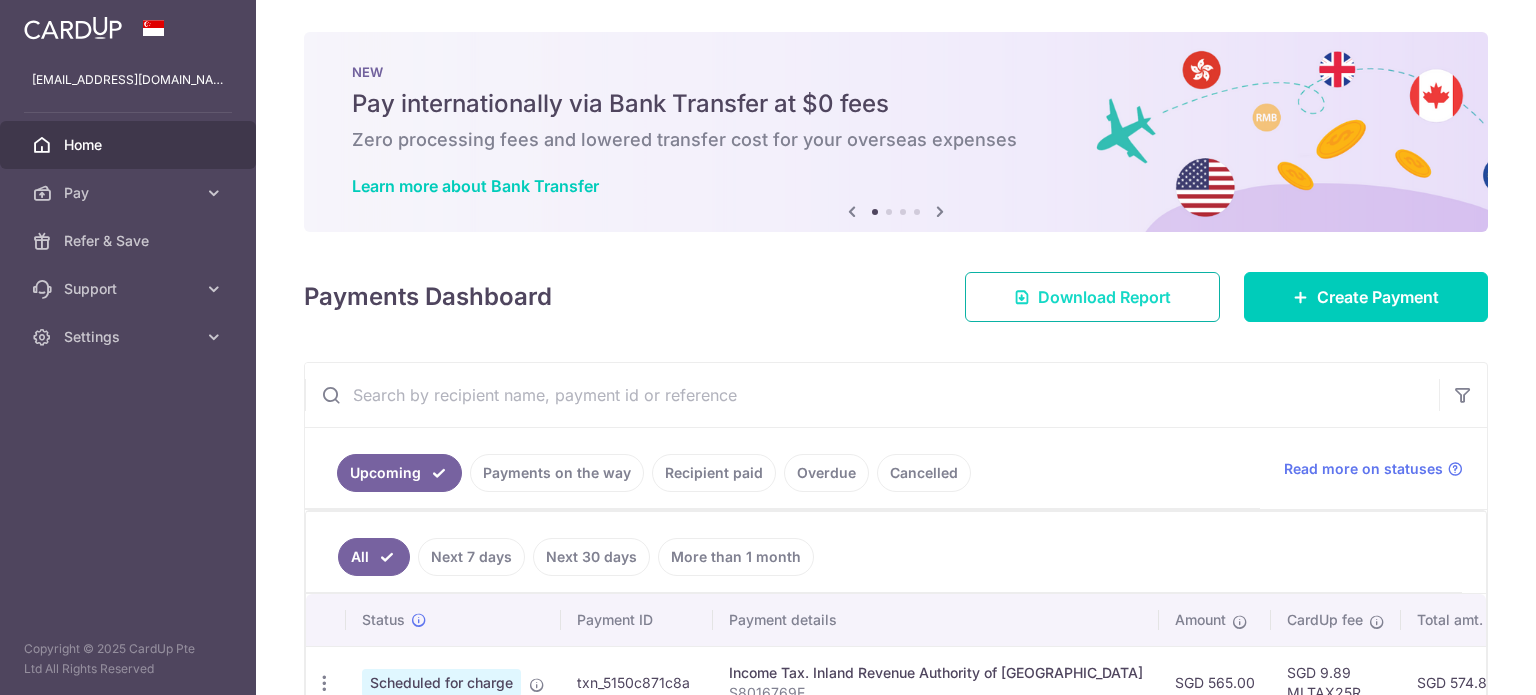 scroll, scrollTop: 0, scrollLeft: 0, axis: both 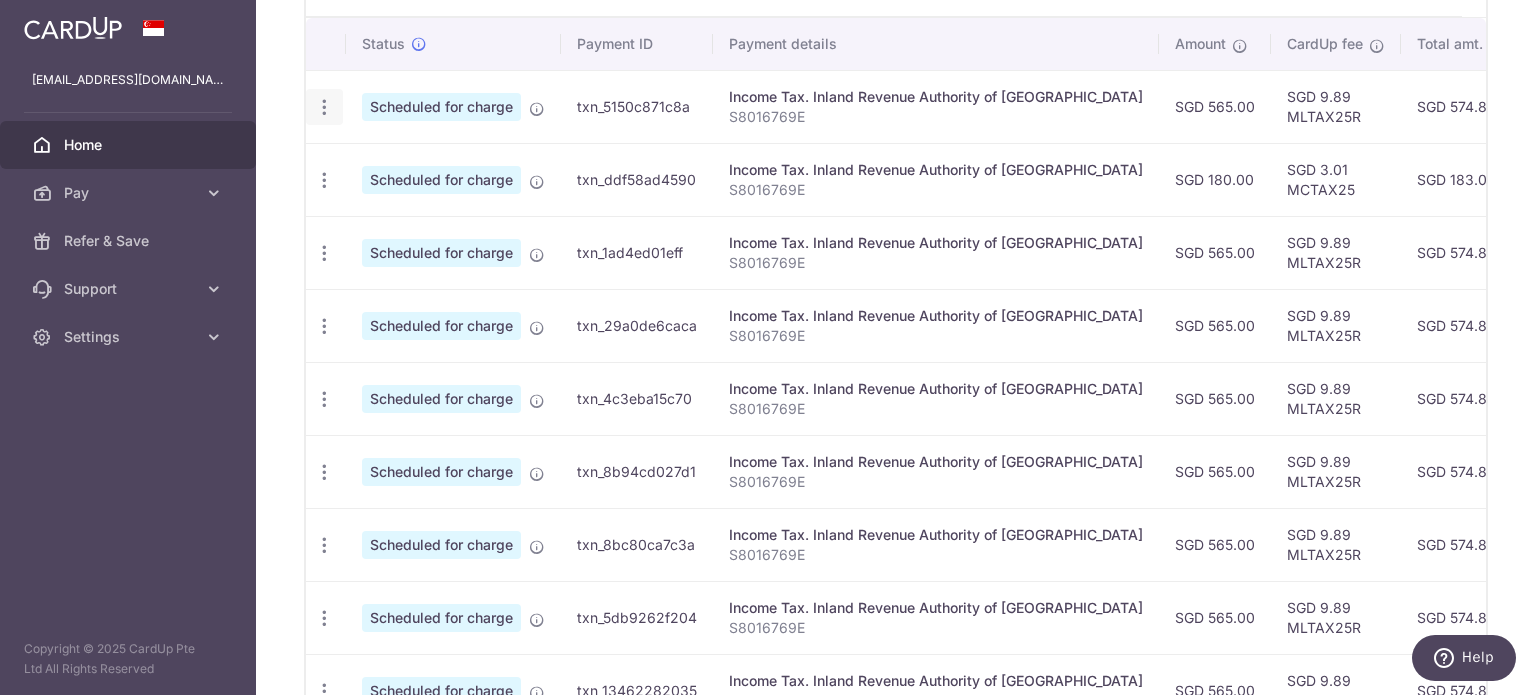 click at bounding box center [324, 107] 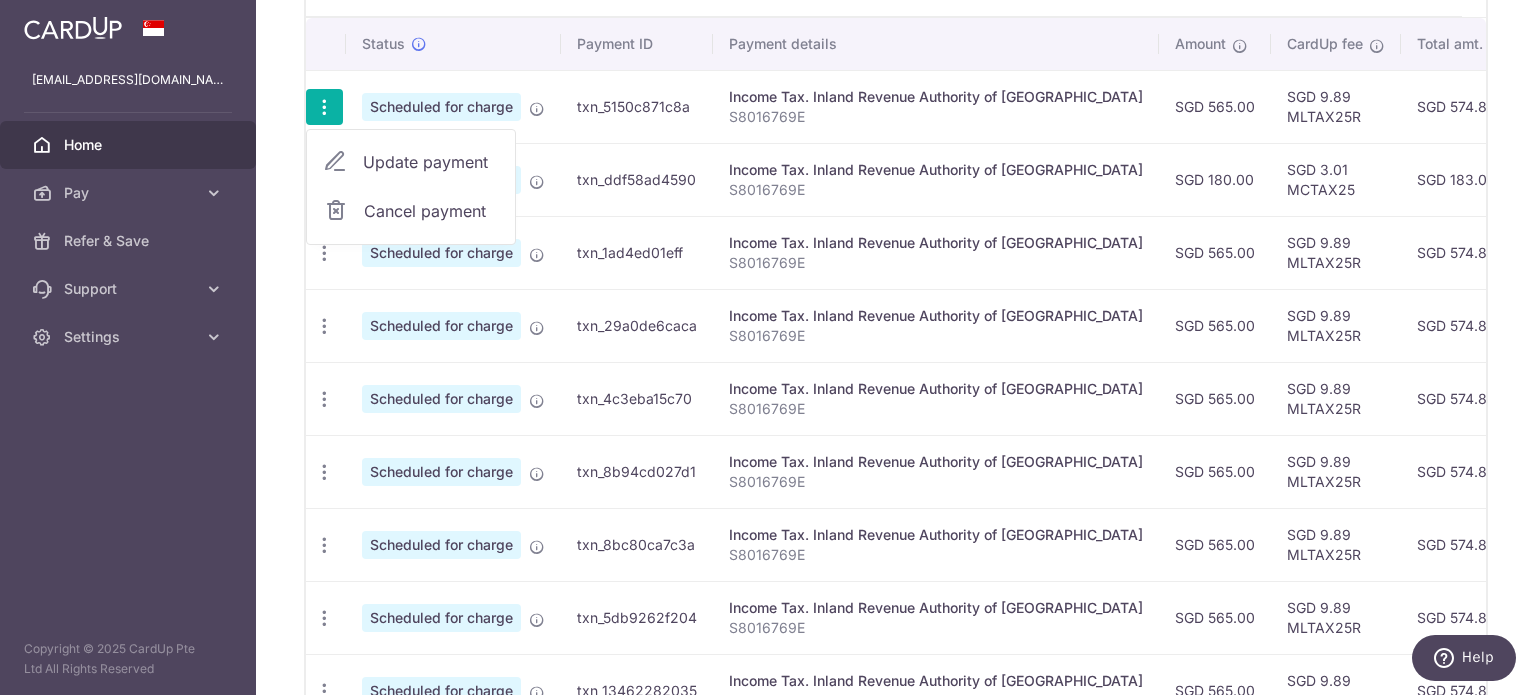 click on "Update payment" at bounding box center (431, 162) 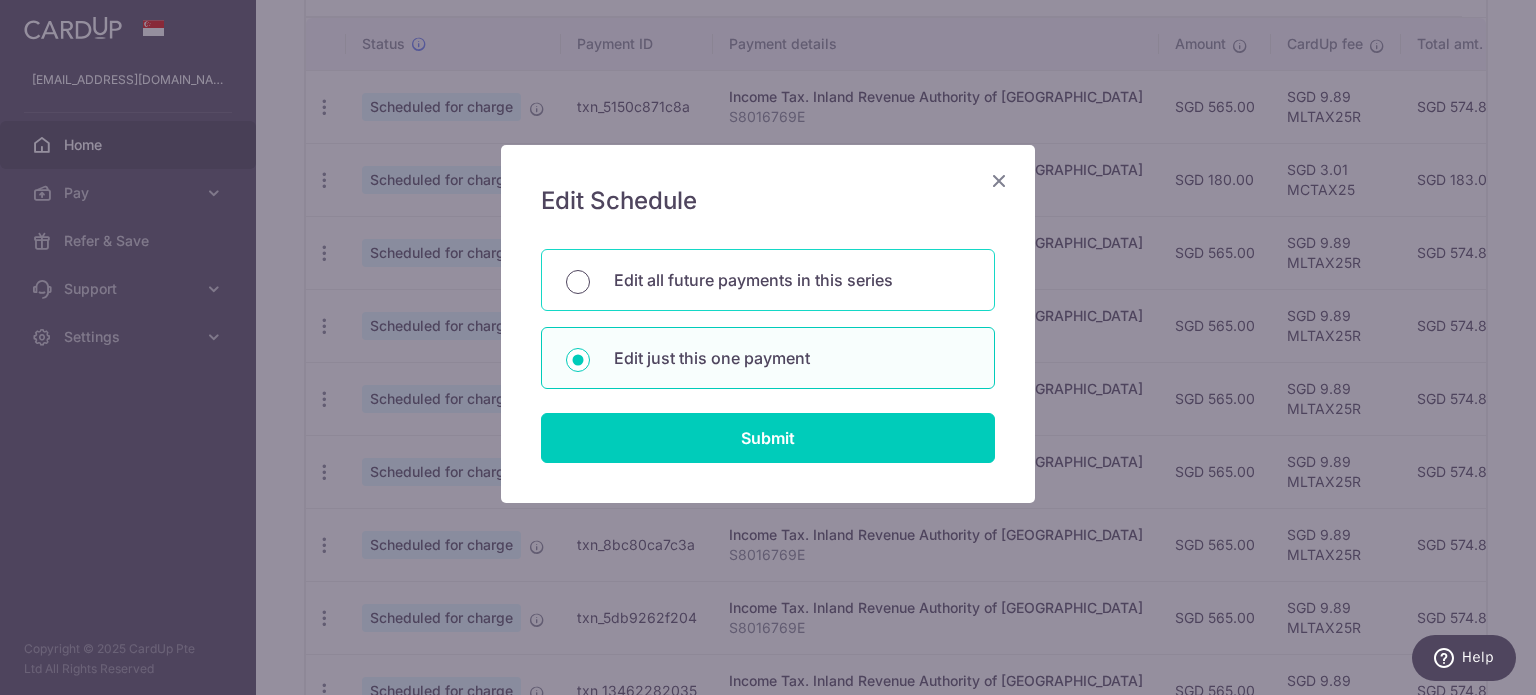 click on "Edit all future payments in this series" at bounding box center (578, 282) 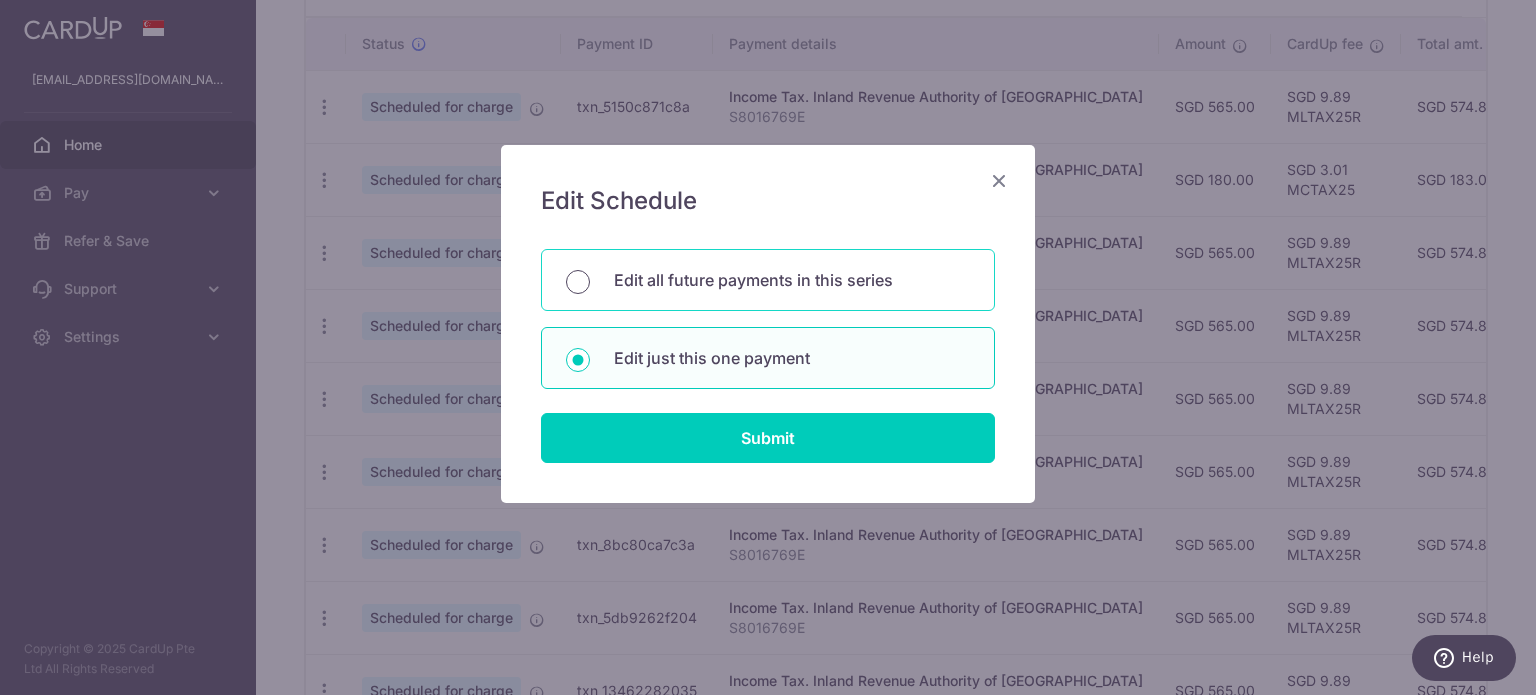 radio on "true" 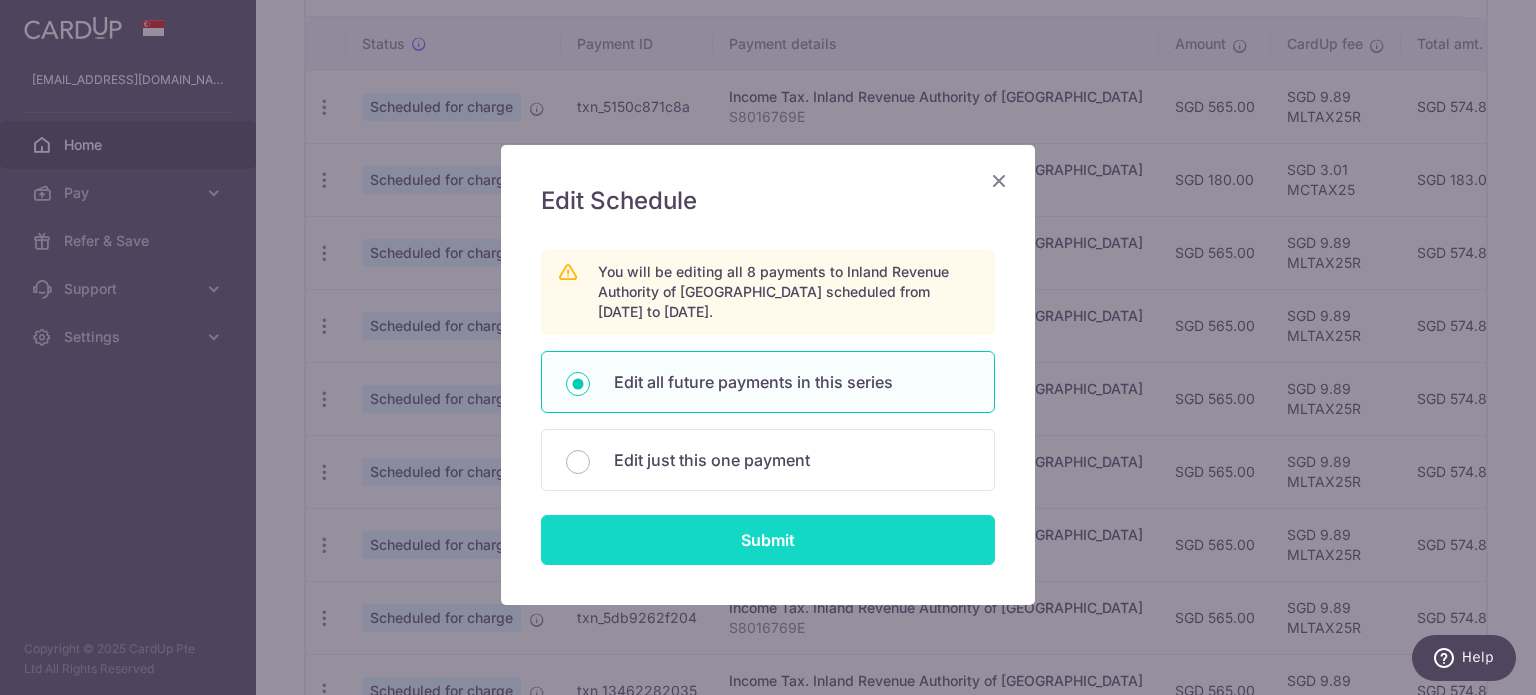click on "Submit" at bounding box center (768, 540) 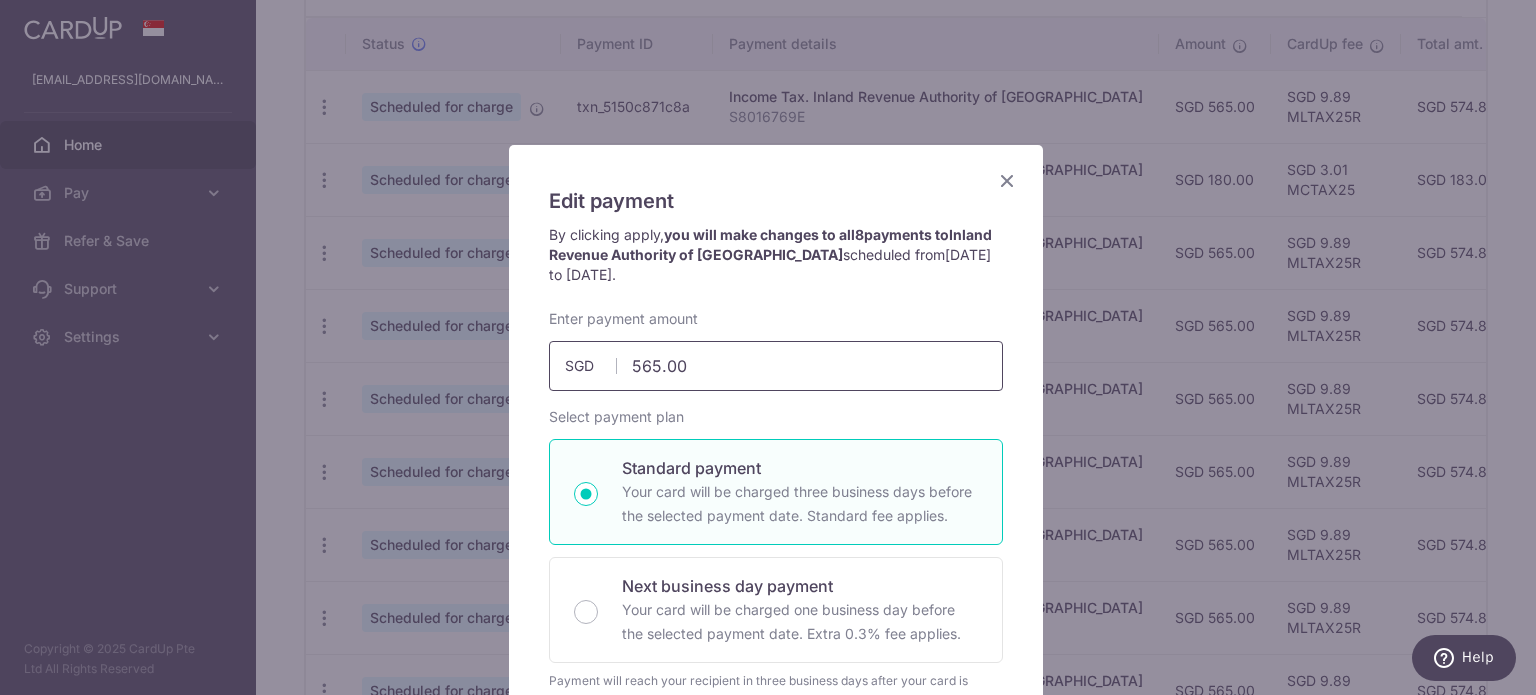 click on "565.00" at bounding box center [776, 366] 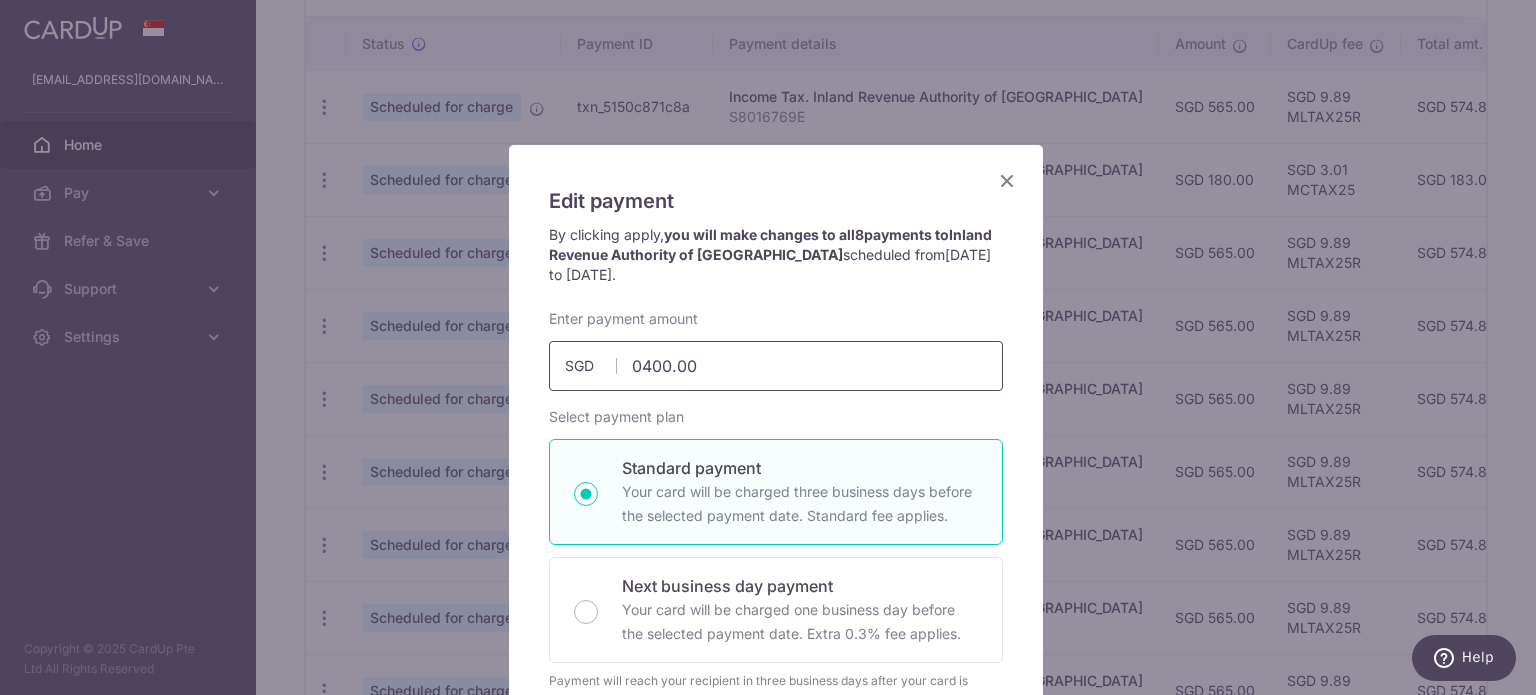 type on "400.00" 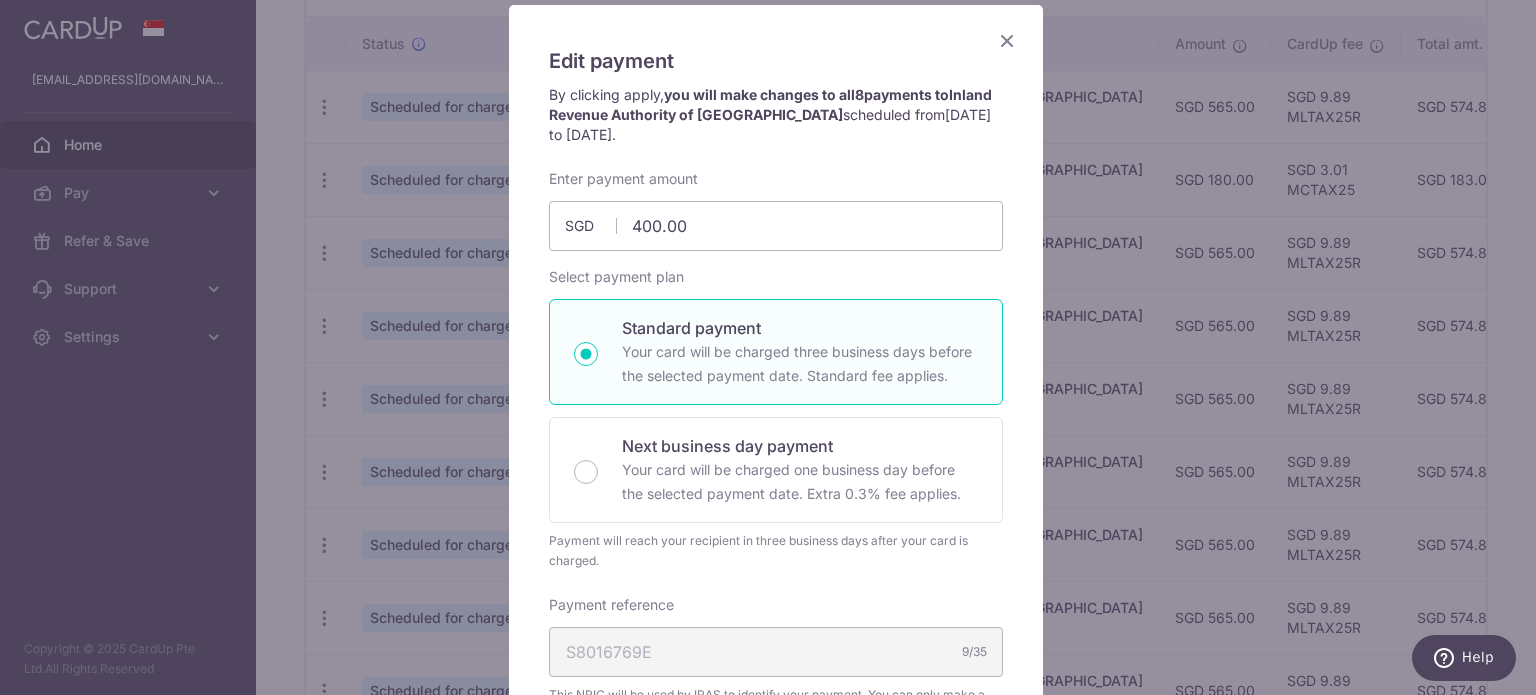scroll, scrollTop: 174, scrollLeft: 0, axis: vertical 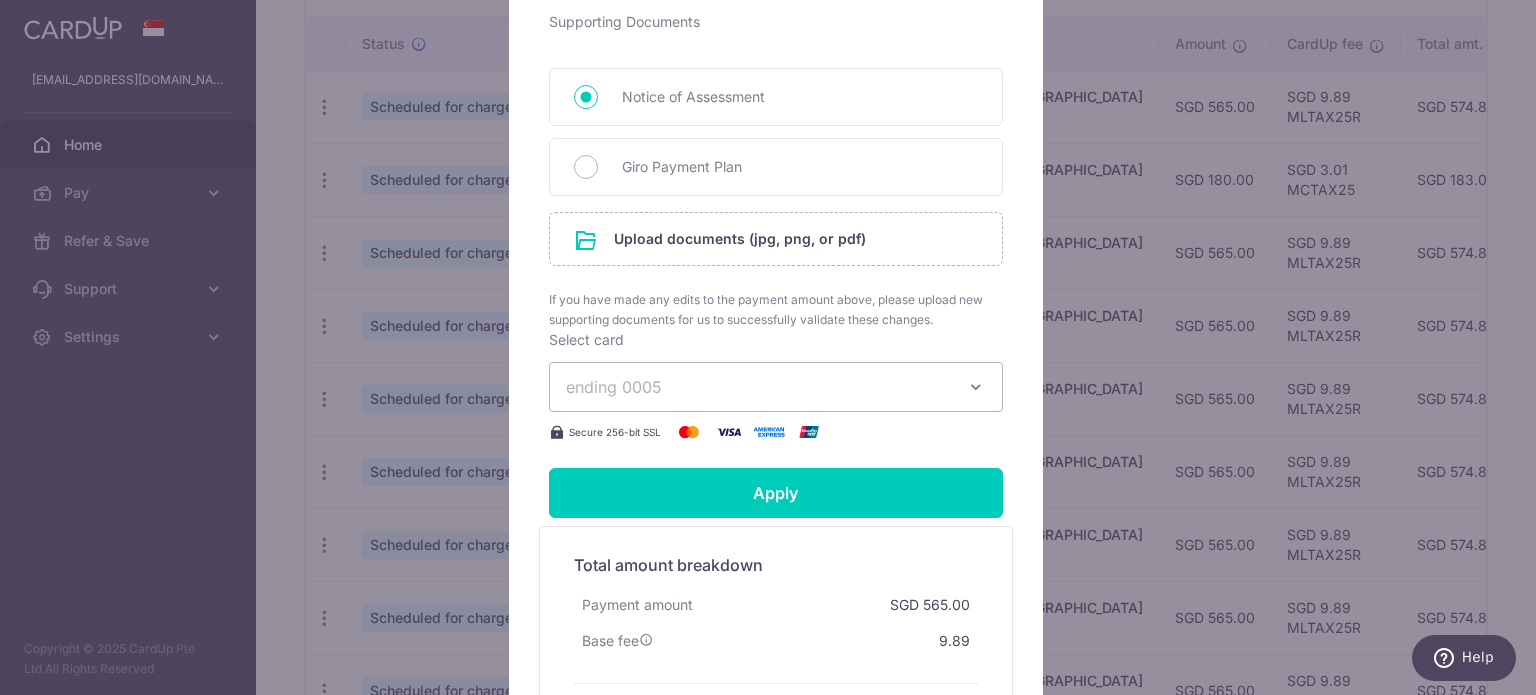 click on "ending 0005" at bounding box center (776, 387) 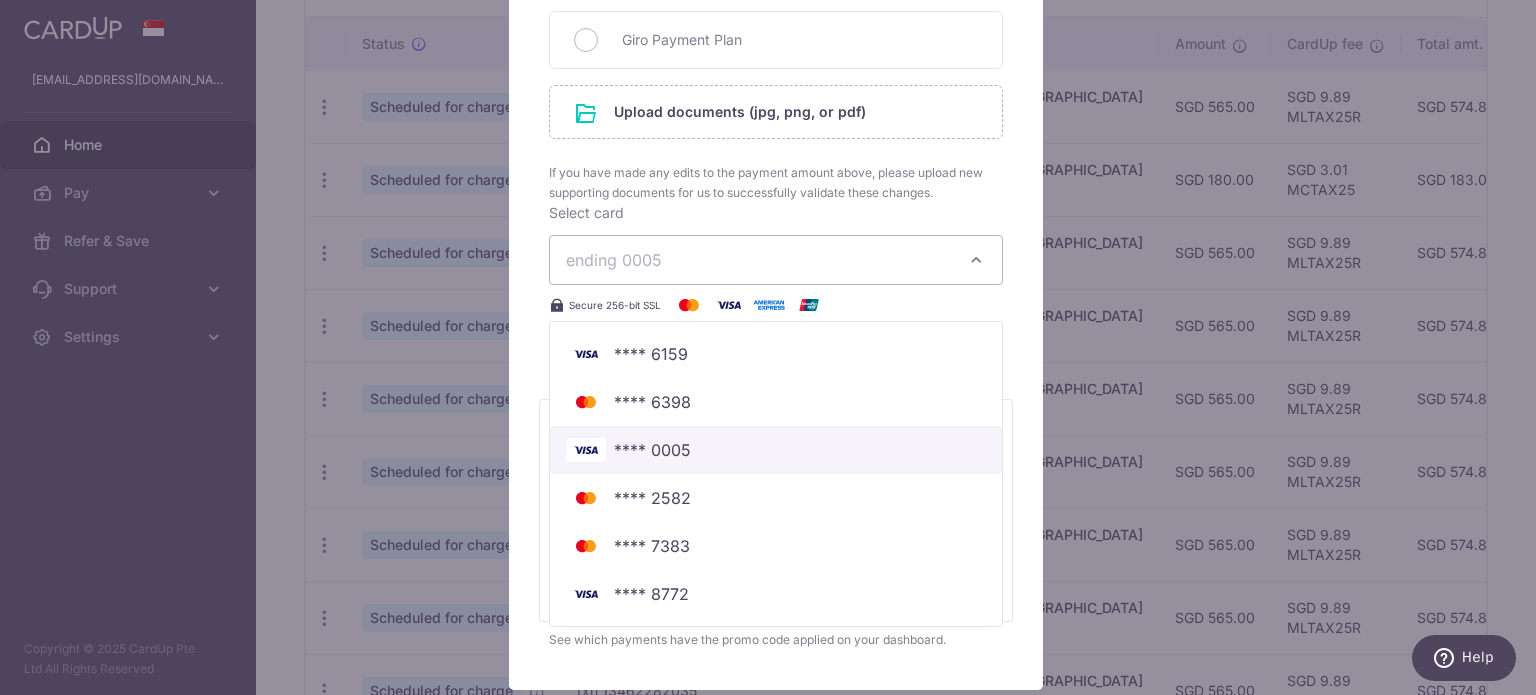 scroll, scrollTop: 1077, scrollLeft: 0, axis: vertical 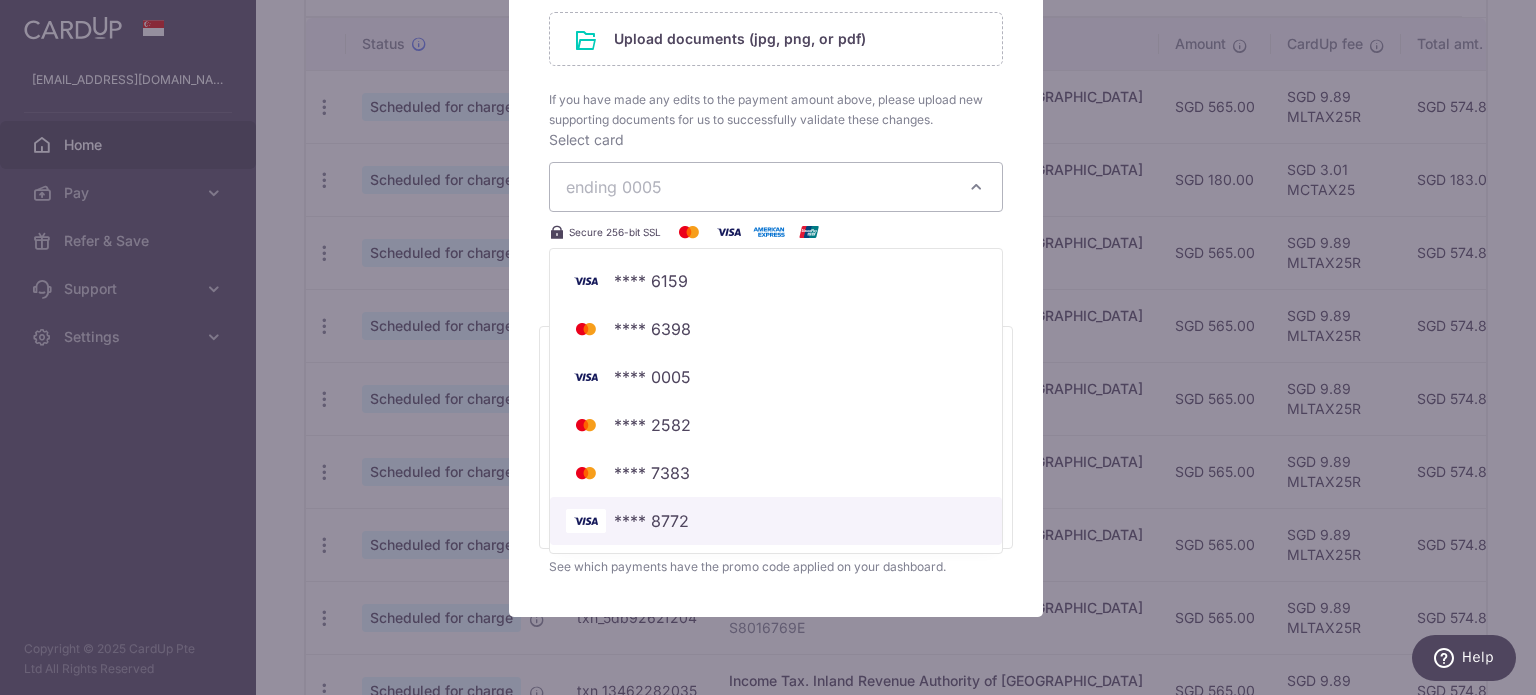 click on "**** 8772" at bounding box center (776, 521) 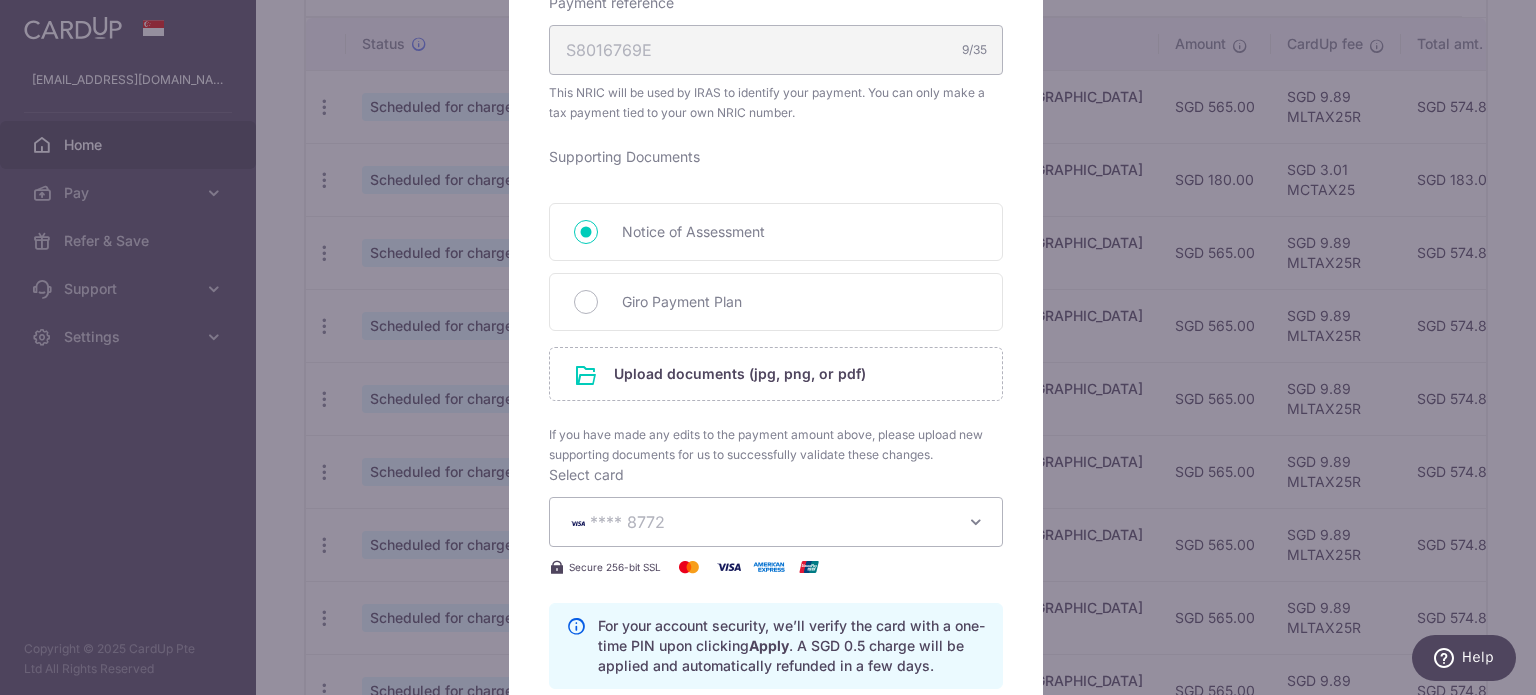 scroll, scrollTop: 636, scrollLeft: 0, axis: vertical 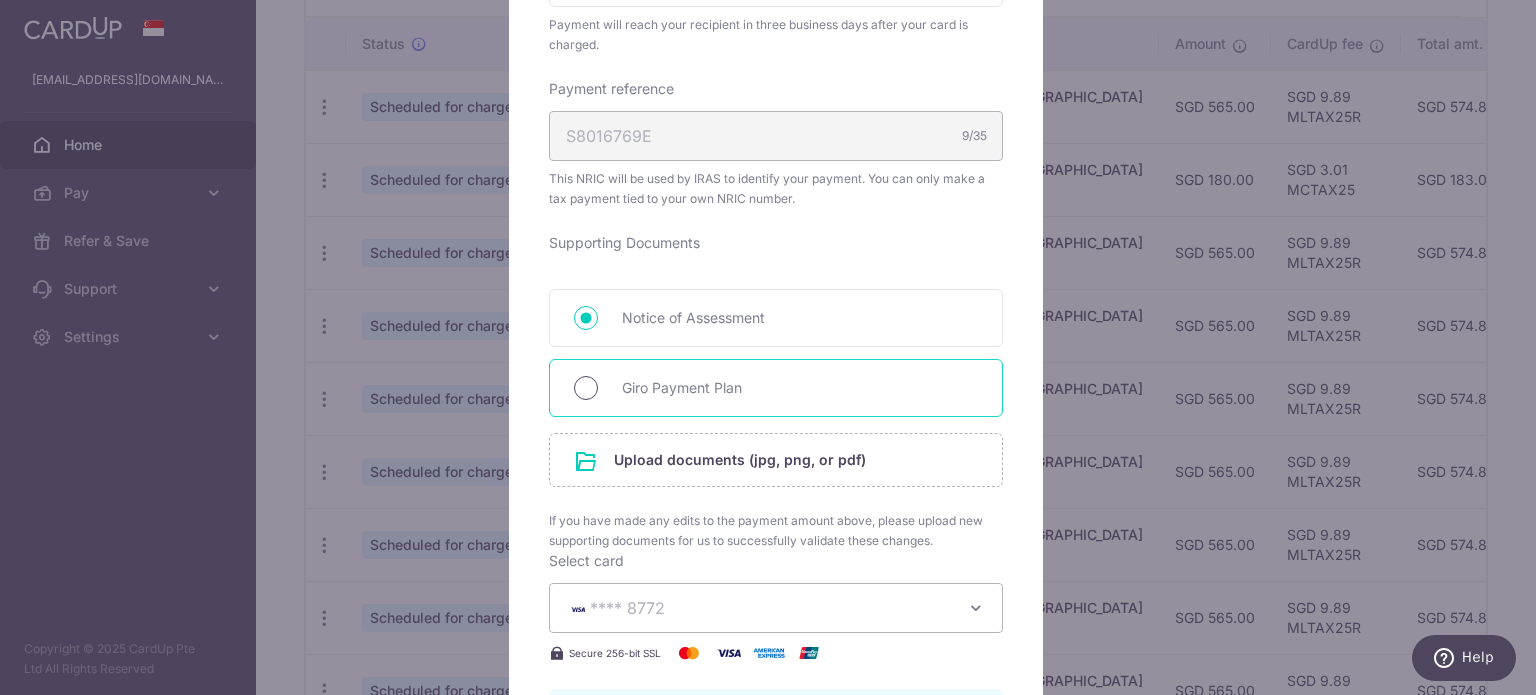 click on "Giro Payment Plan" at bounding box center (586, 388) 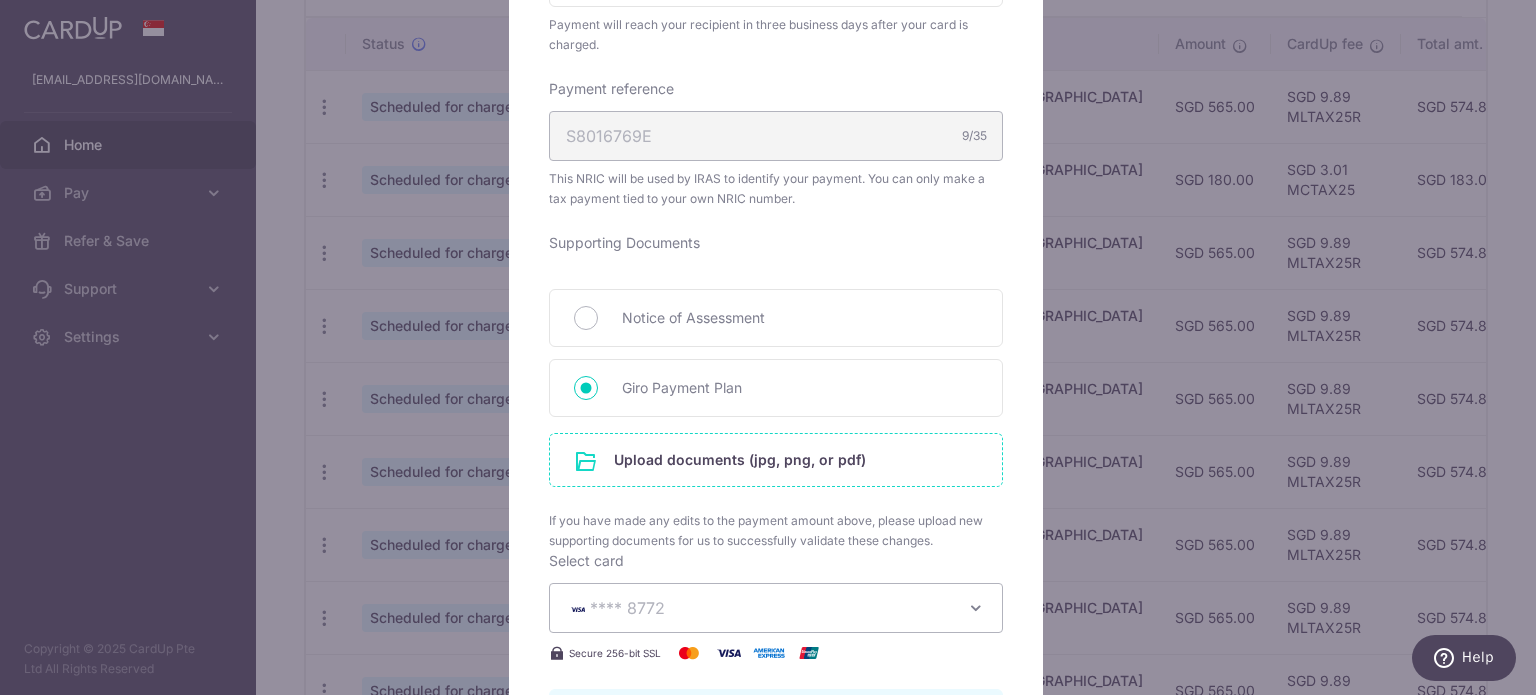 click at bounding box center (776, 460) 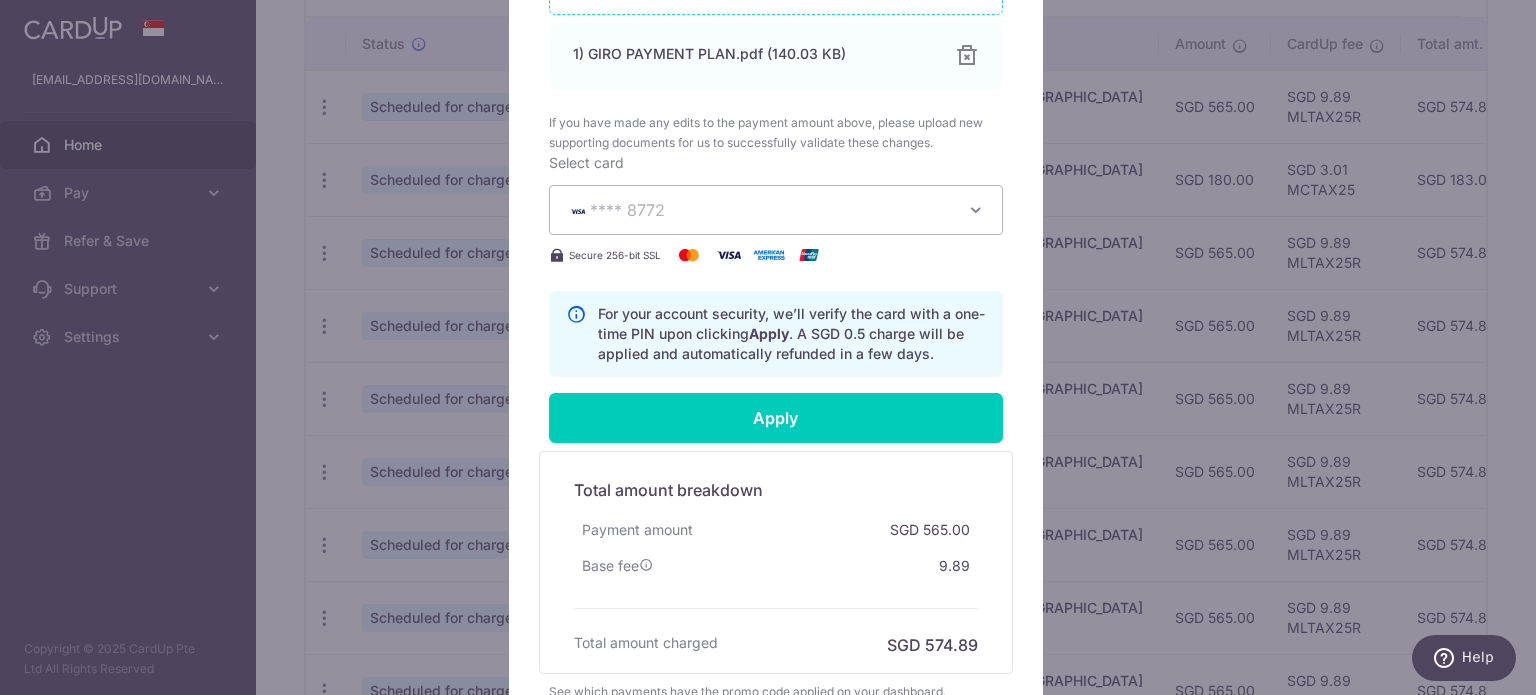 scroll, scrollTop: 1356, scrollLeft: 0, axis: vertical 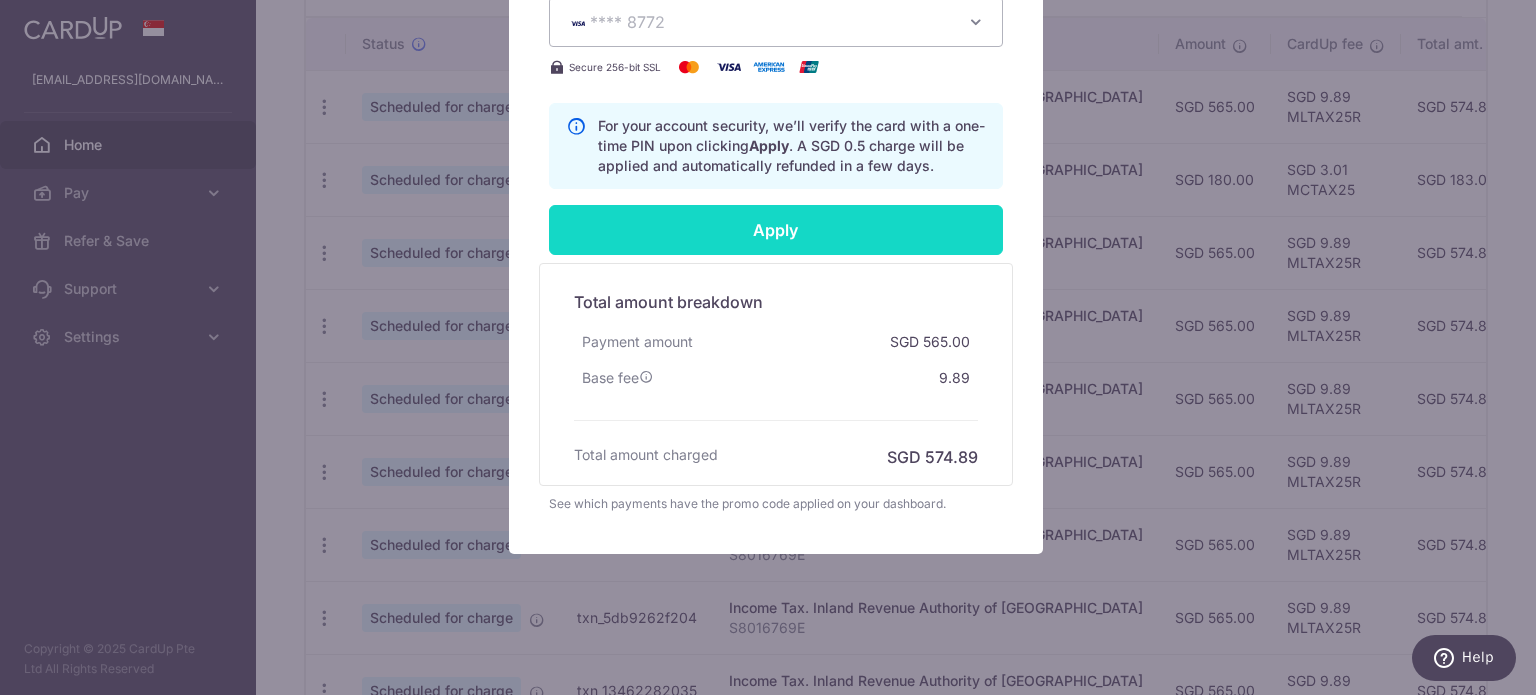 click on "Apply" at bounding box center (776, 230) 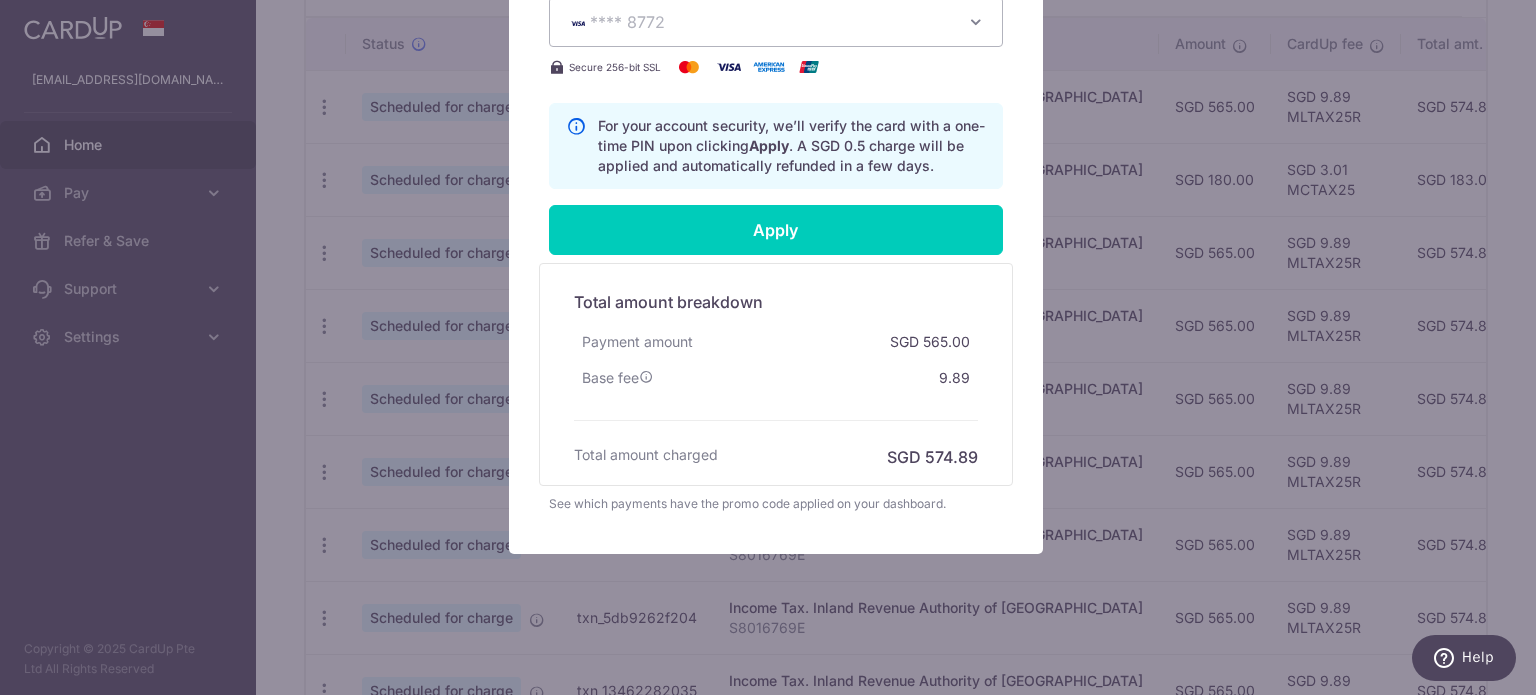 type on "Successfully Applied" 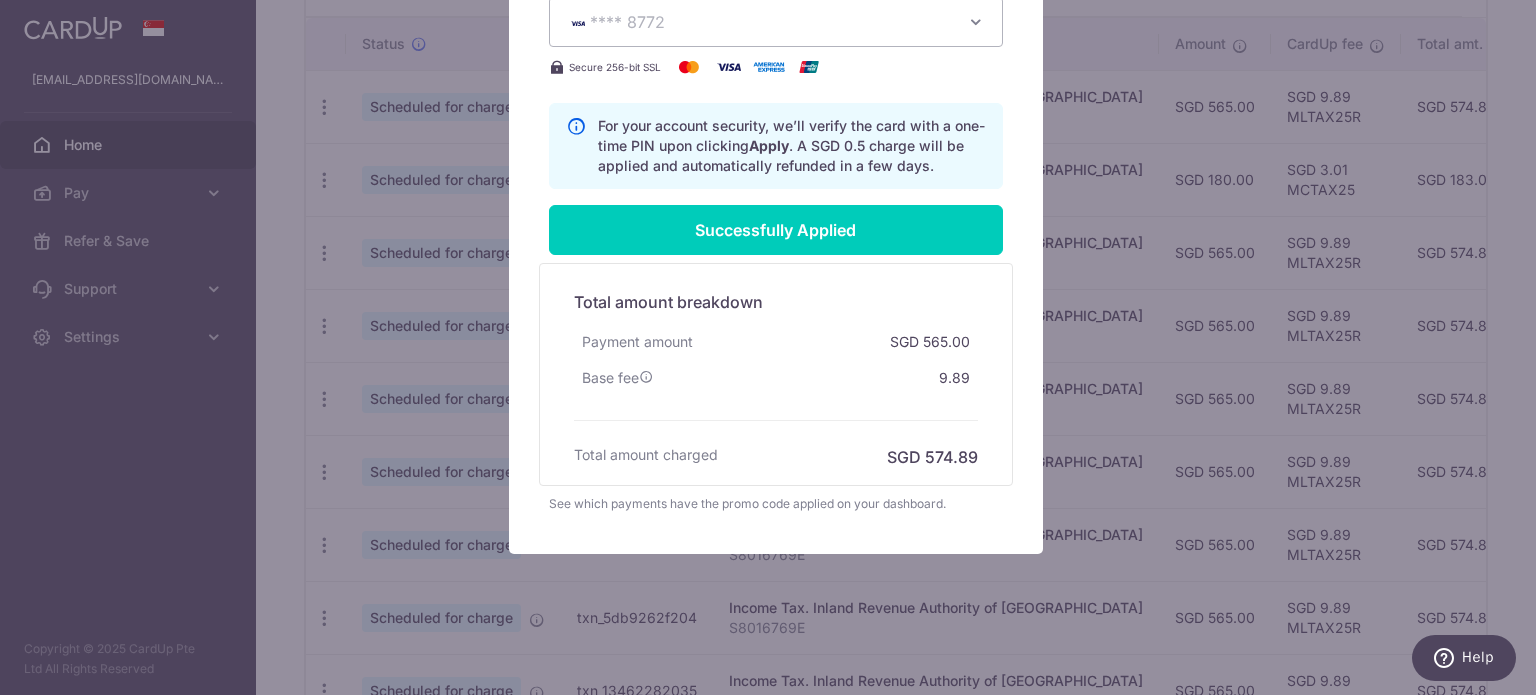 scroll, scrollTop: 1425, scrollLeft: 0, axis: vertical 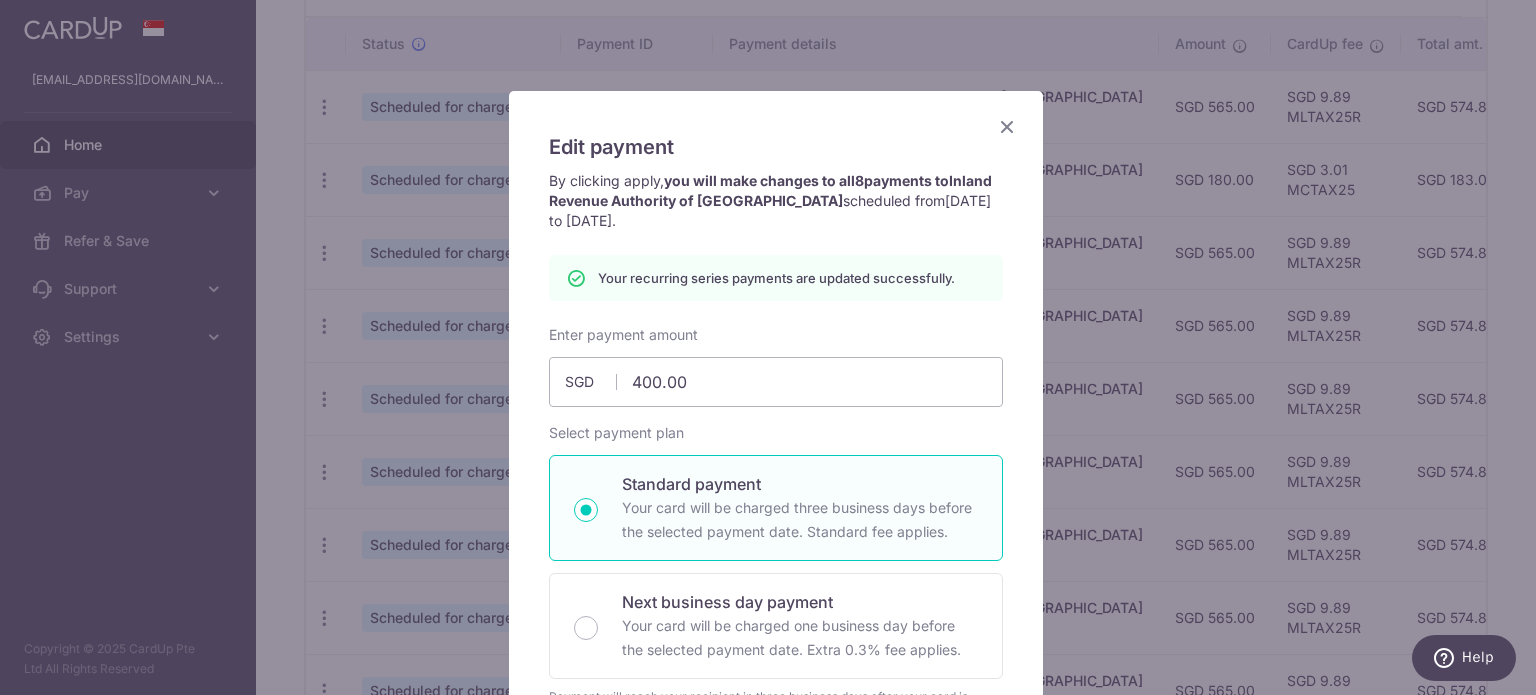 click at bounding box center [1007, 126] 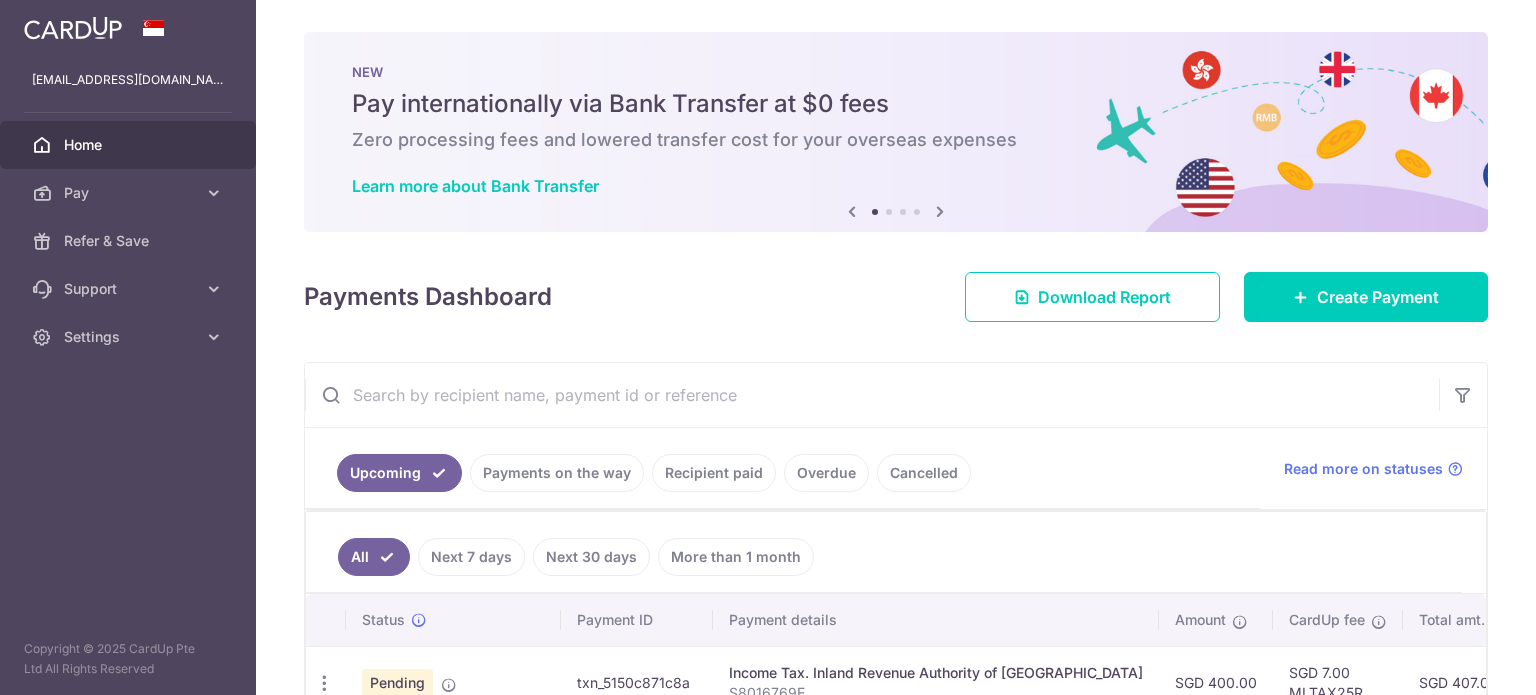 scroll, scrollTop: 0, scrollLeft: 0, axis: both 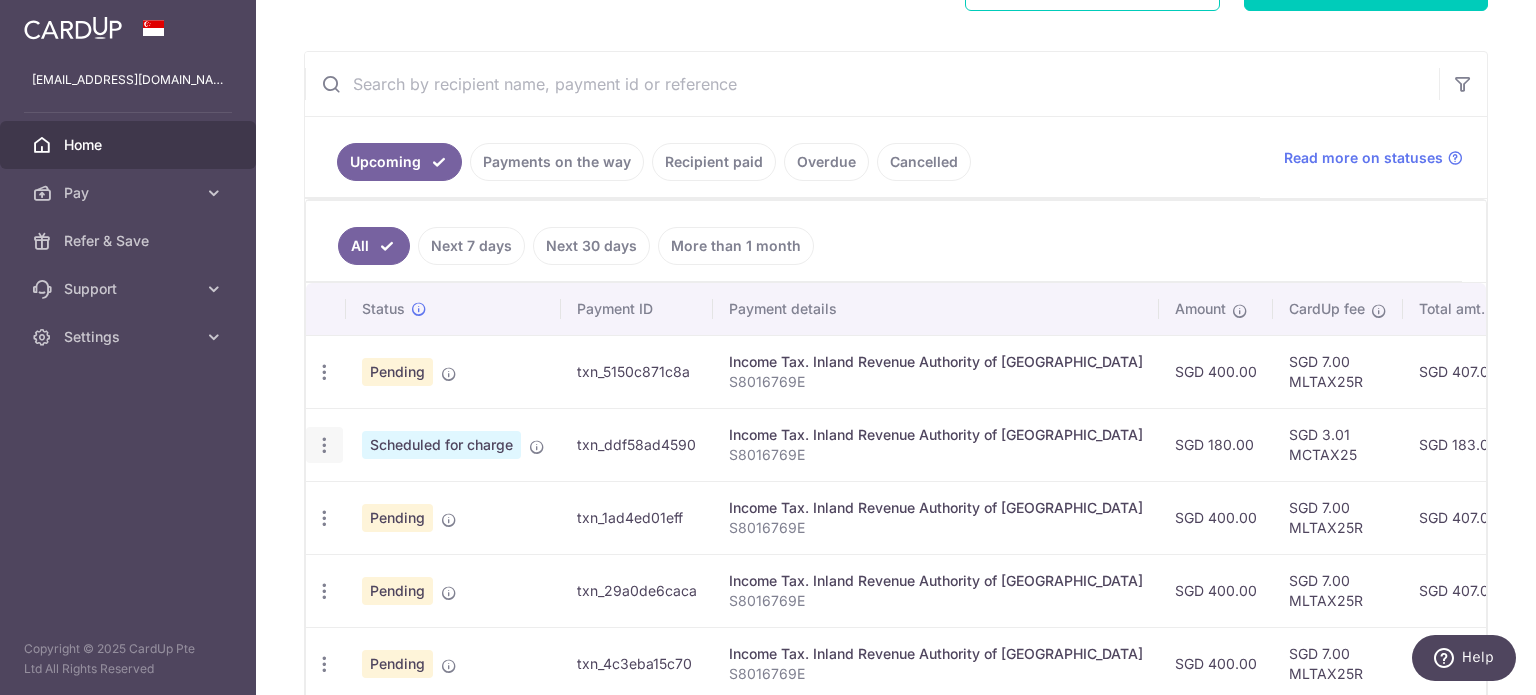 click at bounding box center [324, 372] 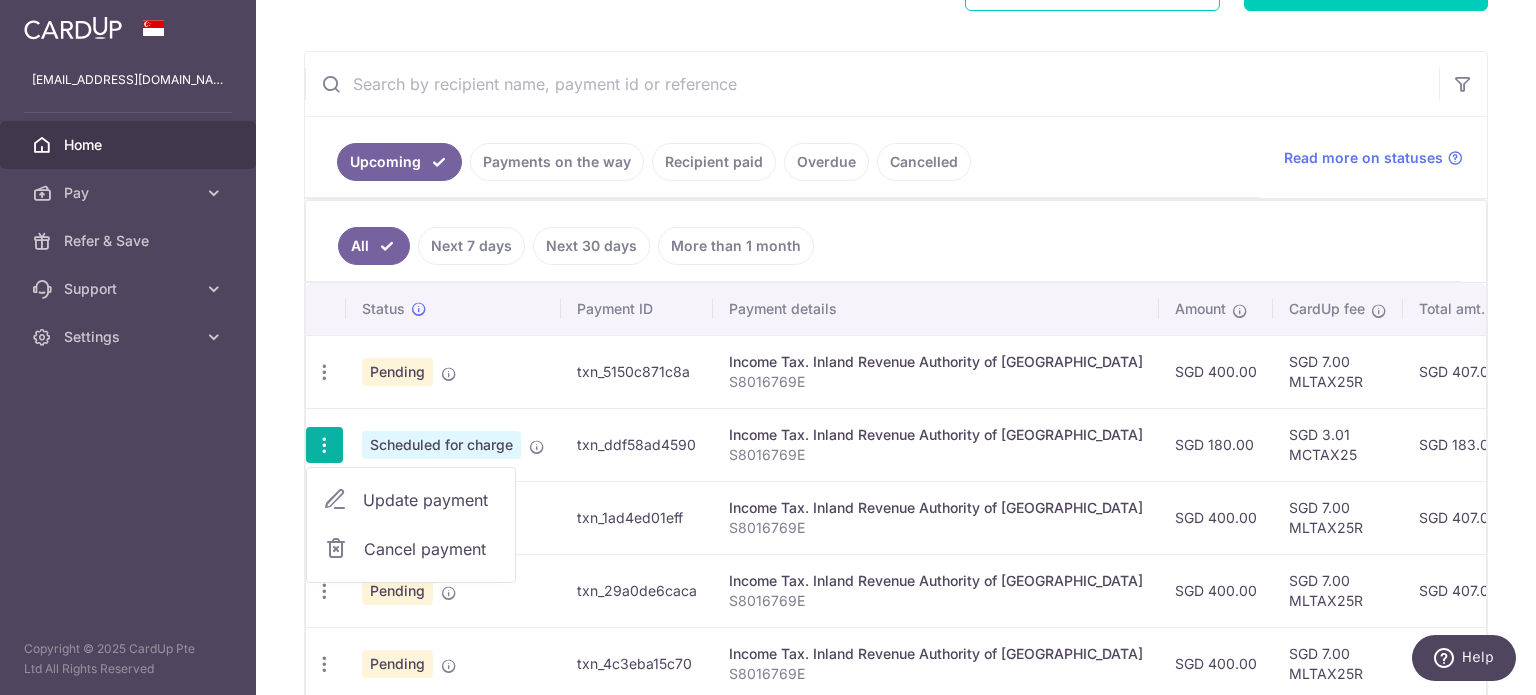 click on "Update payment" at bounding box center (431, 500) 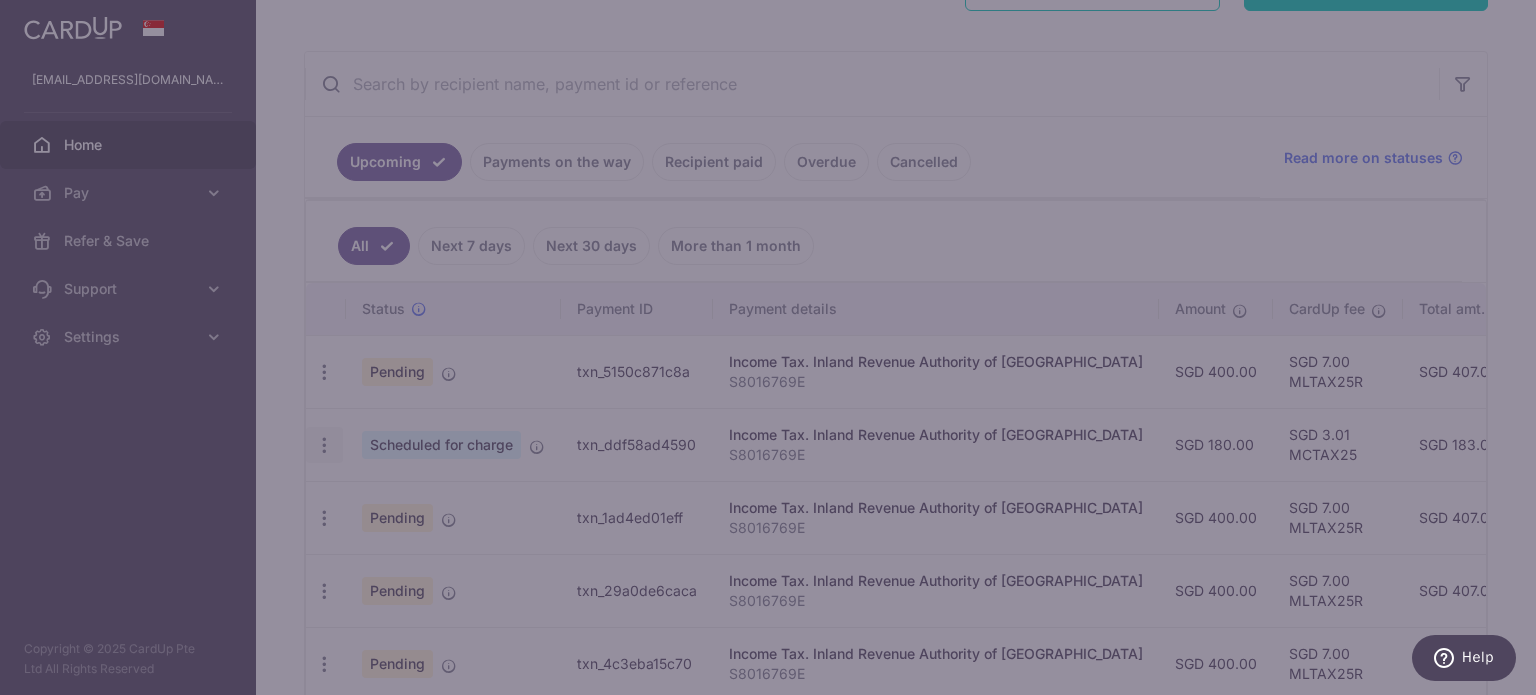 type on "MCTAX25" 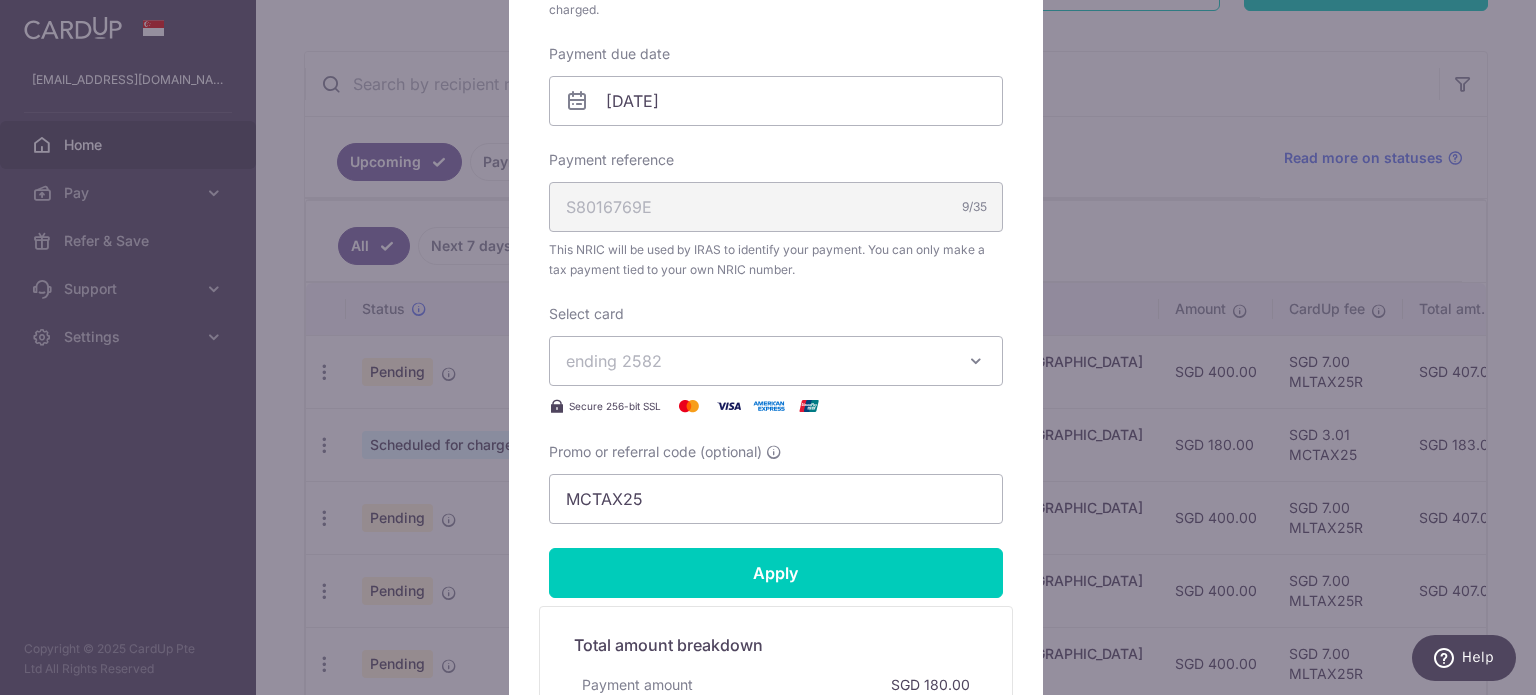 scroll, scrollTop: 800, scrollLeft: 0, axis: vertical 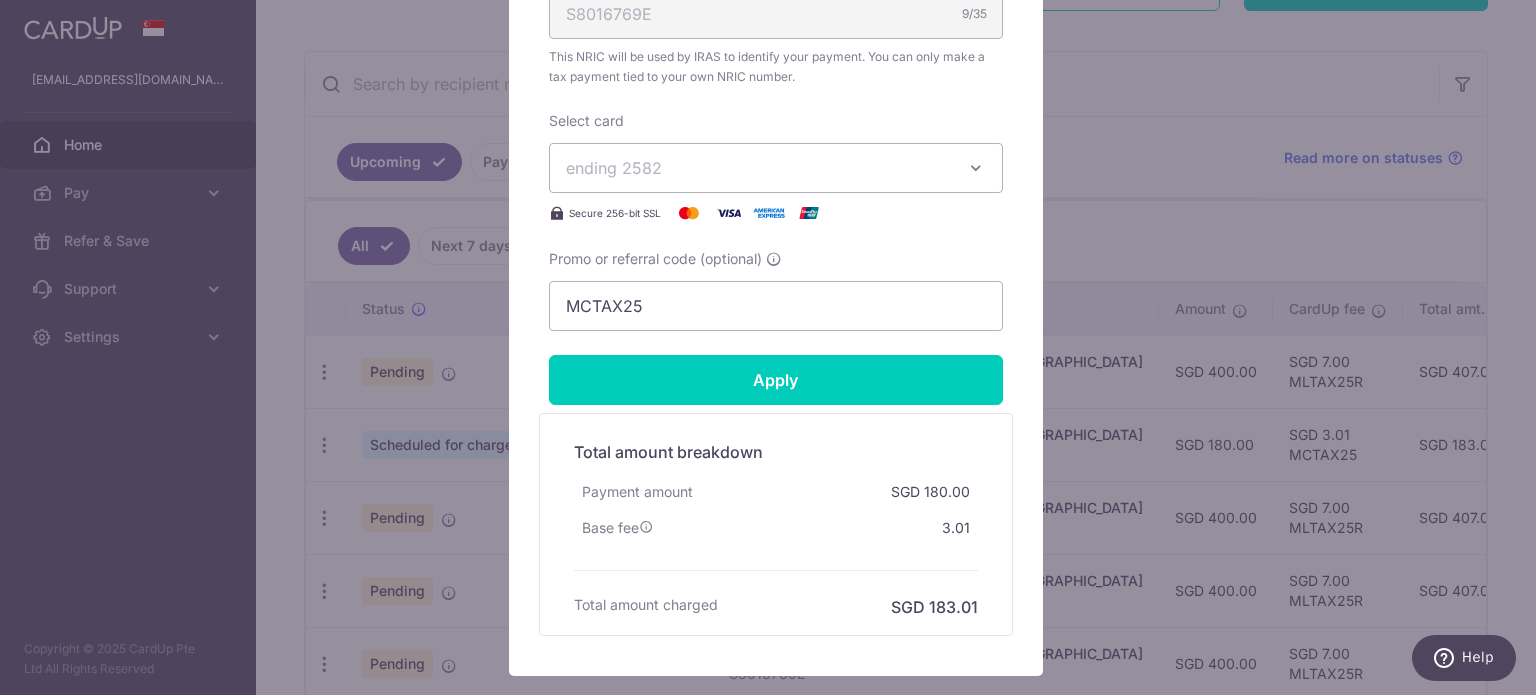 click on "ending 2582" at bounding box center [776, 168] 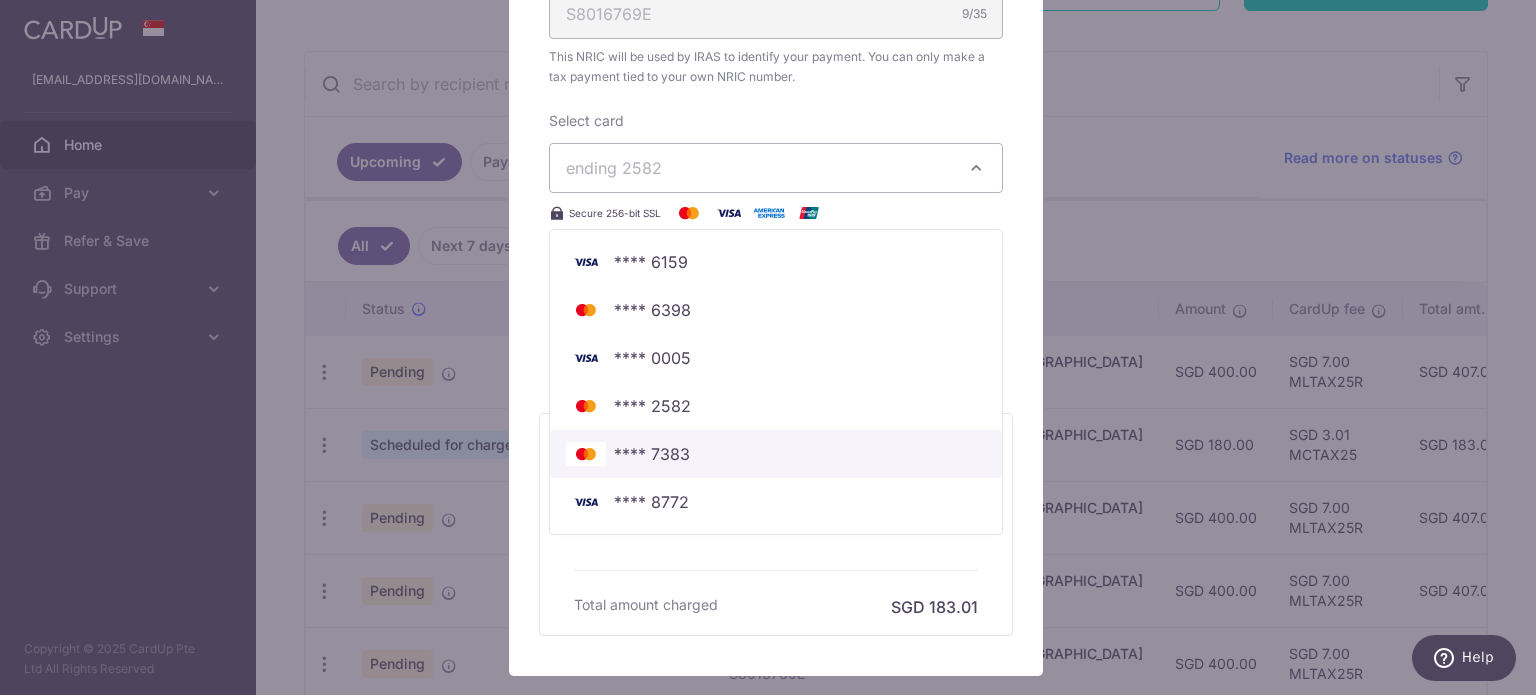 click on "**** 7383" at bounding box center (652, 454) 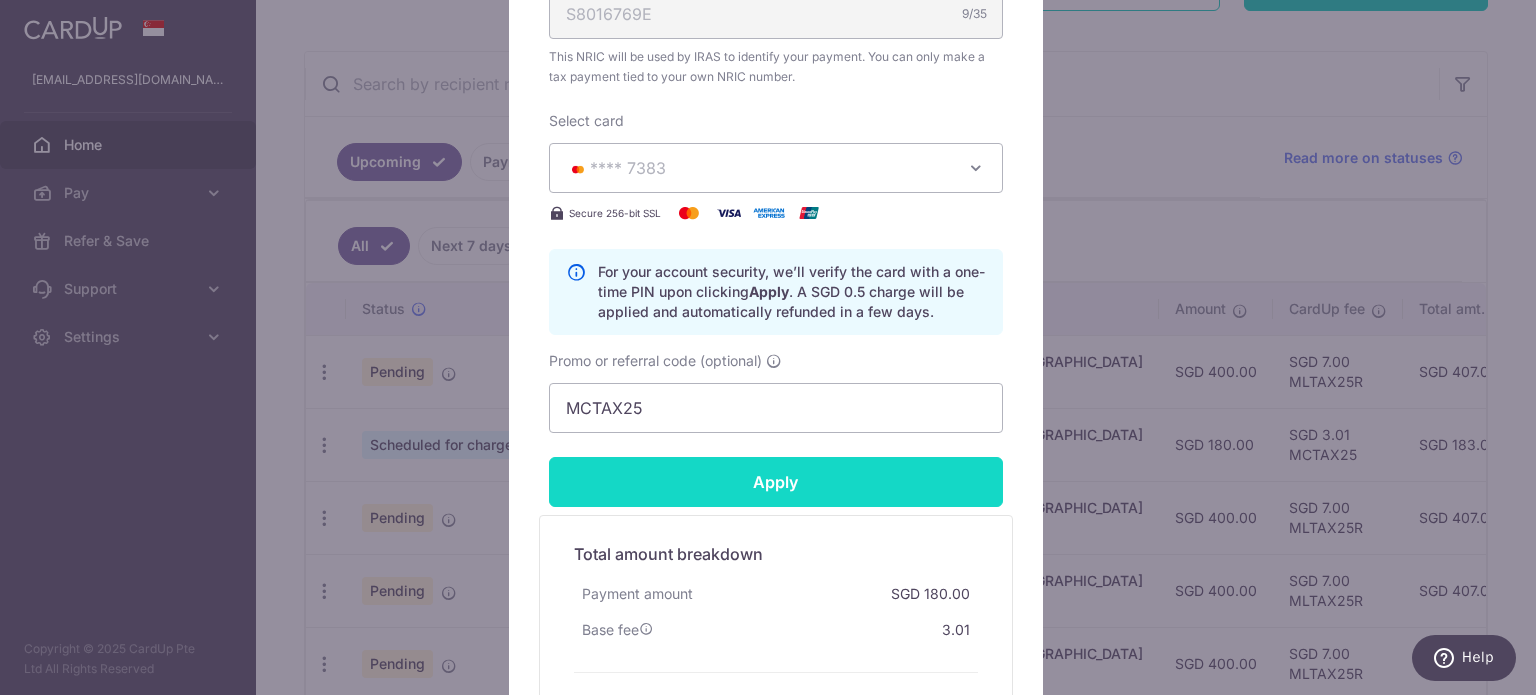 click on "Apply" at bounding box center (776, 482) 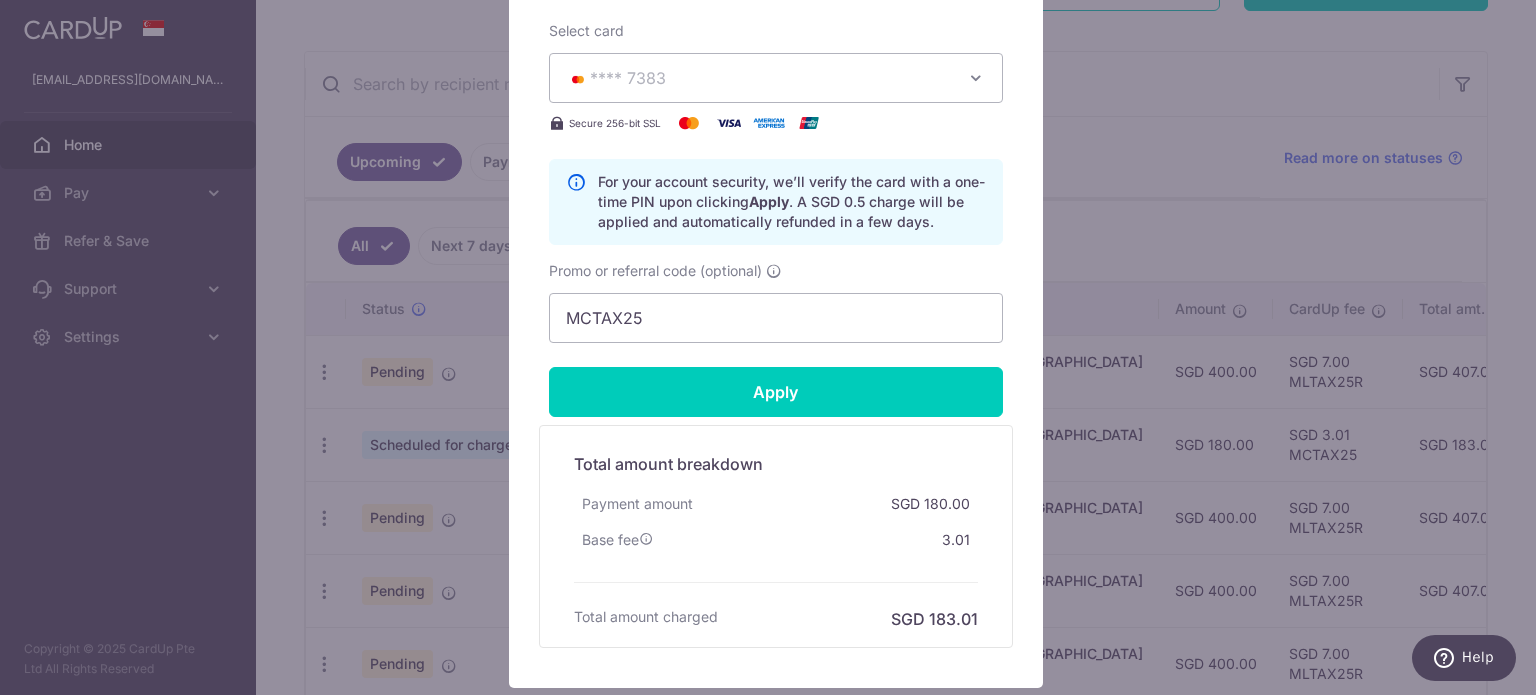 scroll, scrollTop: 934, scrollLeft: 0, axis: vertical 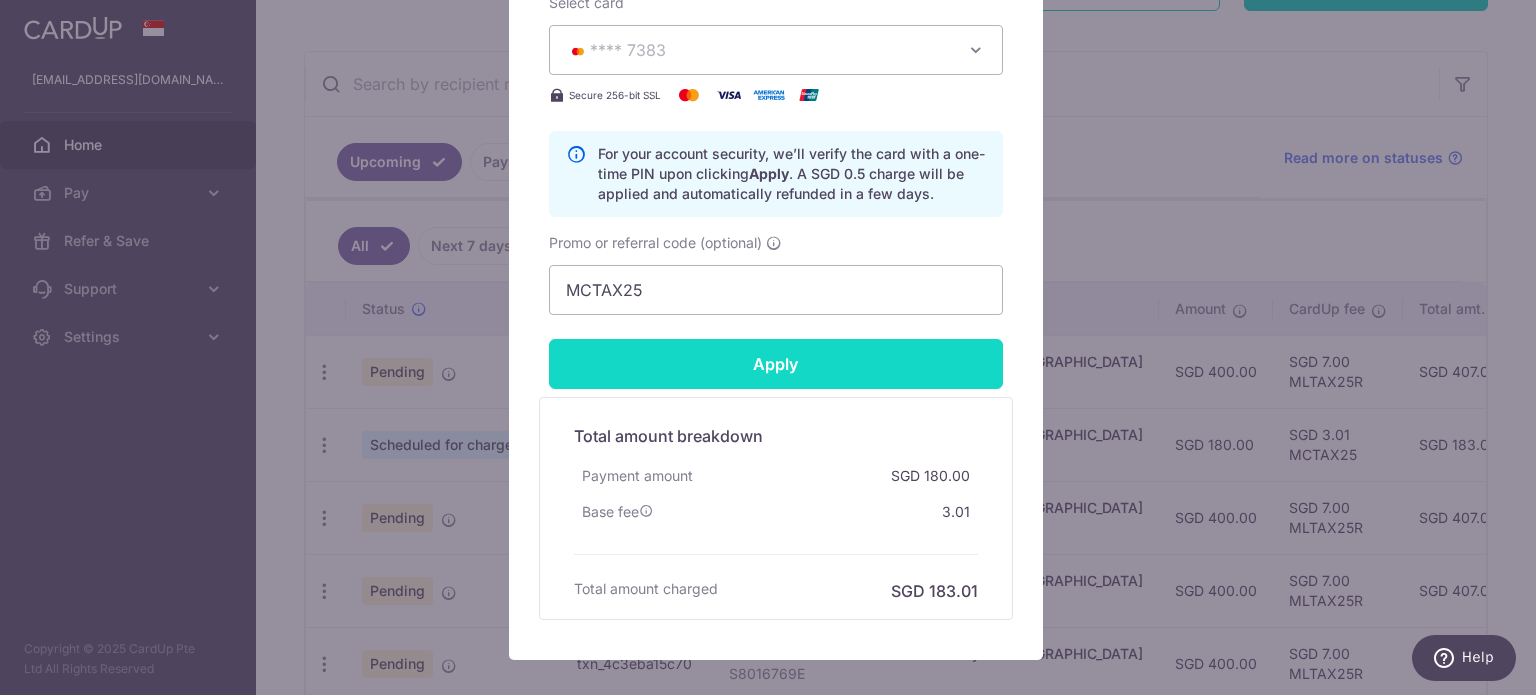 click on "Apply" at bounding box center [776, 364] 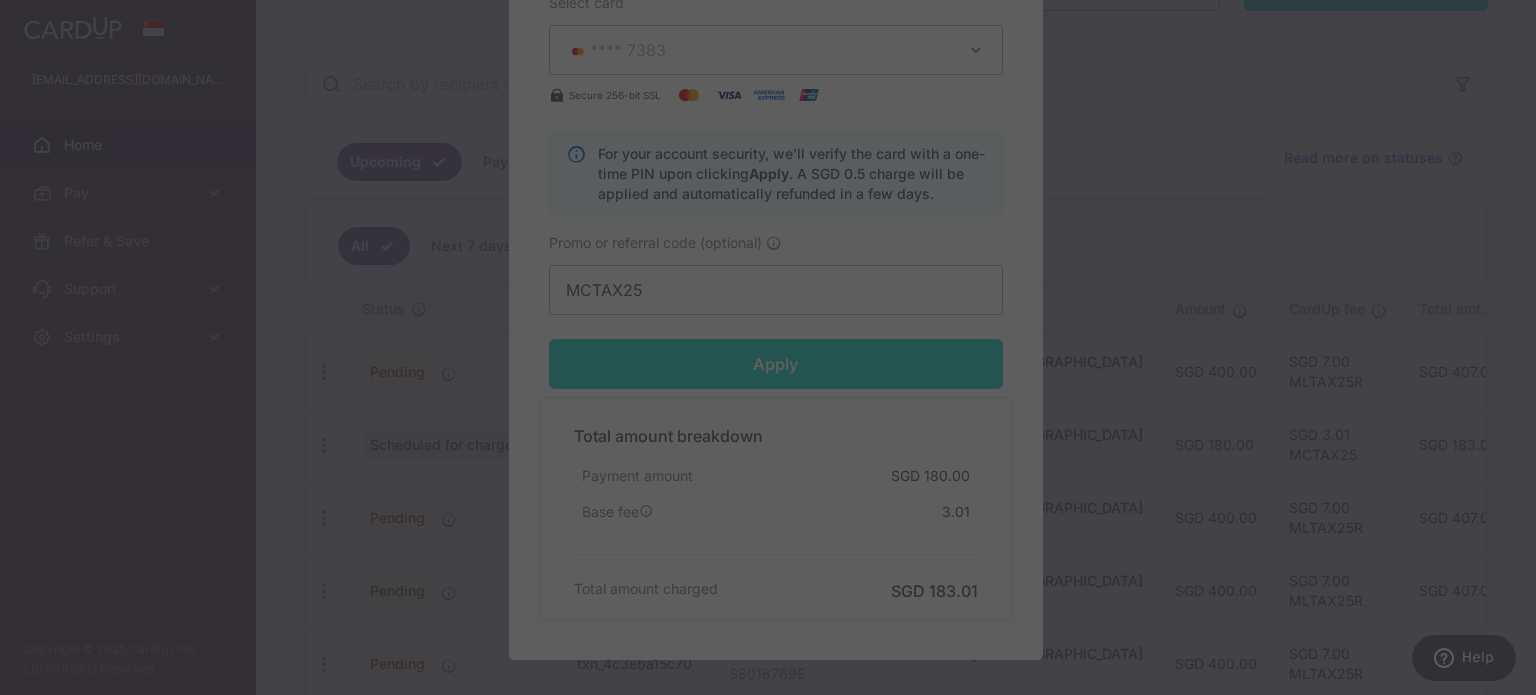 type on "Successfully Applied" 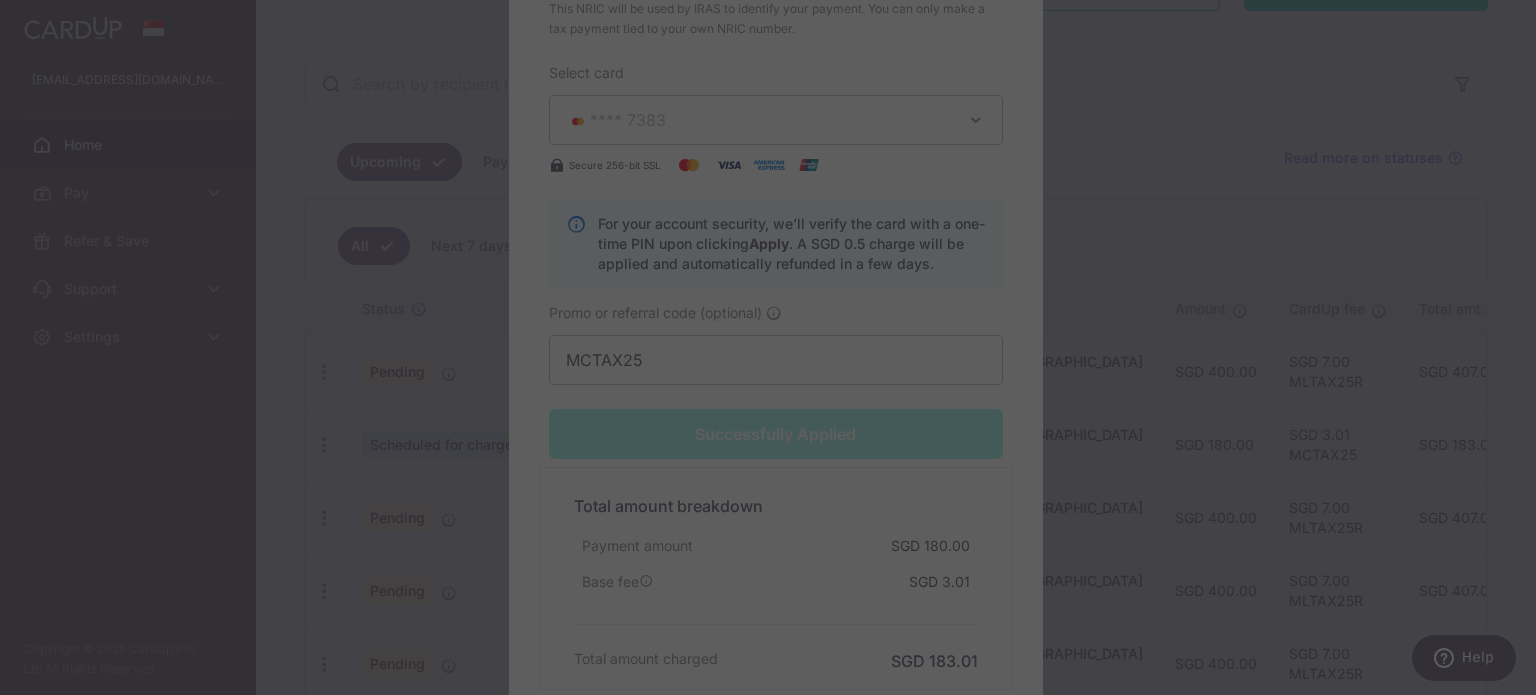 scroll, scrollTop: 988, scrollLeft: 0, axis: vertical 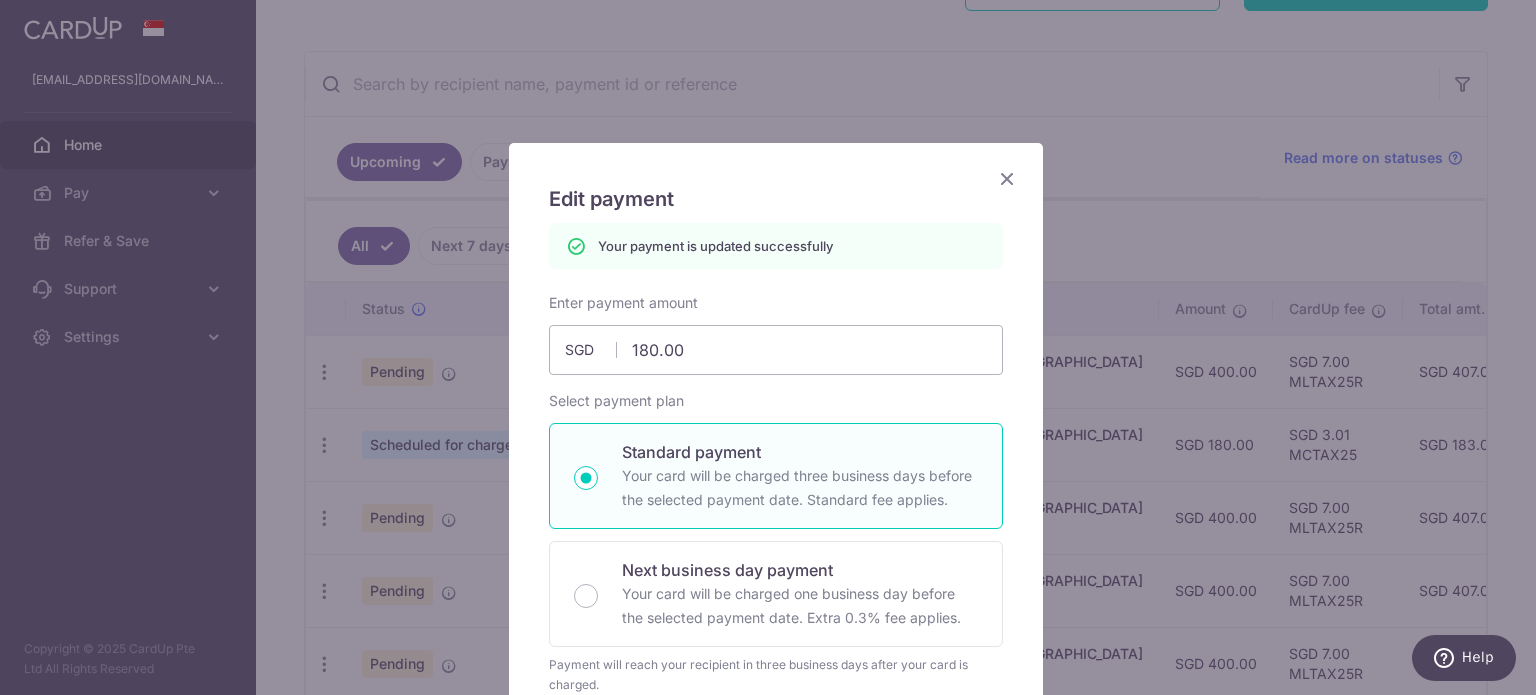 click at bounding box center (1007, 178) 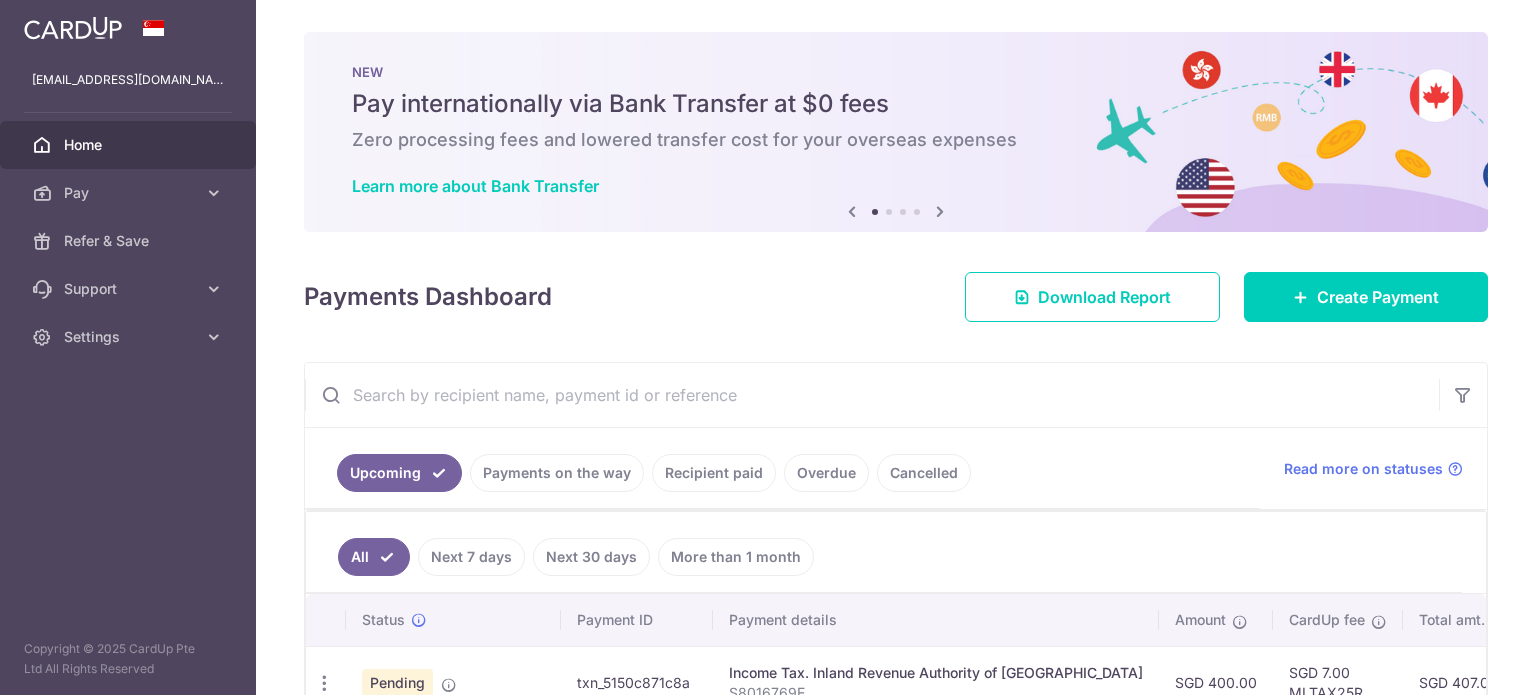 scroll, scrollTop: 0, scrollLeft: 0, axis: both 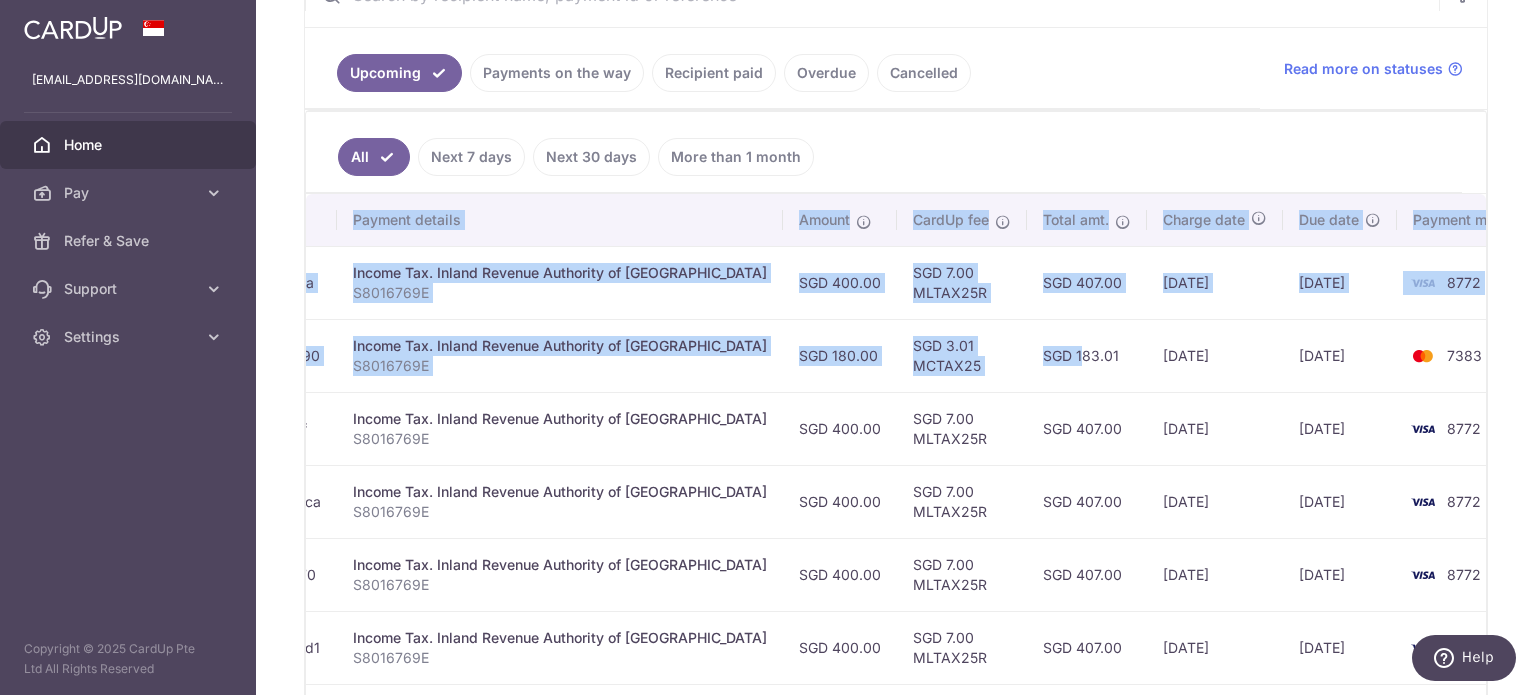click on "×
Pause Schedule
Pause all future payments in this series
Pause just this one payment
By clicking below, you confirm you are pausing this payment to   on  . Payments can be unpaused at anytime prior to payment taken date.
Confirm
Cancel Schedule
Cancel all future payments in this series
Cancel just this one payment
Confirm
Approve Payment
Recipient Bank Details" at bounding box center (896, 347) 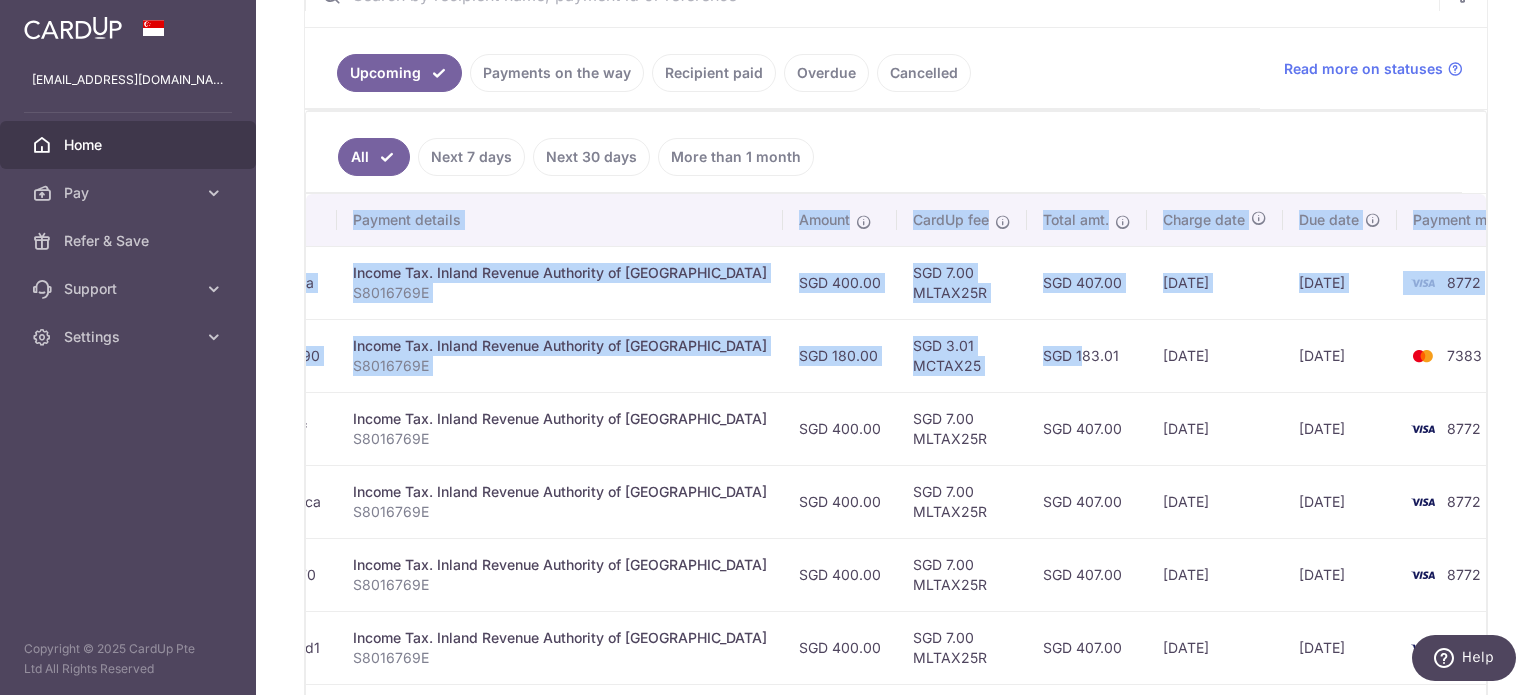 click on "×
Pause Schedule
Pause all future payments in this series
Pause just this one payment
By clicking below, you confirm you are pausing this payment to   on  . Payments can be unpaused at anytime prior to payment taken date.
Confirm
Cancel Schedule
Cancel all future payments in this series
Cancel just this one payment
Confirm
Approve Payment
Recipient Bank Details" at bounding box center (896, 347) 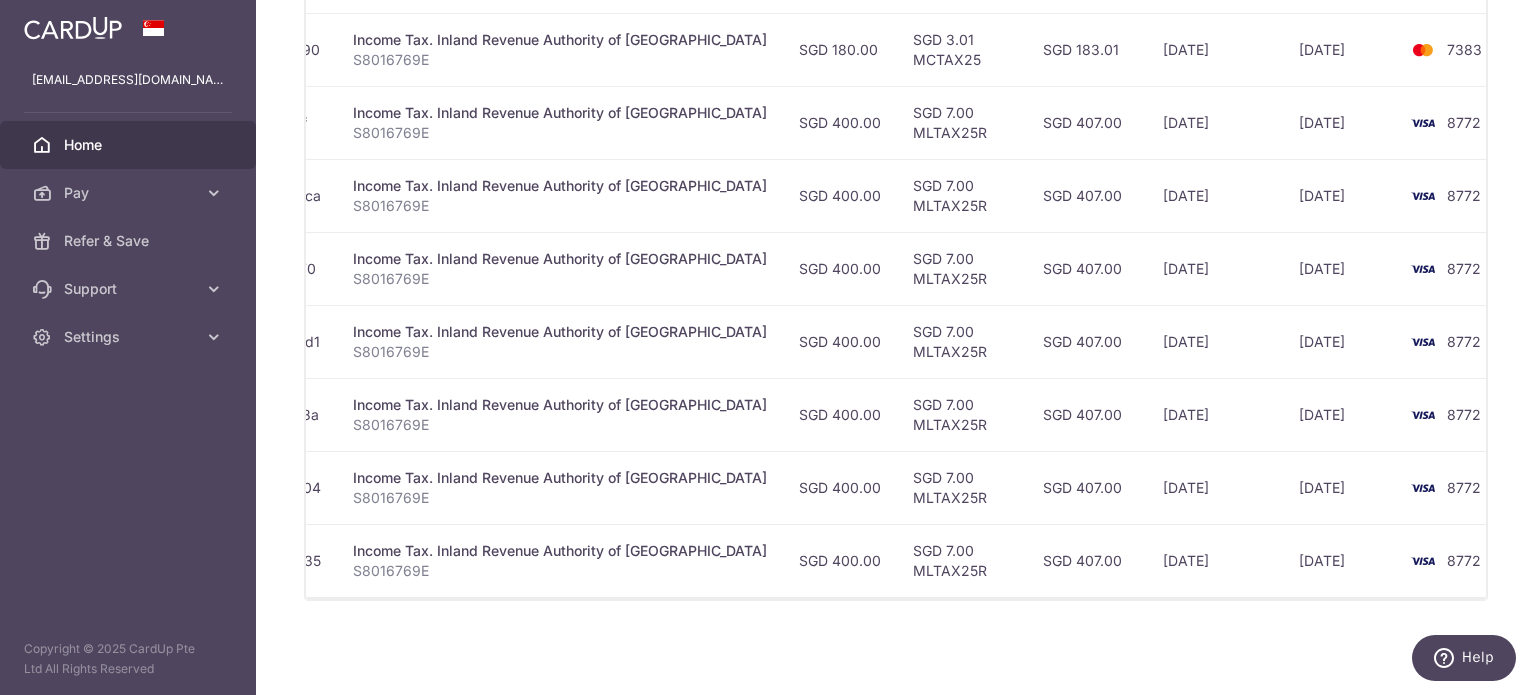 scroll, scrollTop: 111, scrollLeft: 0, axis: vertical 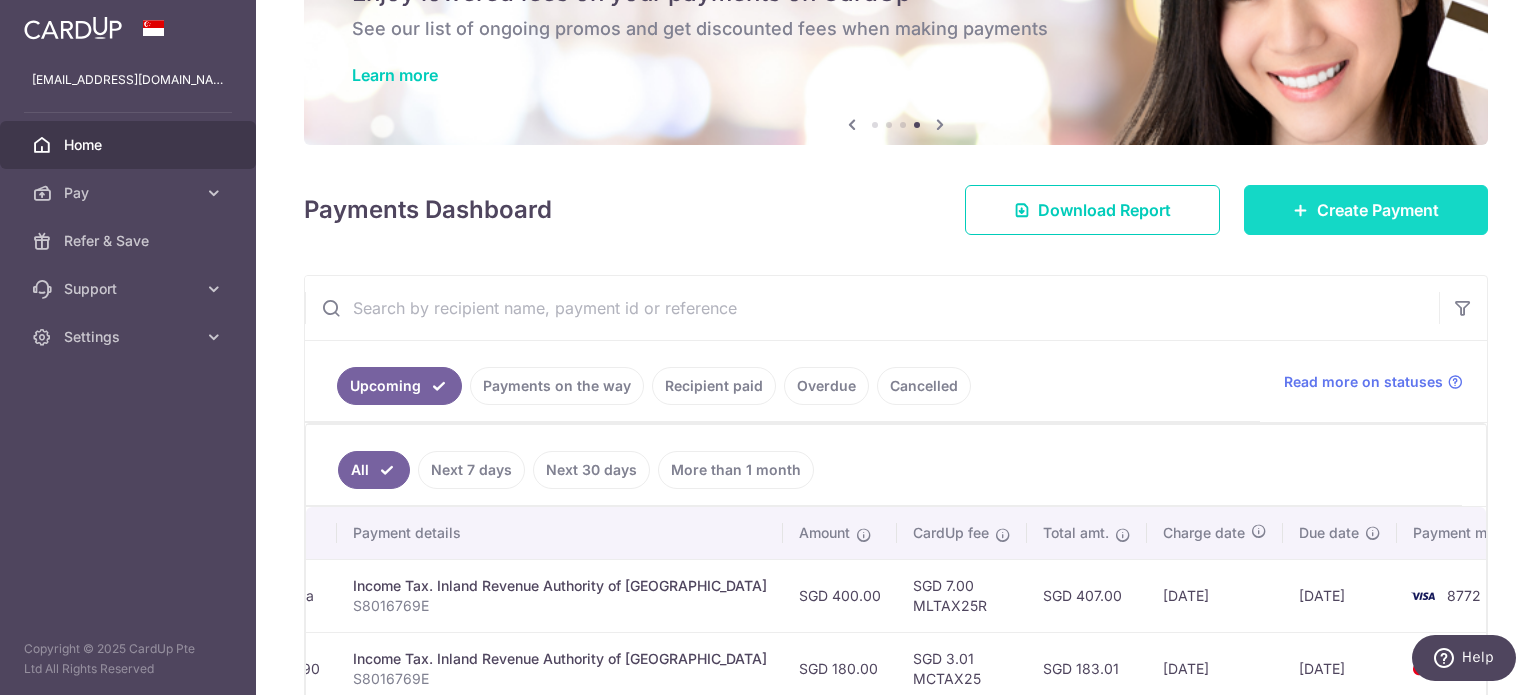 click on "Create Payment" at bounding box center (1378, 210) 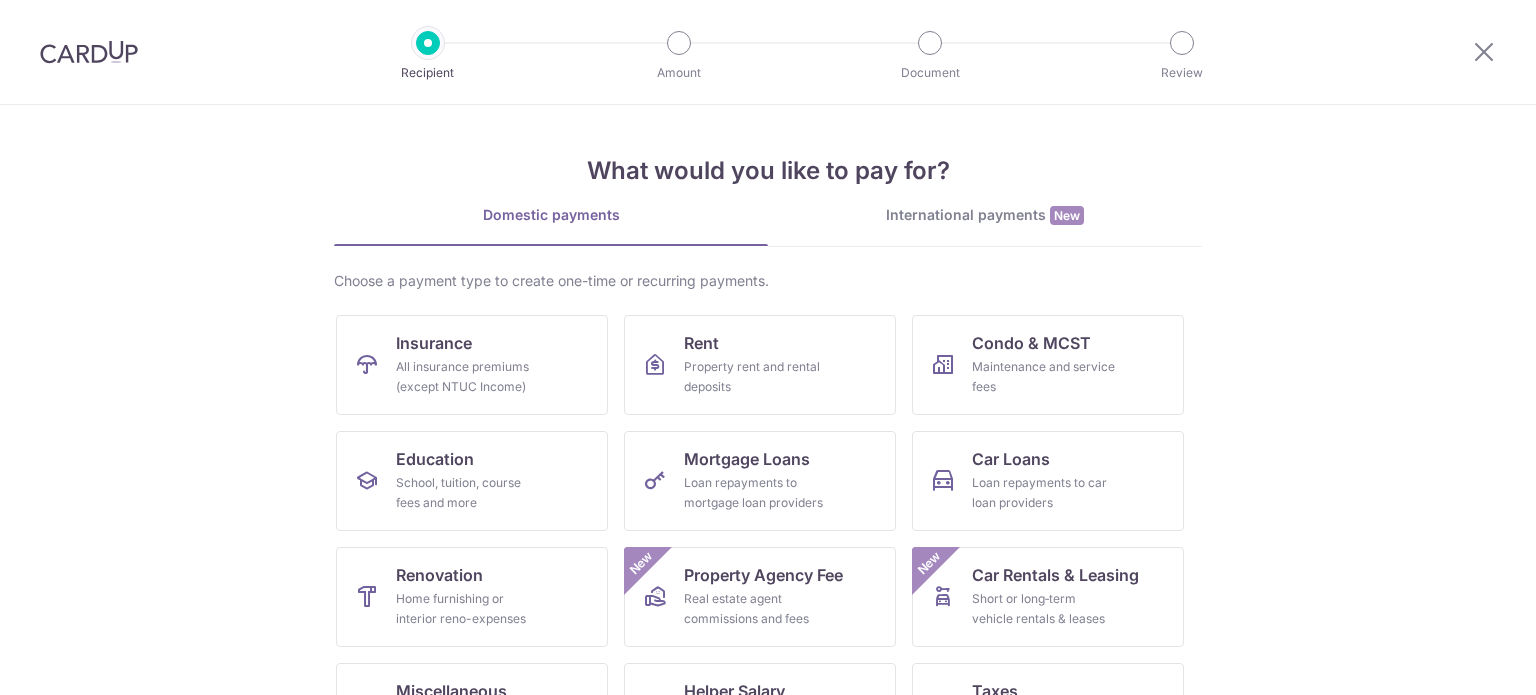 scroll, scrollTop: 0, scrollLeft: 0, axis: both 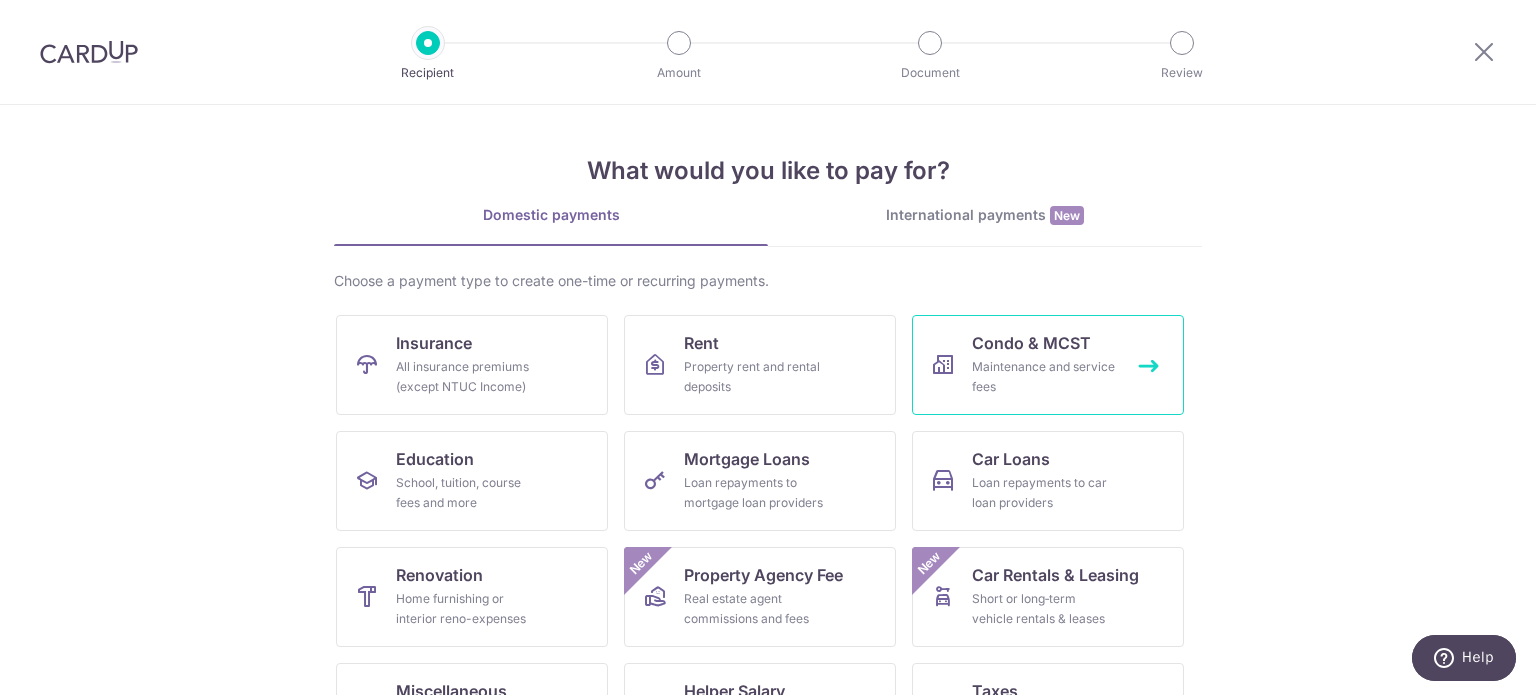 click on "Maintenance and service fees" at bounding box center [1044, 377] 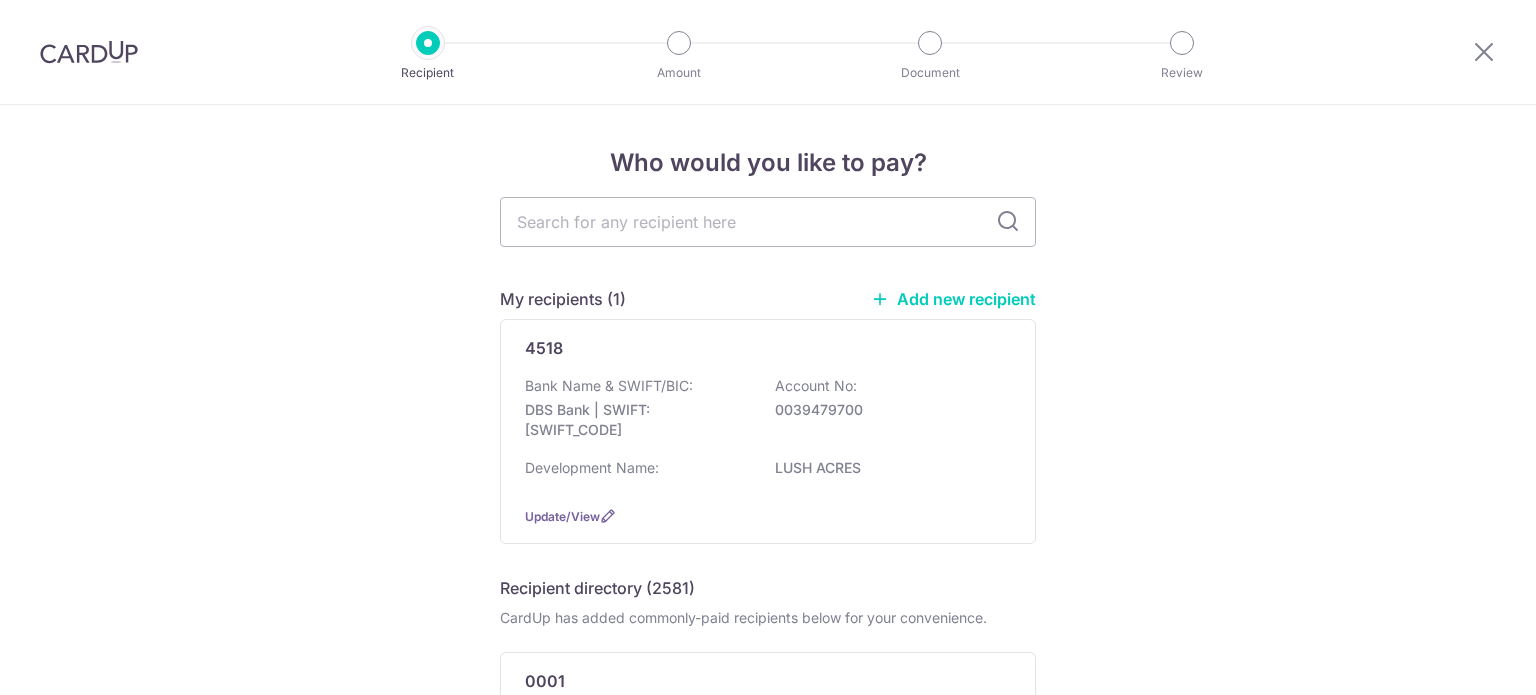 scroll, scrollTop: 0, scrollLeft: 0, axis: both 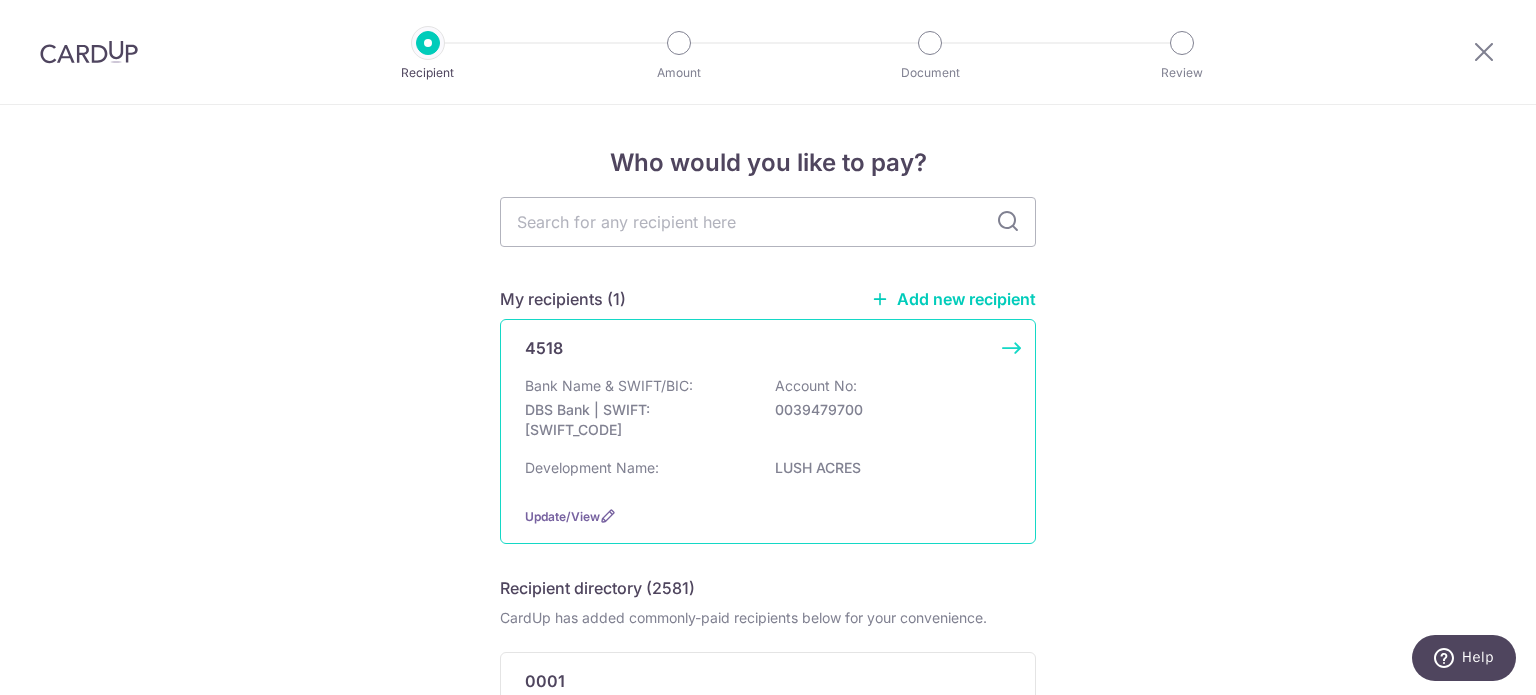 click on "Bank Name & SWIFT/BIC:" at bounding box center [609, 386] 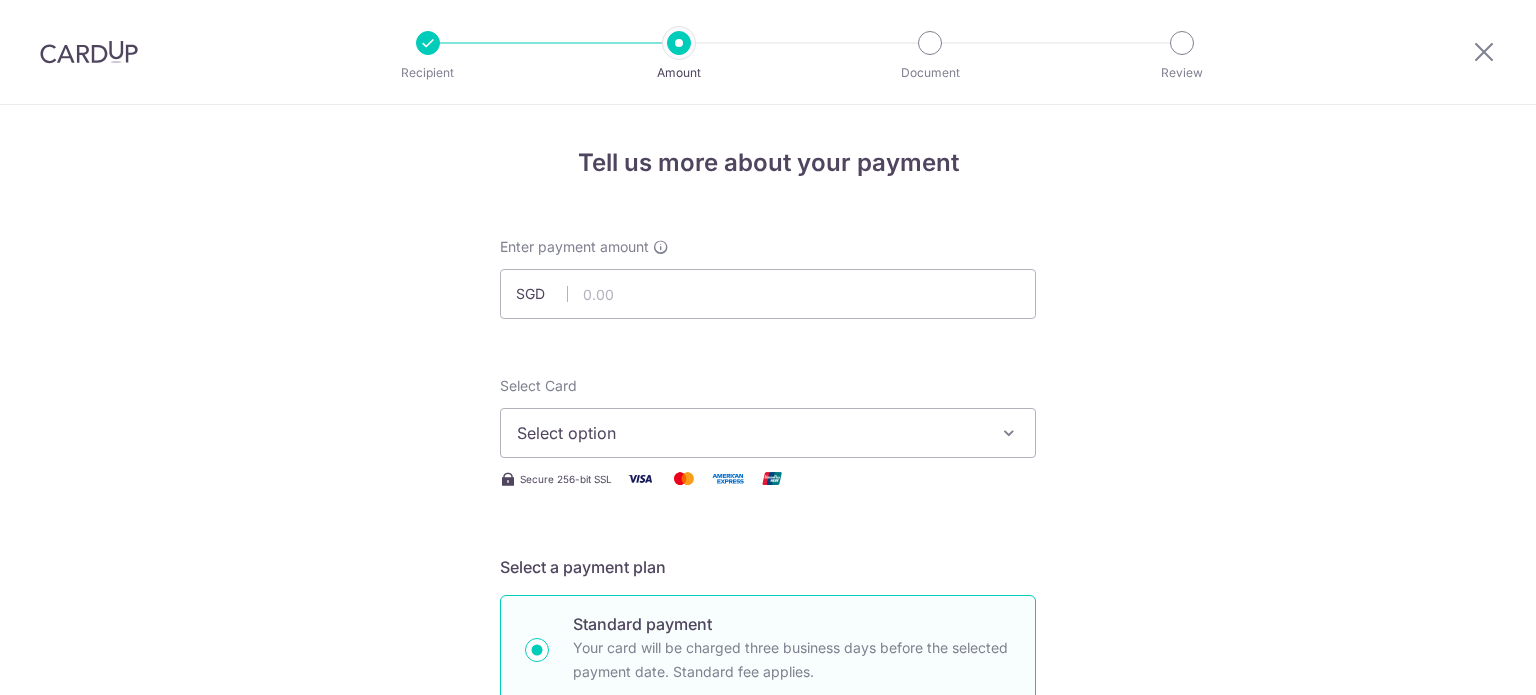 scroll, scrollTop: 0, scrollLeft: 0, axis: both 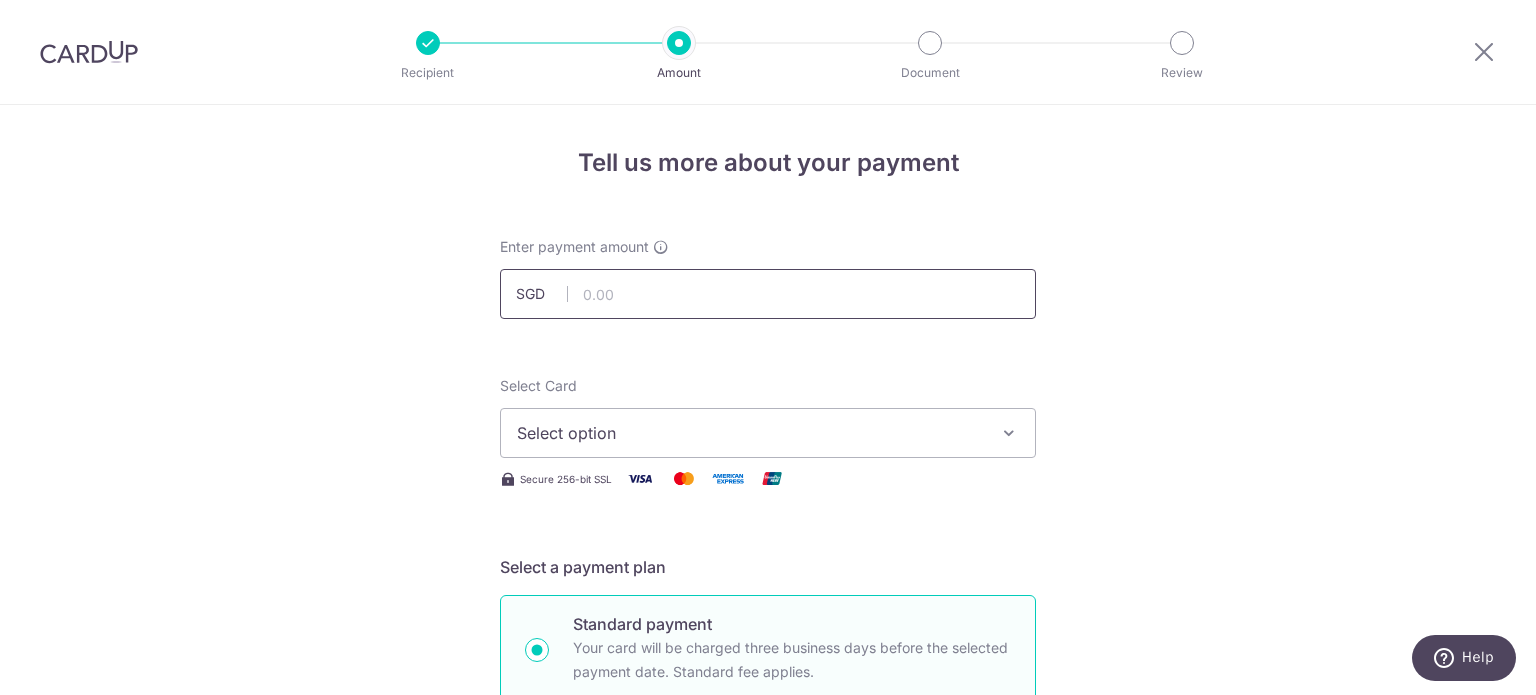 click at bounding box center (768, 294) 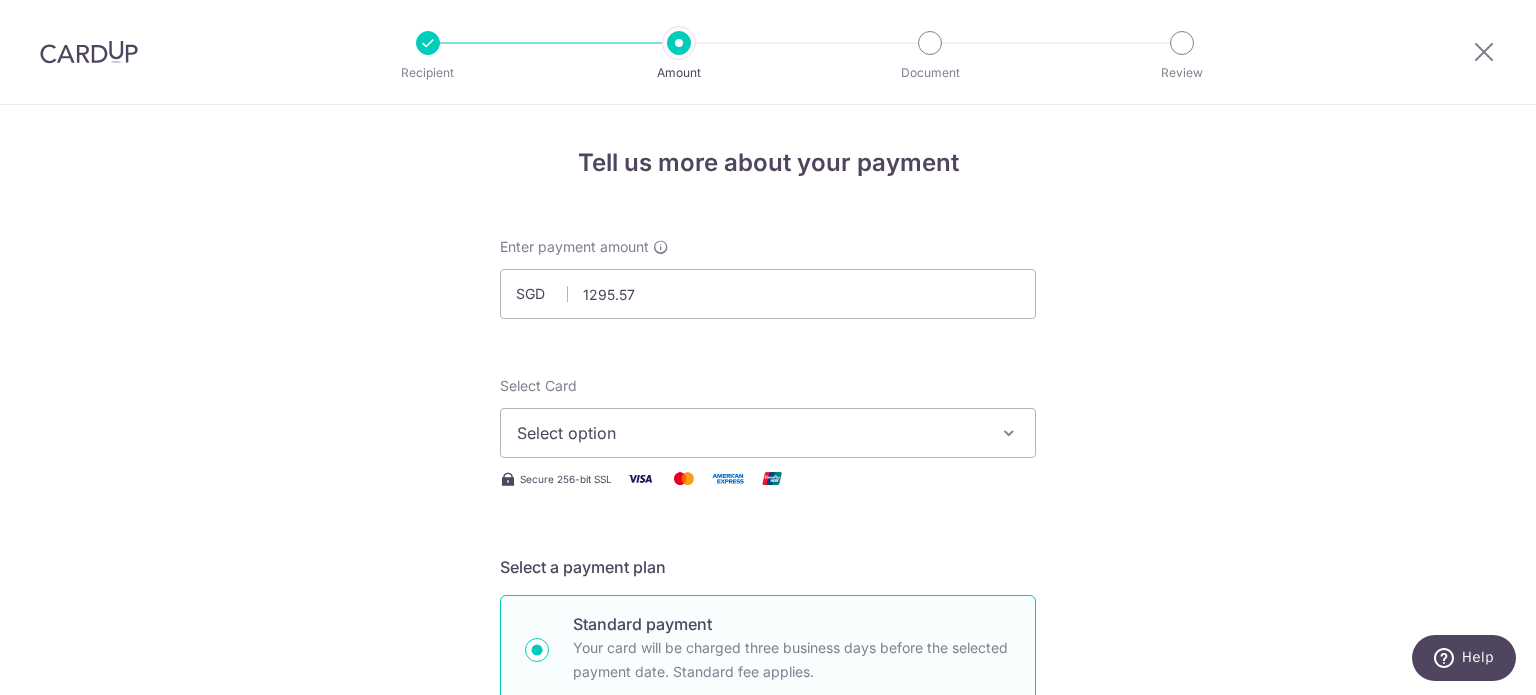 type on "1,295.57" 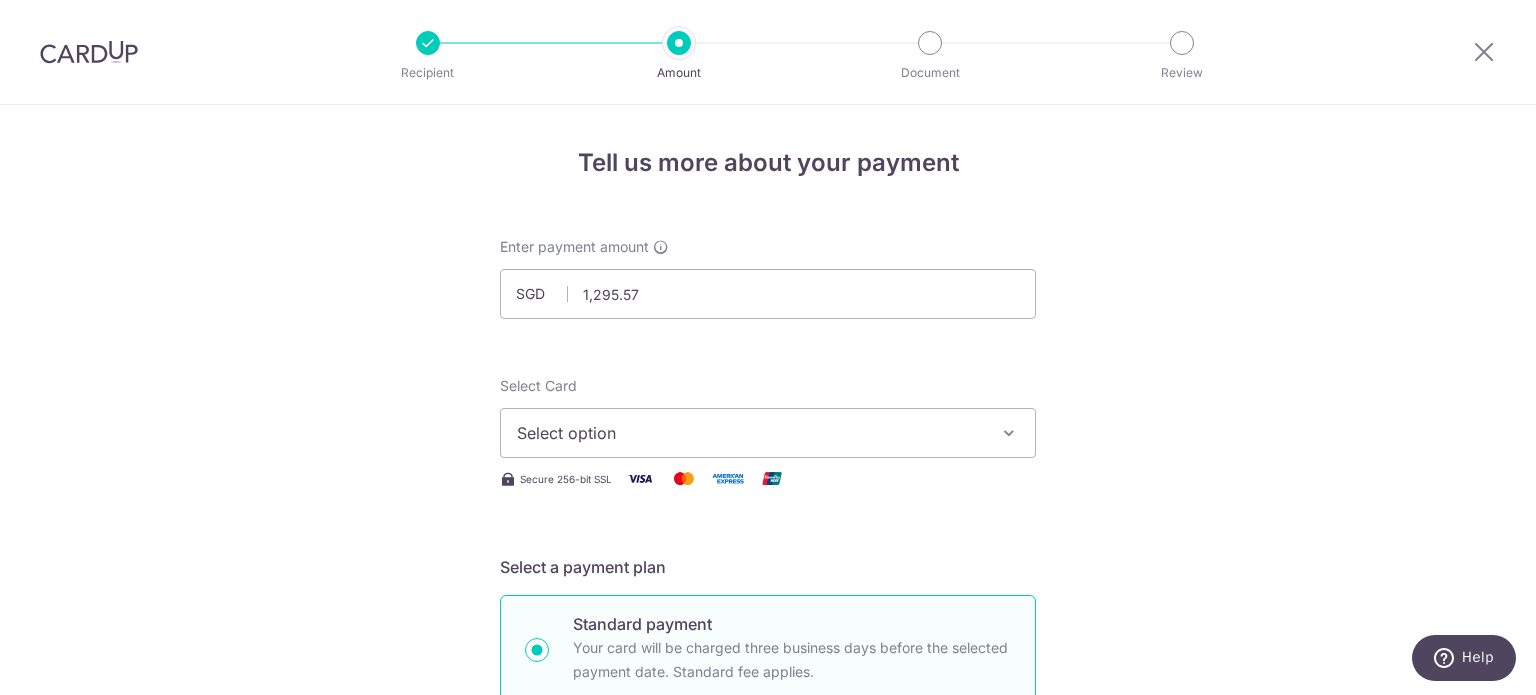 click on "Select option" at bounding box center [750, 433] 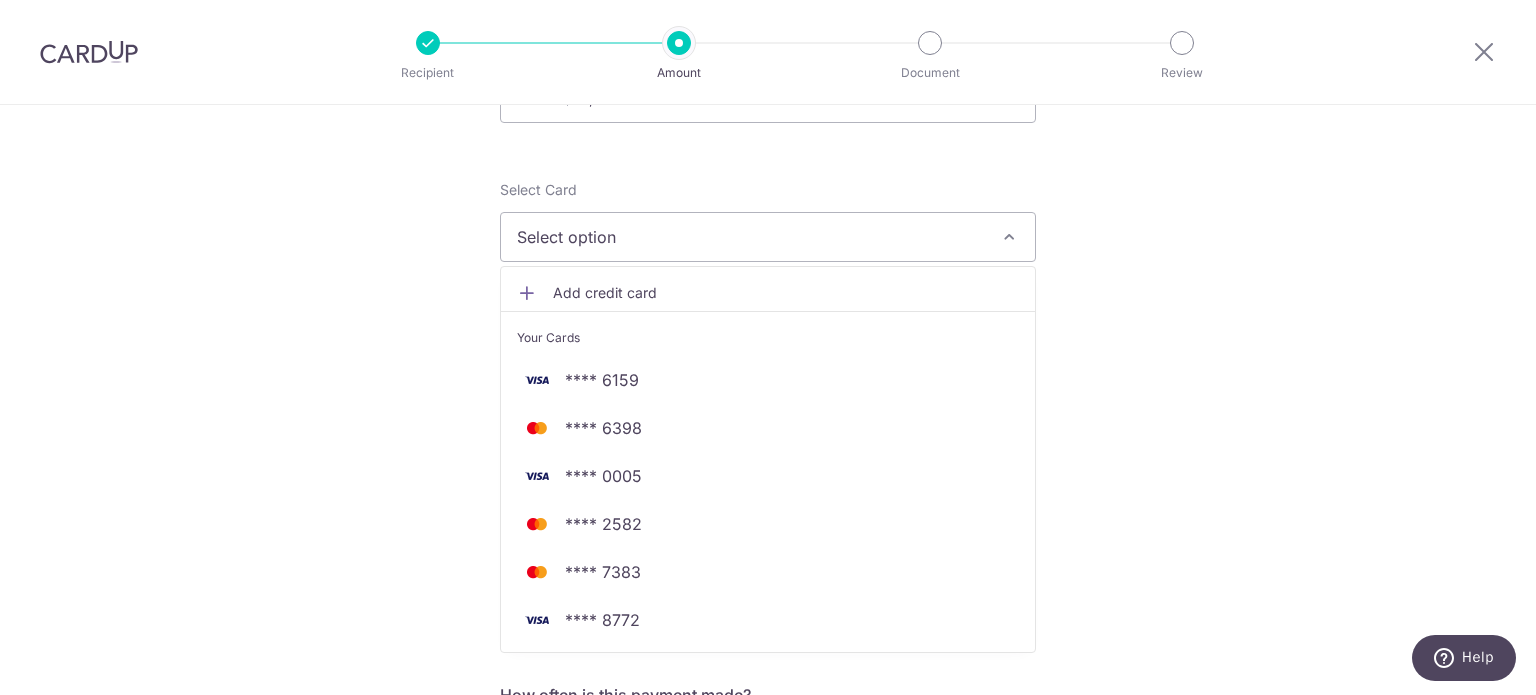 scroll, scrollTop: 200, scrollLeft: 0, axis: vertical 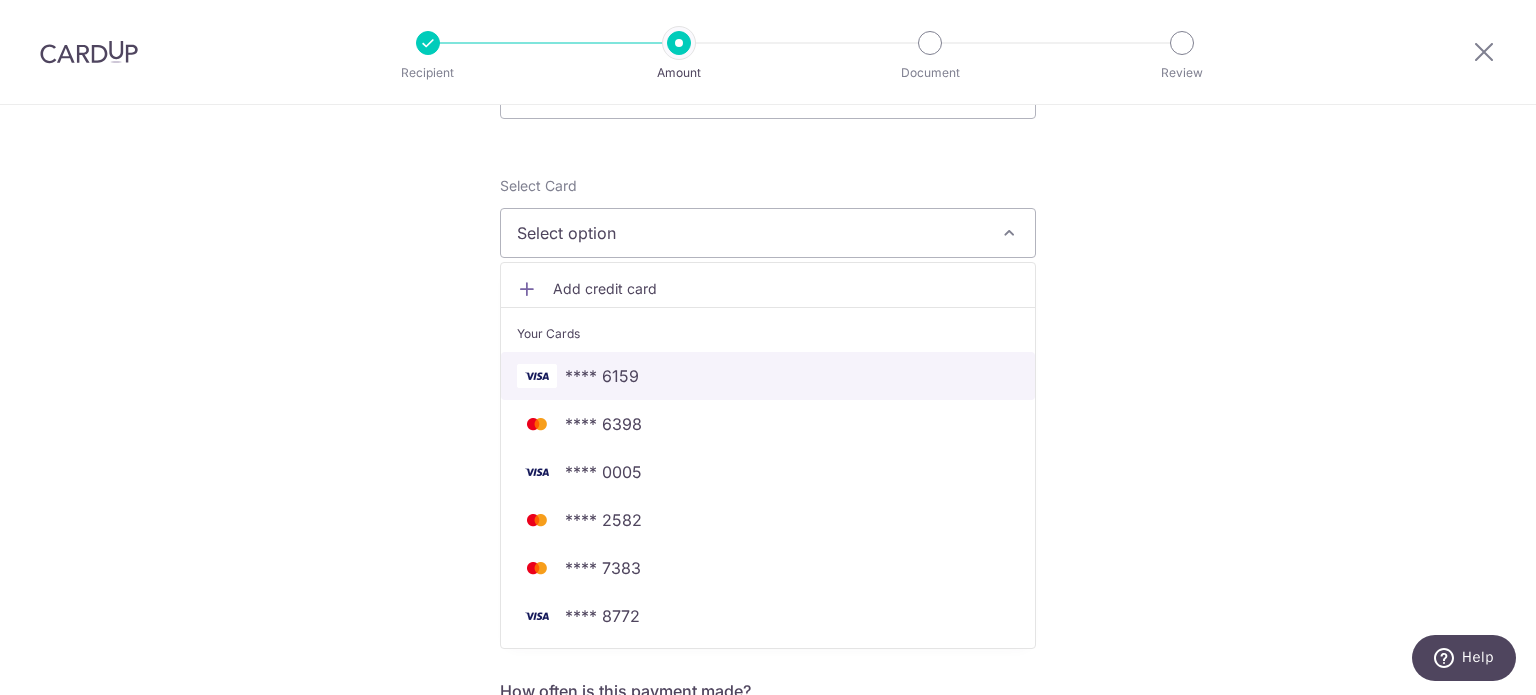 click on "**** 6159" at bounding box center [768, 376] 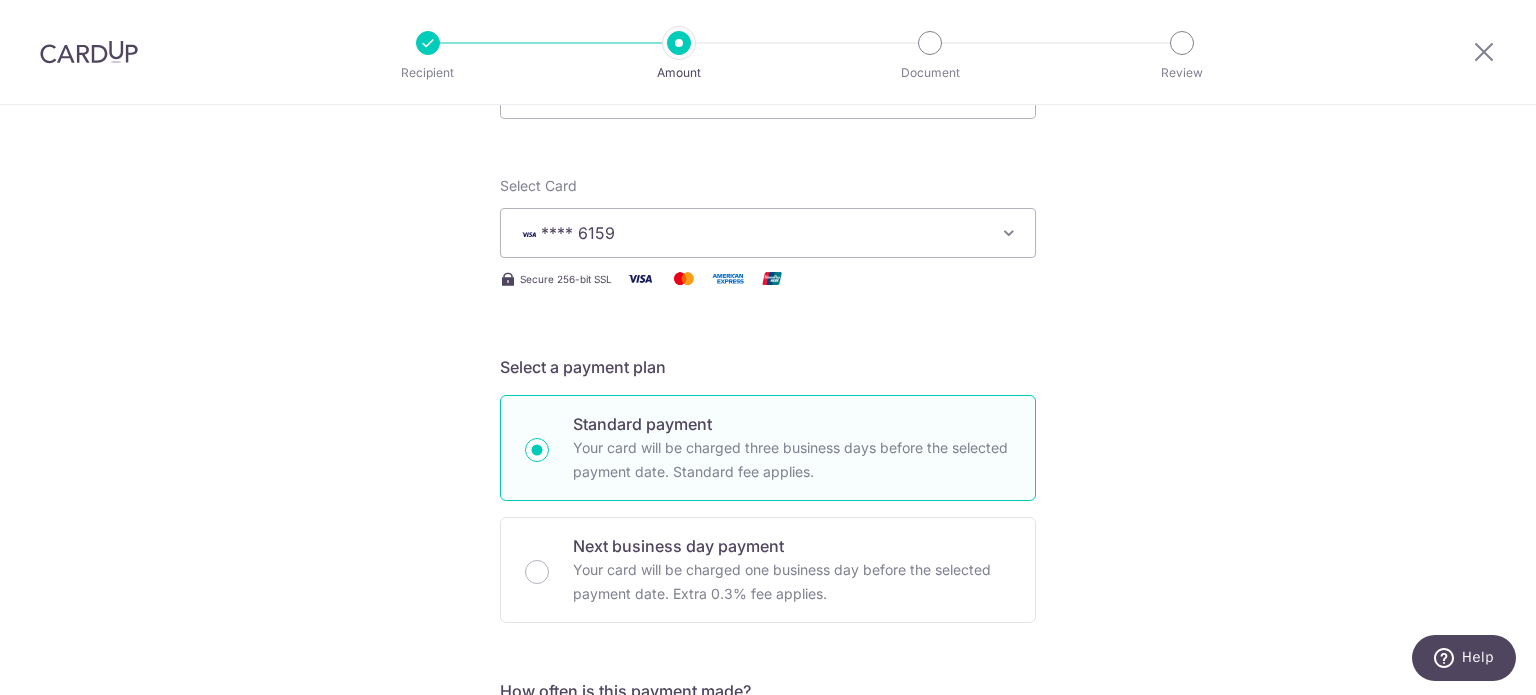 click on "Tell us more about your payment
Enter payment amount
SGD
1,295.57
1295.57
Select Card
**** 6159
Add credit card
Your Cards
**** 6159
**** 6398
**** 0005
**** 2582
**** 7383
**** 8772
Secure 256-bit SSL
Text" at bounding box center [768, 809] 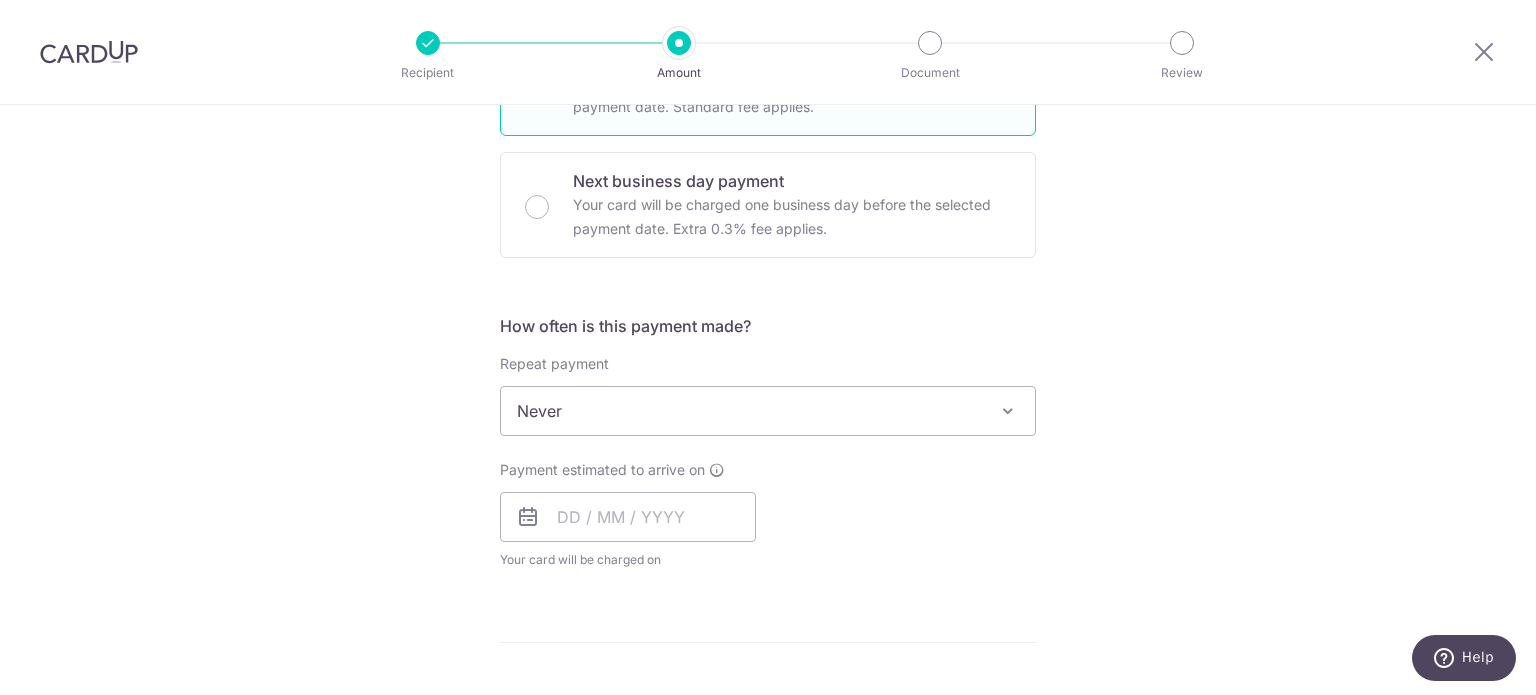 scroll, scrollTop: 600, scrollLeft: 0, axis: vertical 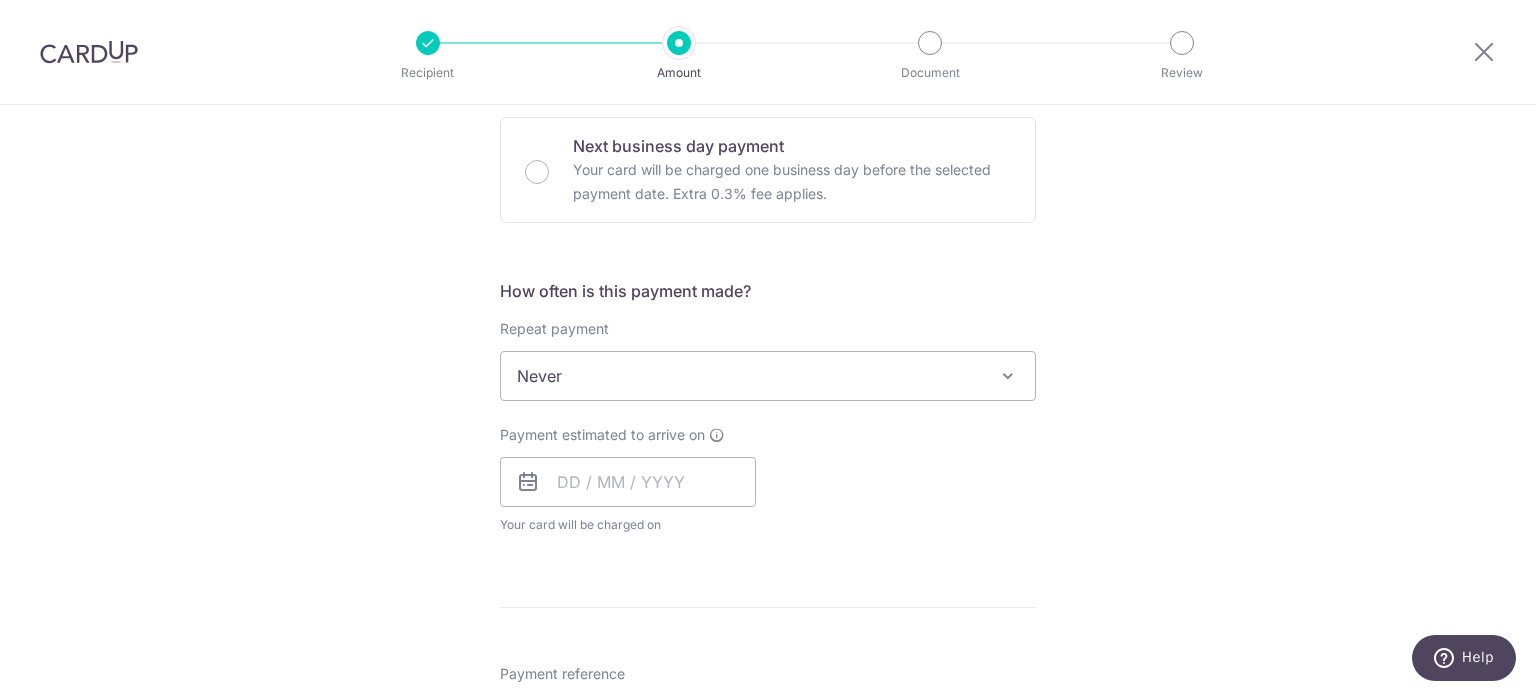 click at bounding box center [1008, 376] 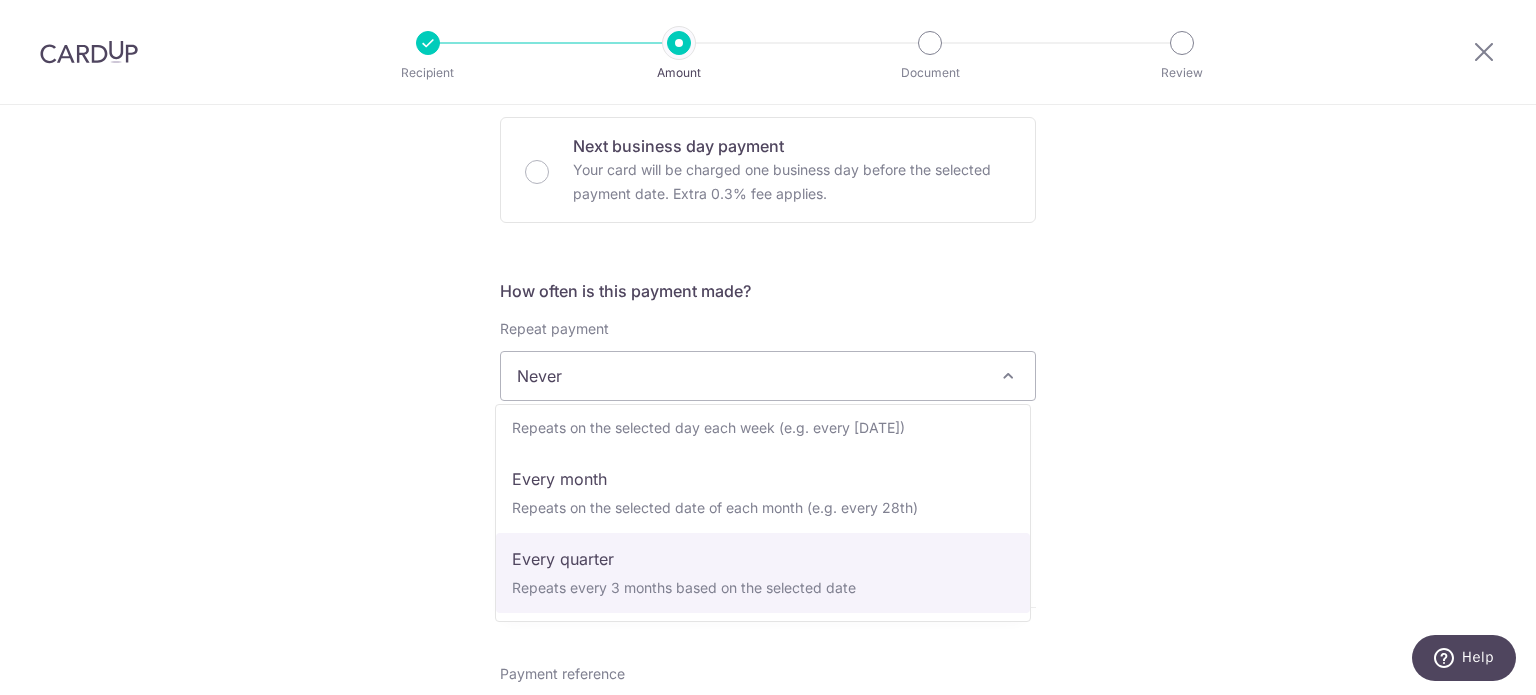 scroll, scrollTop: 200, scrollLeft: 0, axis: vertical 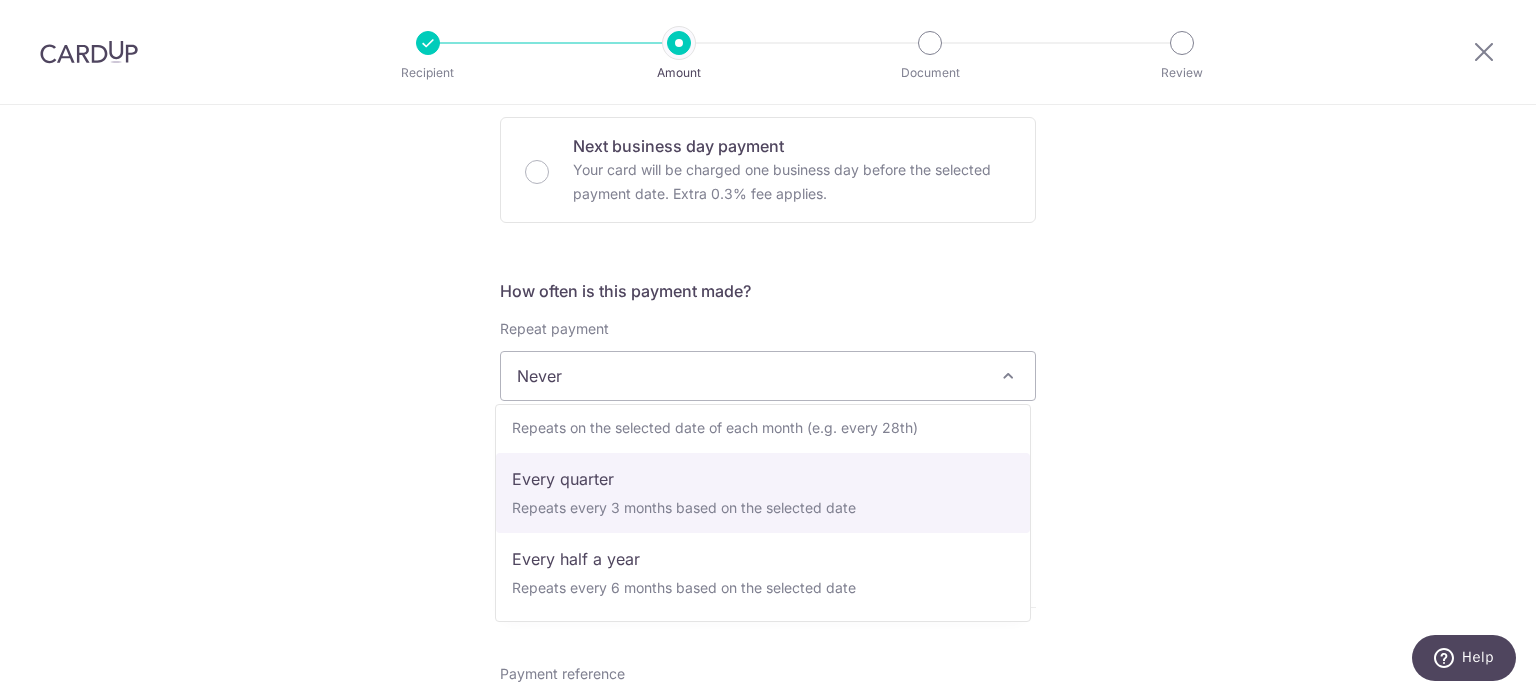 select on "4" 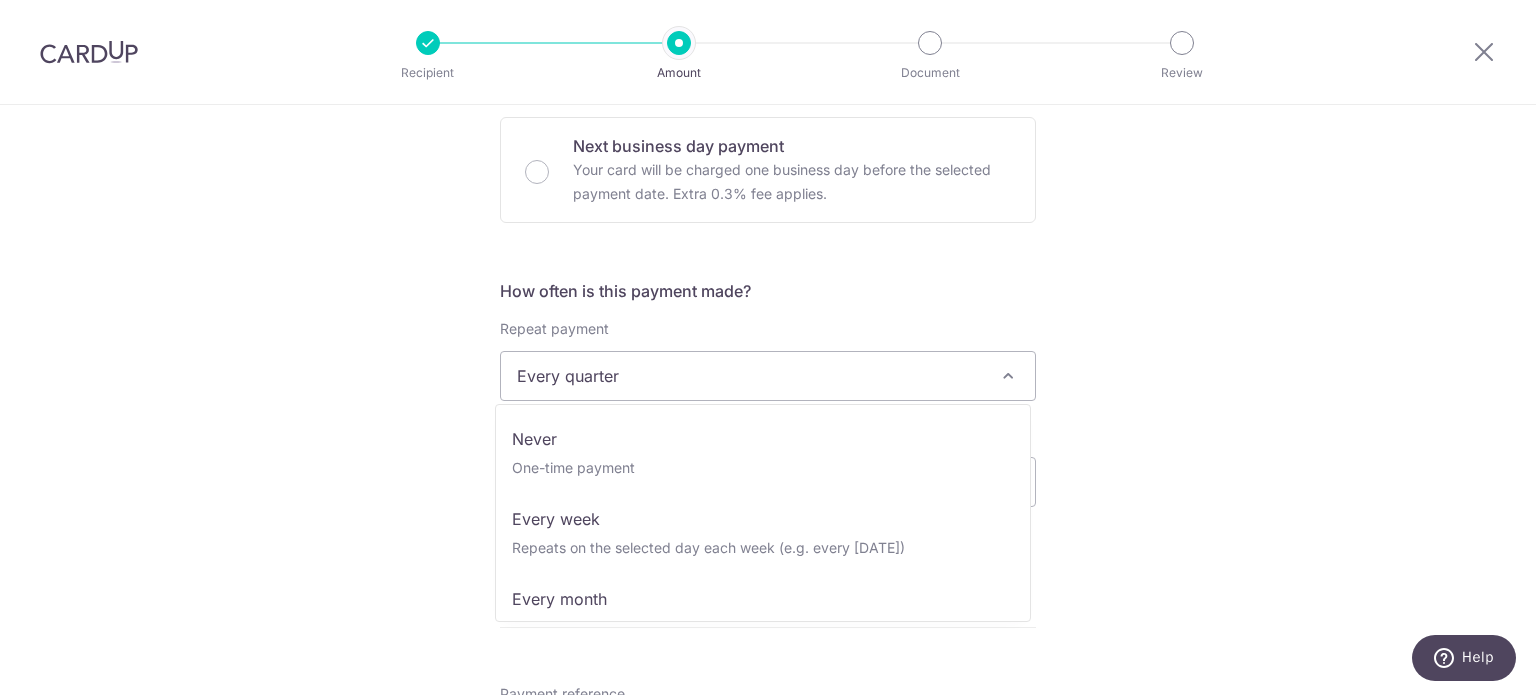 click at bounding box center [1008, 376] 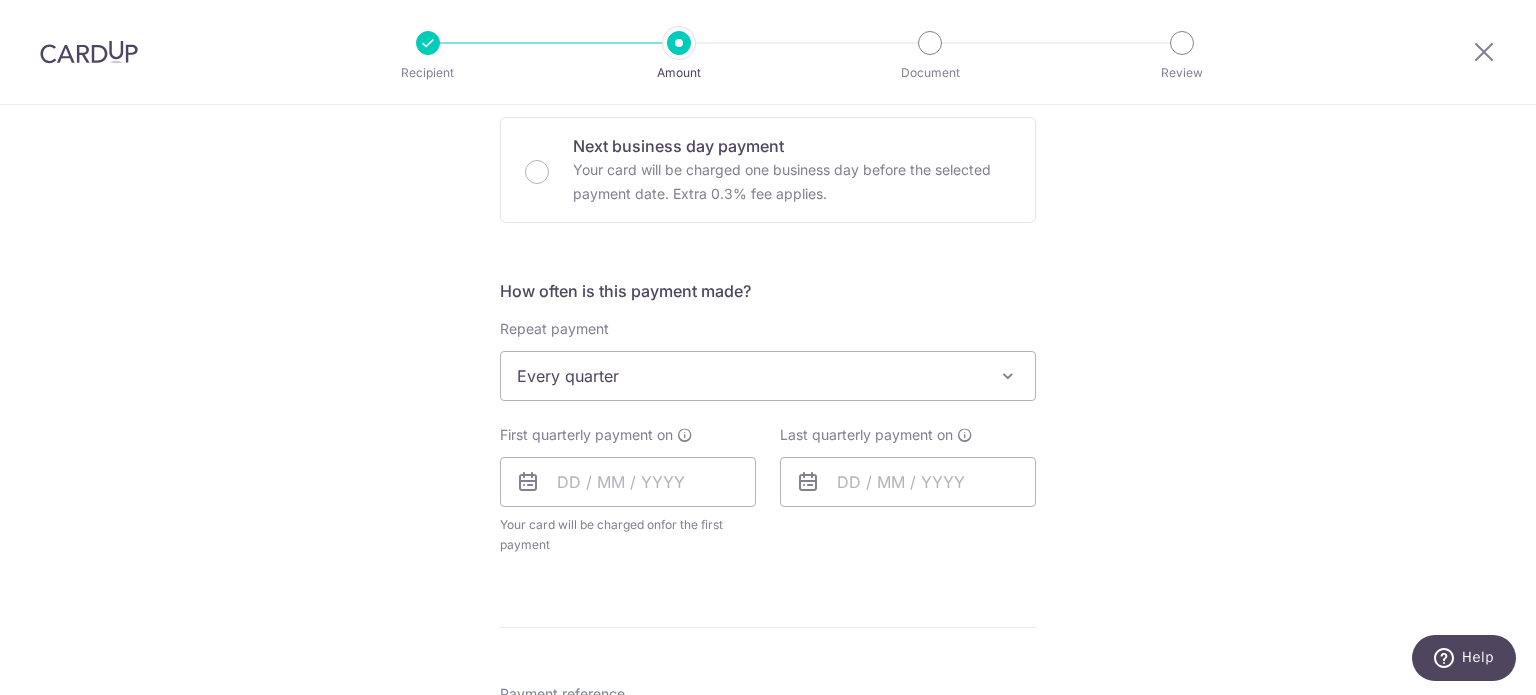click at bounding box center (1008, 376) 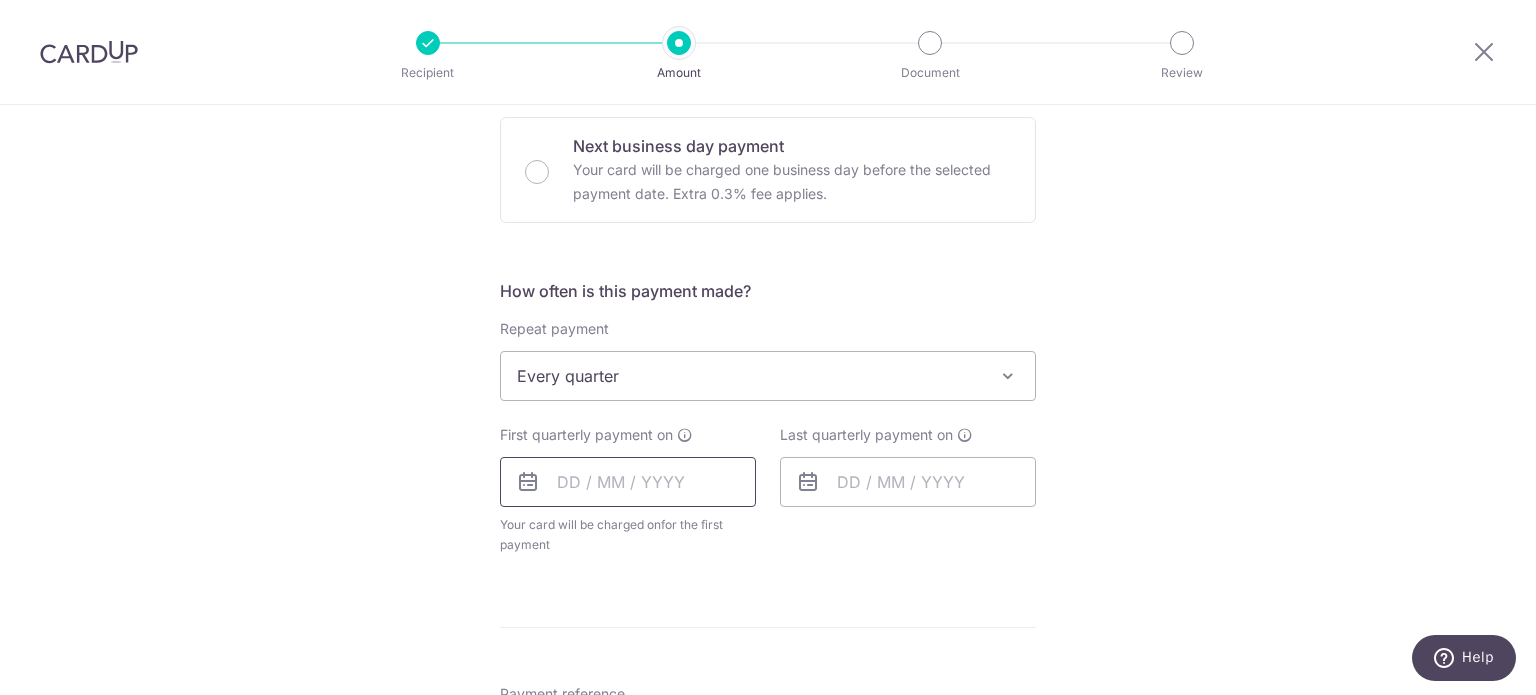 click at bounding box center (628, 482) 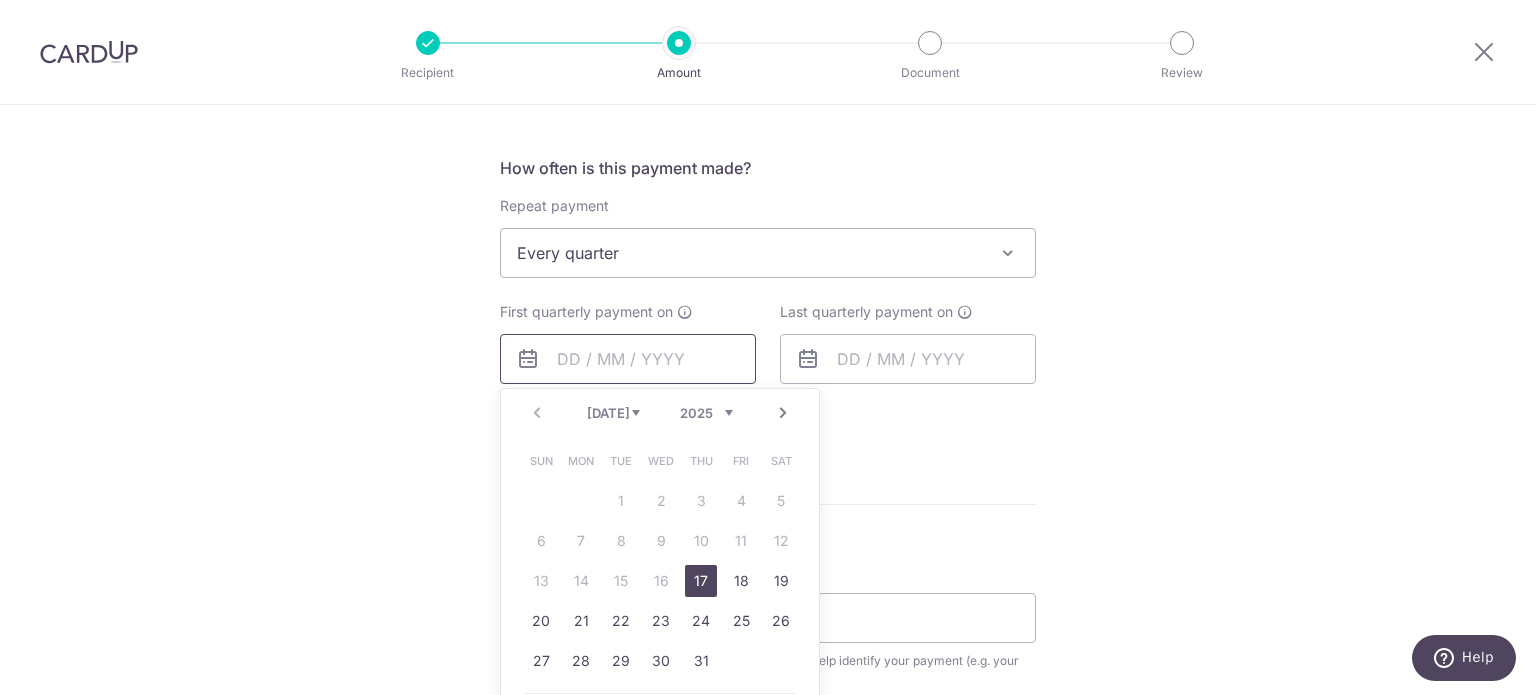 scroll, scrollTop: 900, scrollLeft: 0, axis: vertical 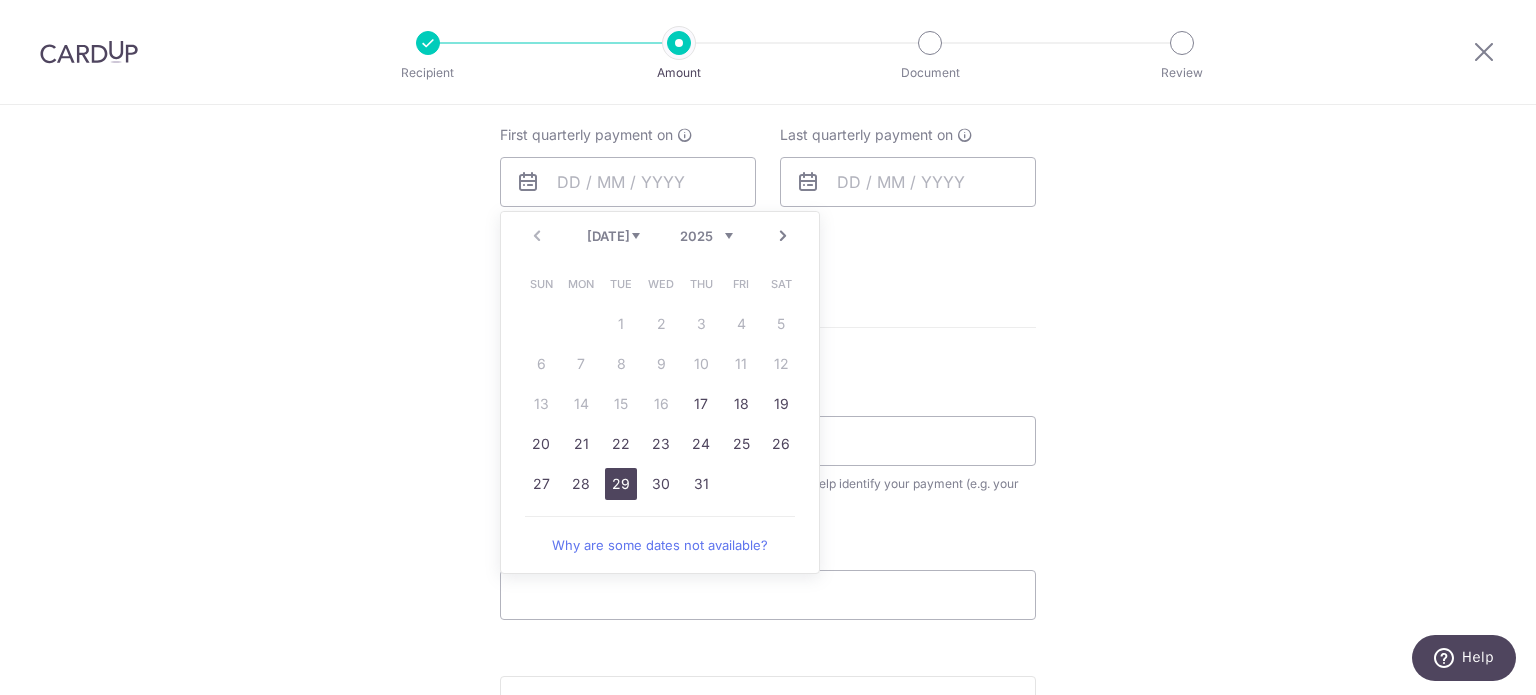 click on "29" at bounding box center [621, 484] 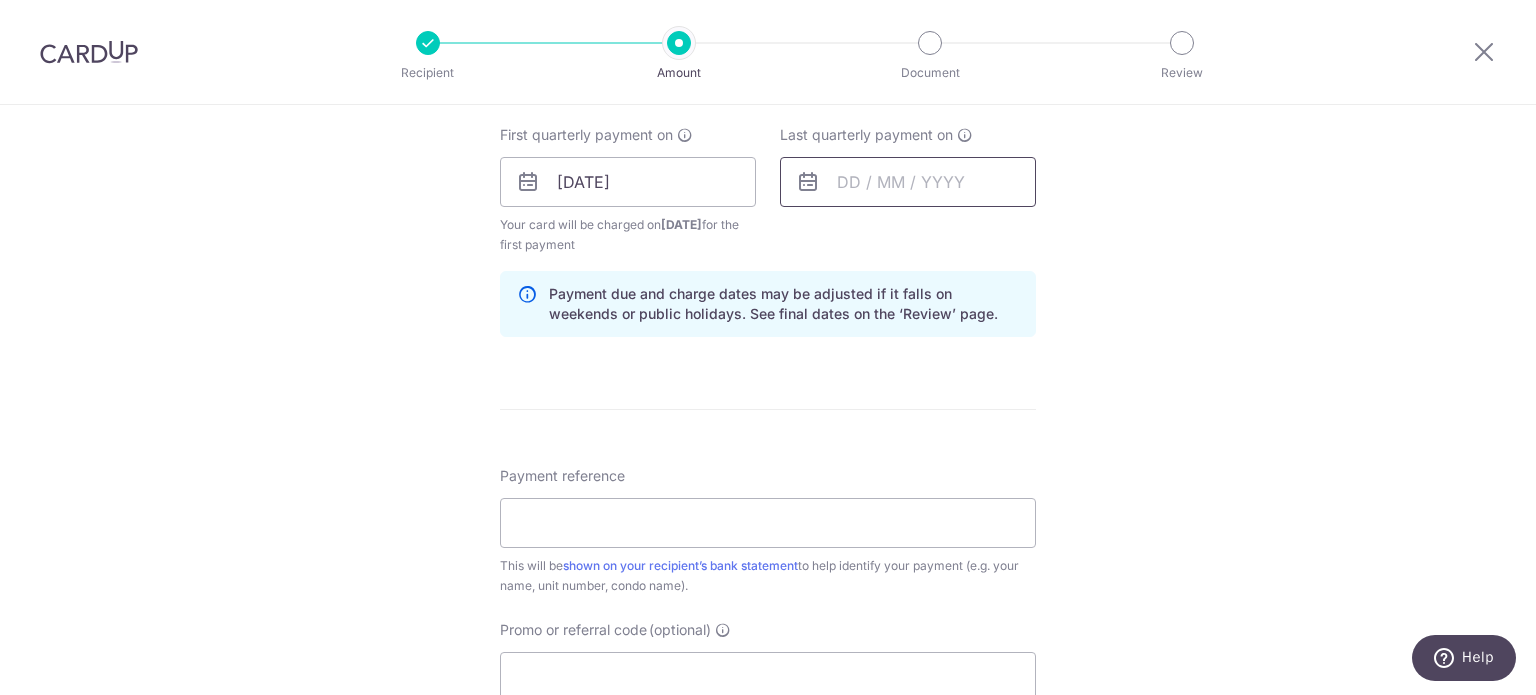 click at bounding box center (908, 182) 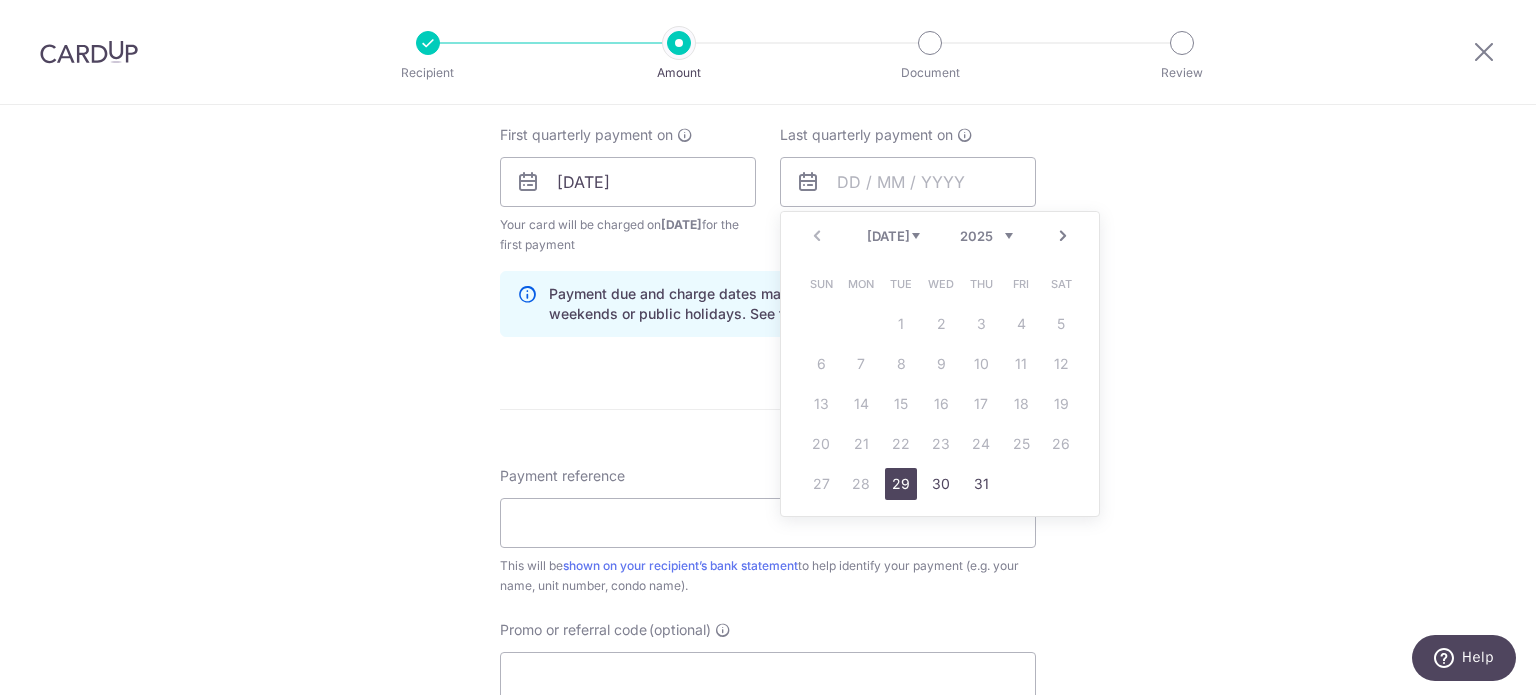 click on "Next" at bounding box center [1063, 236] 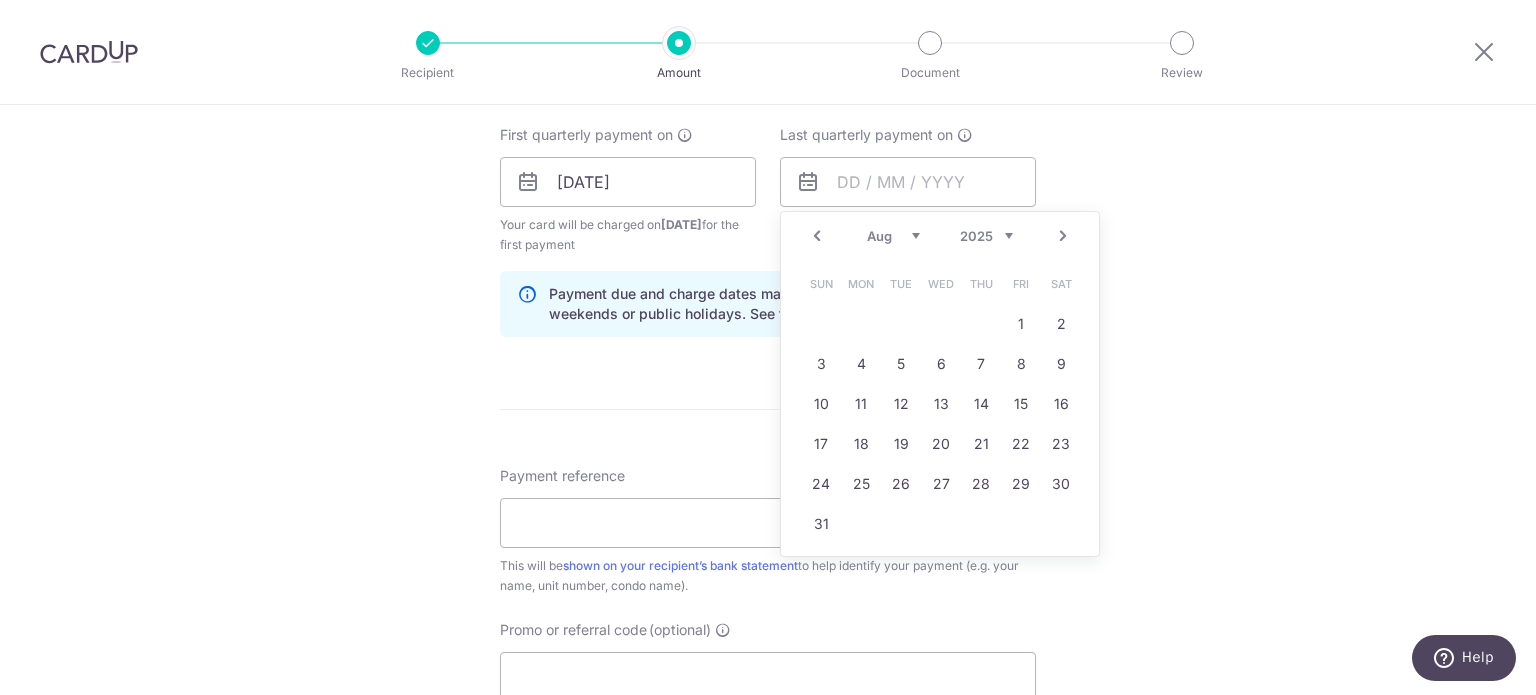 click on "Next" at bounding box center [1063, 236] 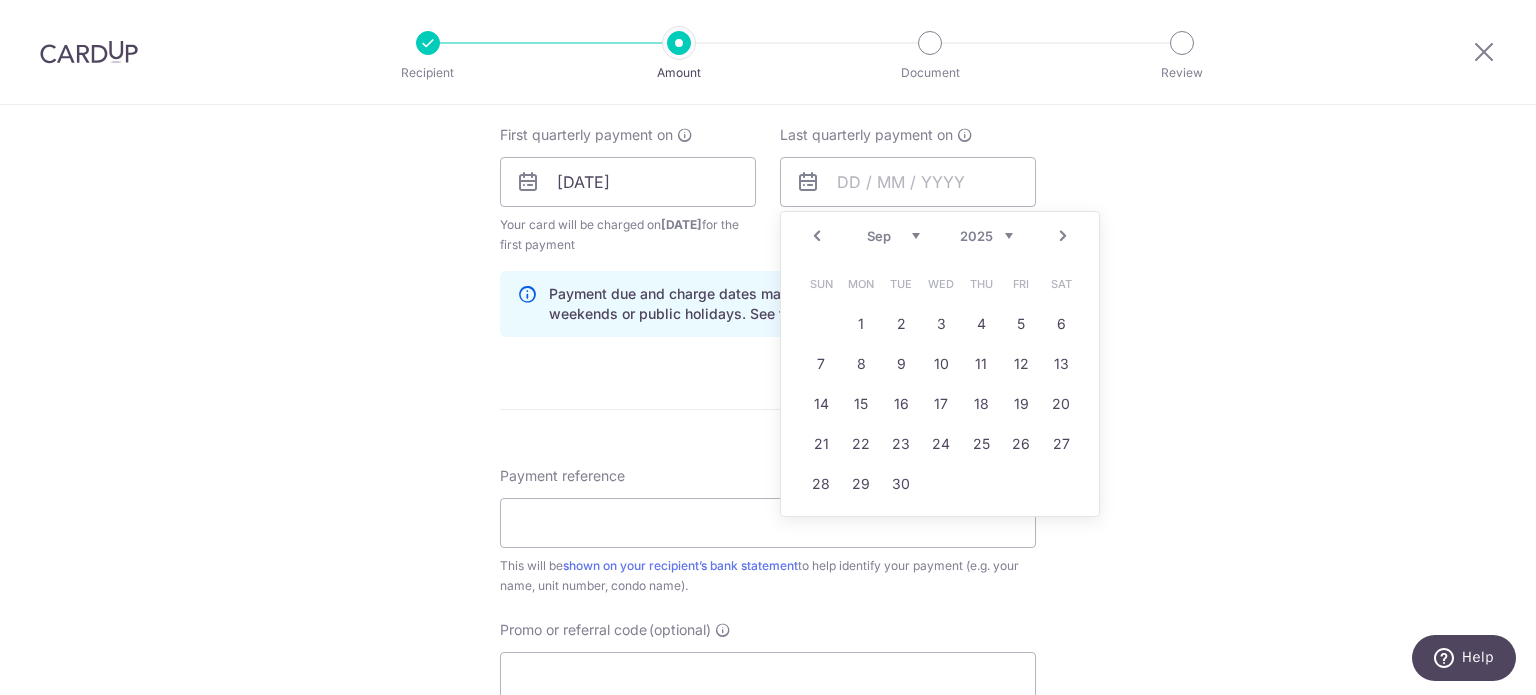 click on "Next" at bounding box center [1063, 236] 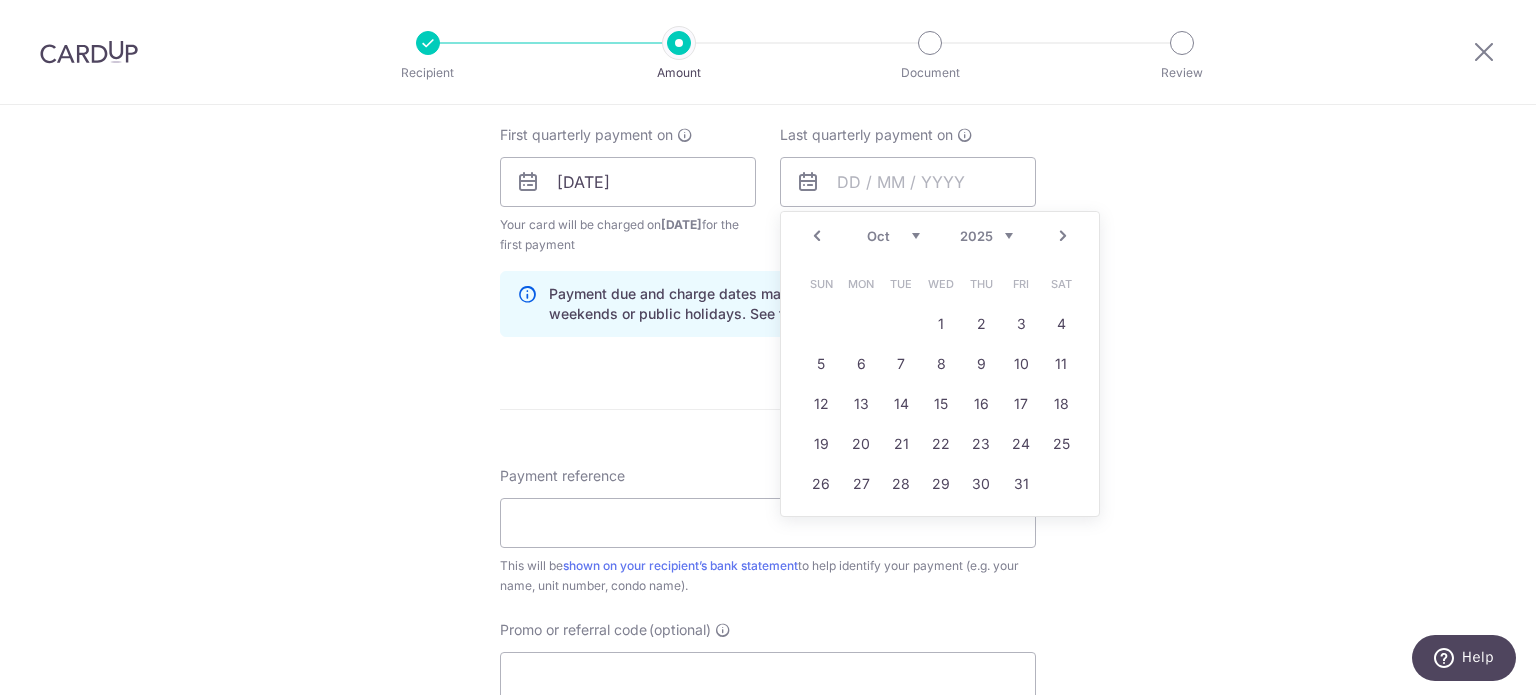 click on "Next" at bounding box center (1063, 236) 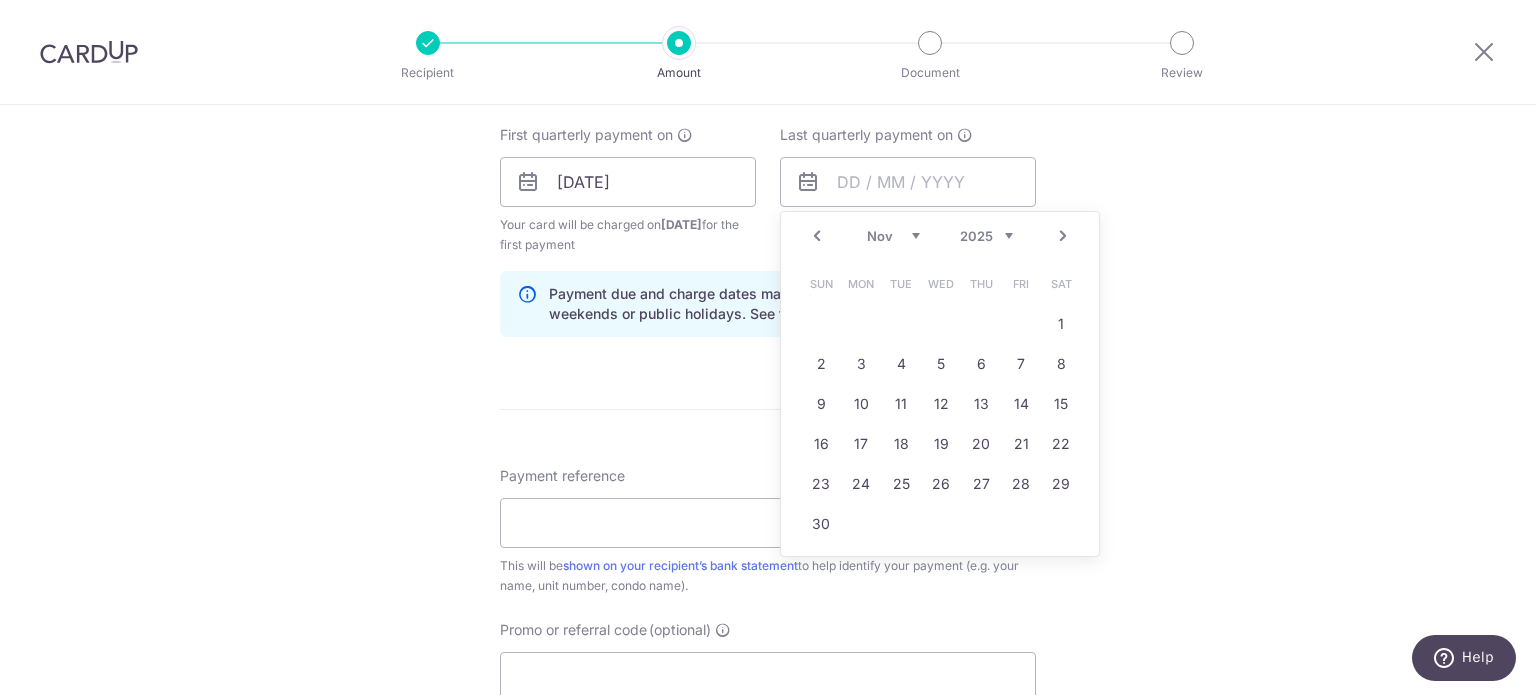 click on "Next" at bounding box center (1063, 236) 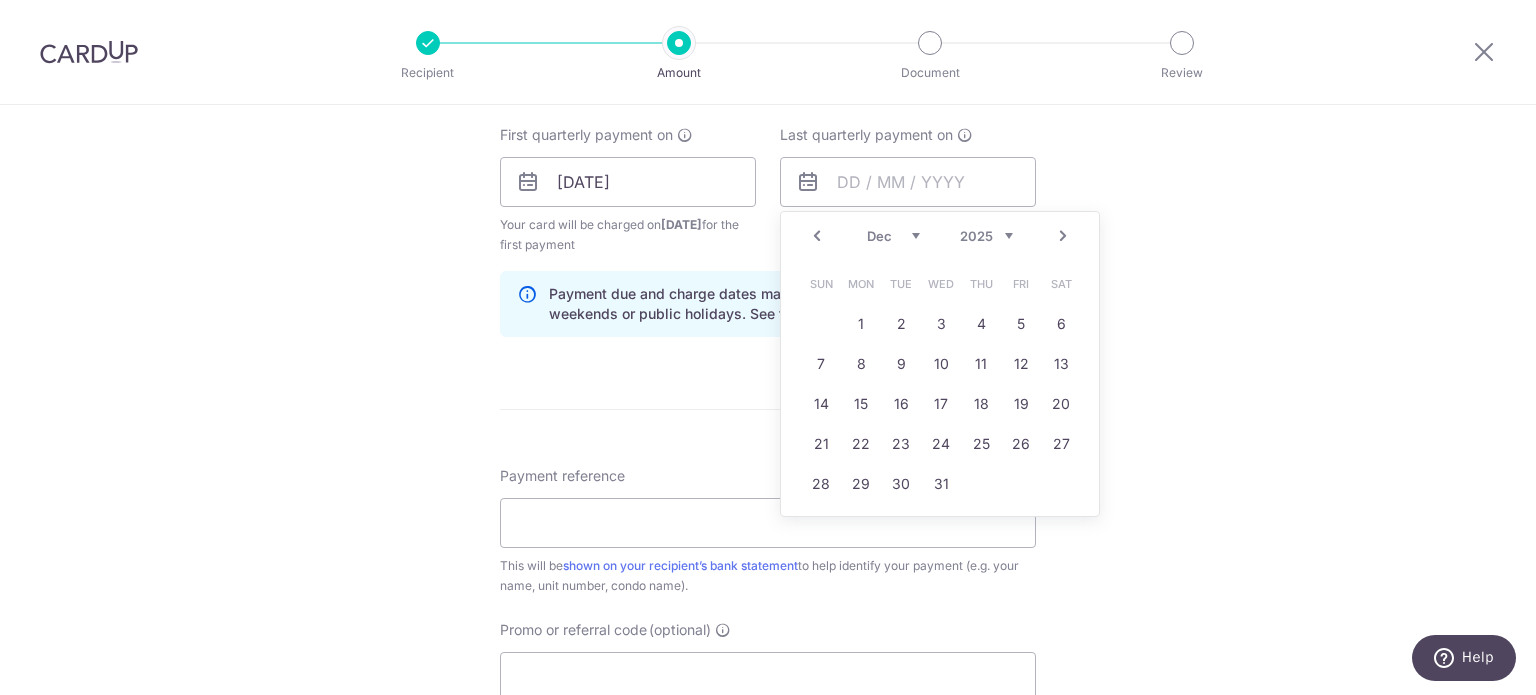 click on "Next" at bounding box center (1063, 236) 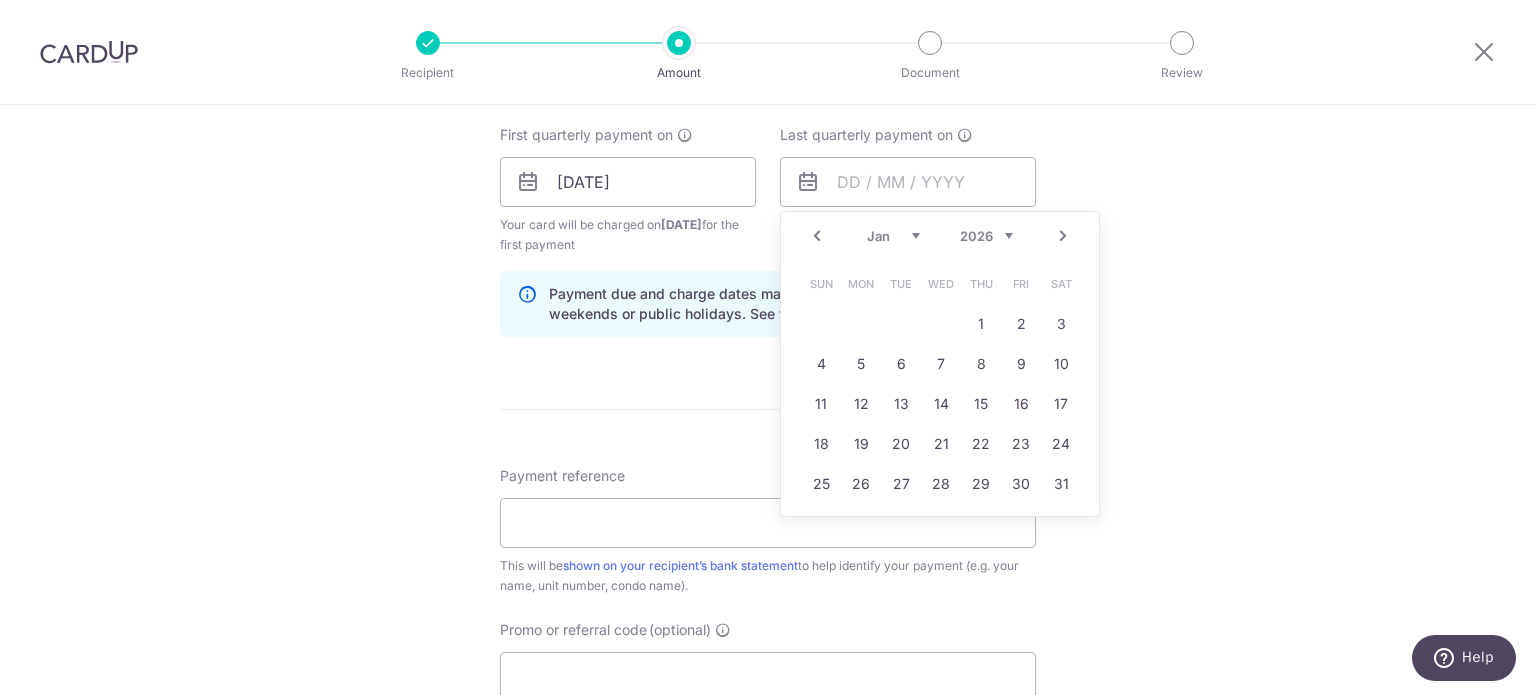 click on "Jan Feb Mar Apr May Jun Jul Aug Sep Oct Nov Dec" at bounding box center (893, 236) 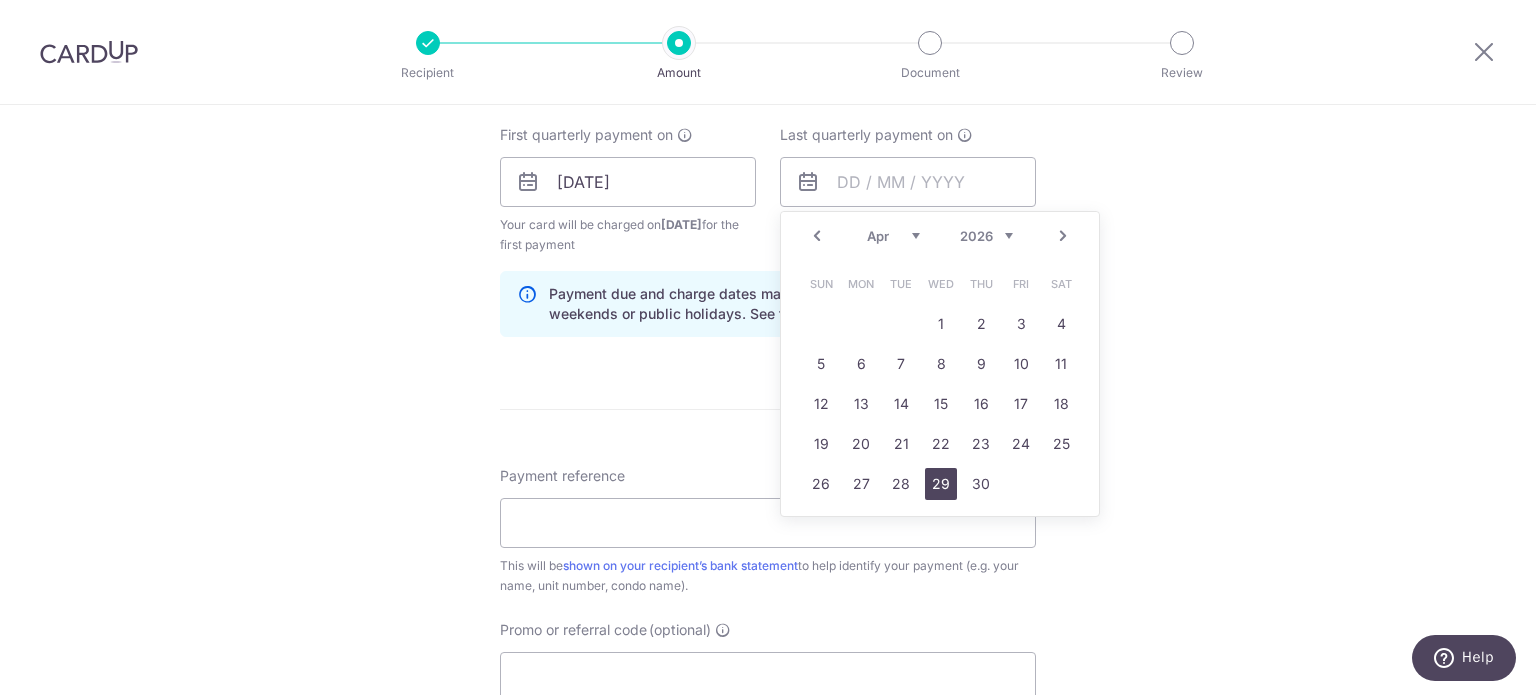 click on "29" at bounding box center [941, 484] 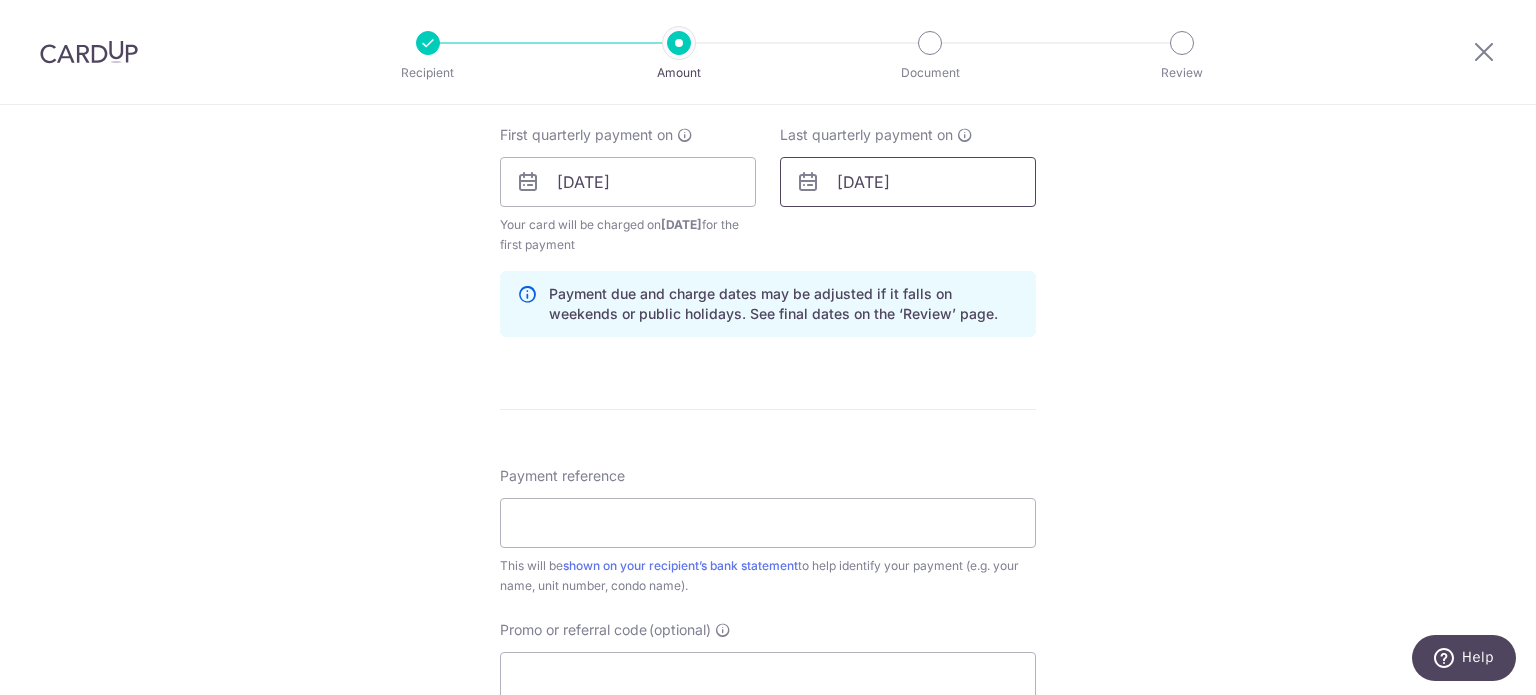 click on "29/04/2026" at bounding box center (908, 182) 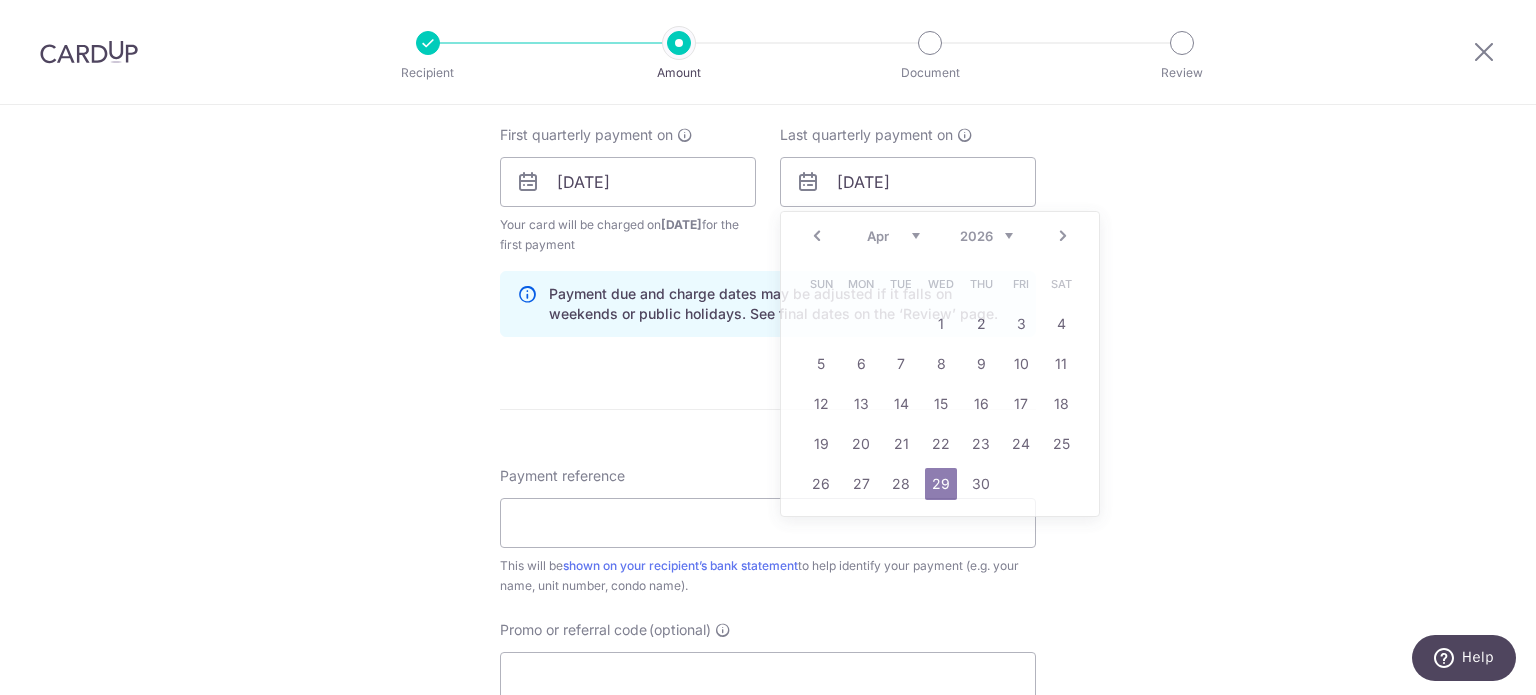 click on "Tell us more about your payment
Enter payment amount
SGD
1,295.57
1295.57
Select Card
**** 6159
Add credit card
Your Cards
**** 6159
**** 6398
**** 0005
**** 2582
**** 7383
**** 8772
Secure 256-bit SSL
Text" at bounding box center (768, 160) 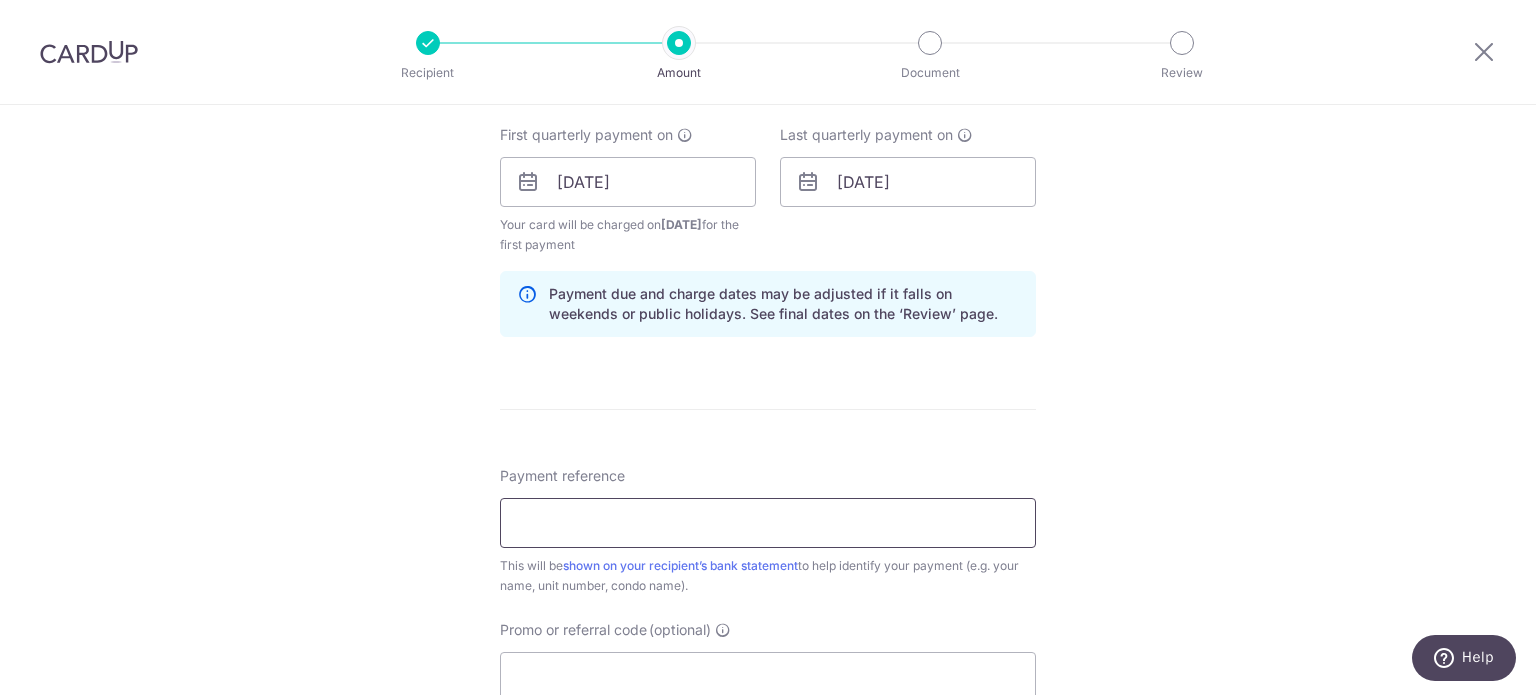 click on "Payment reference" at bounding box center [768, 523] 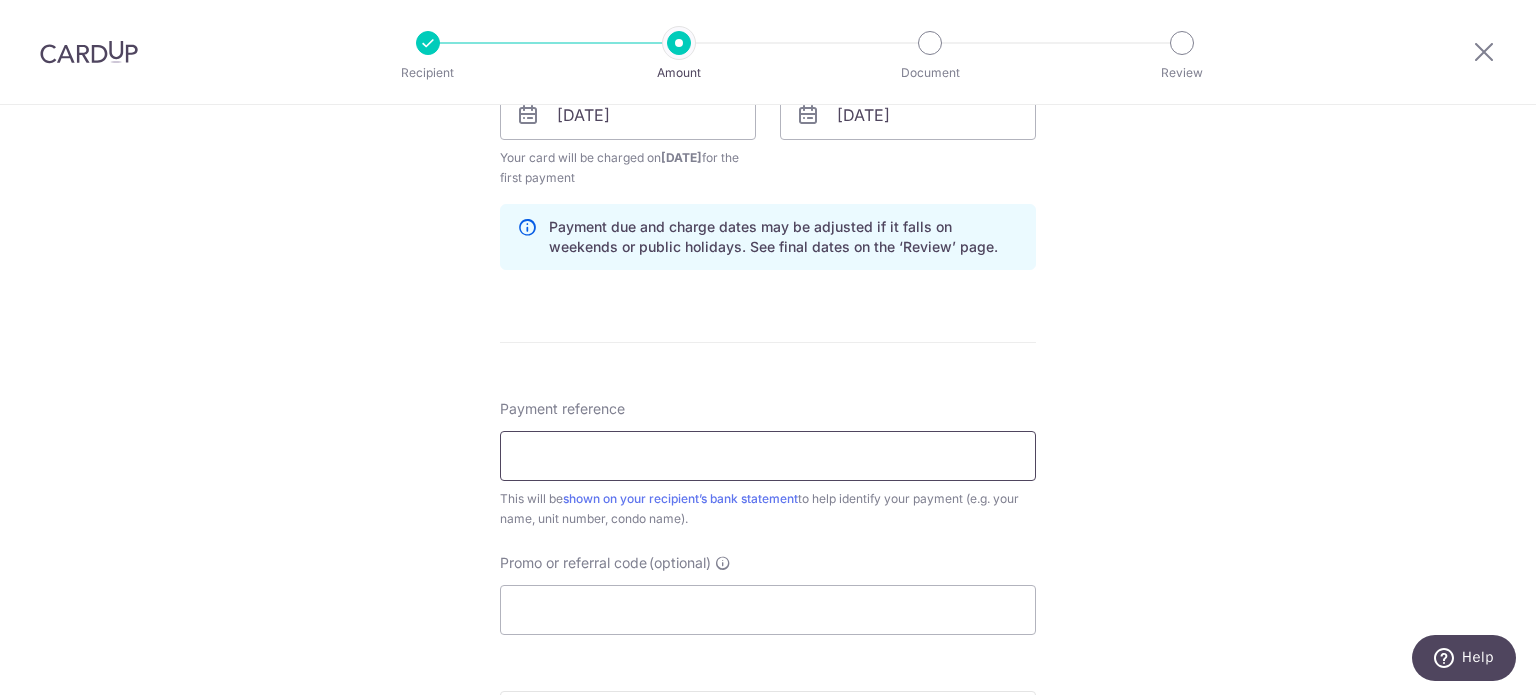 scroll, scrollTop: 1100, scrollLeft: 0, axis: vertical 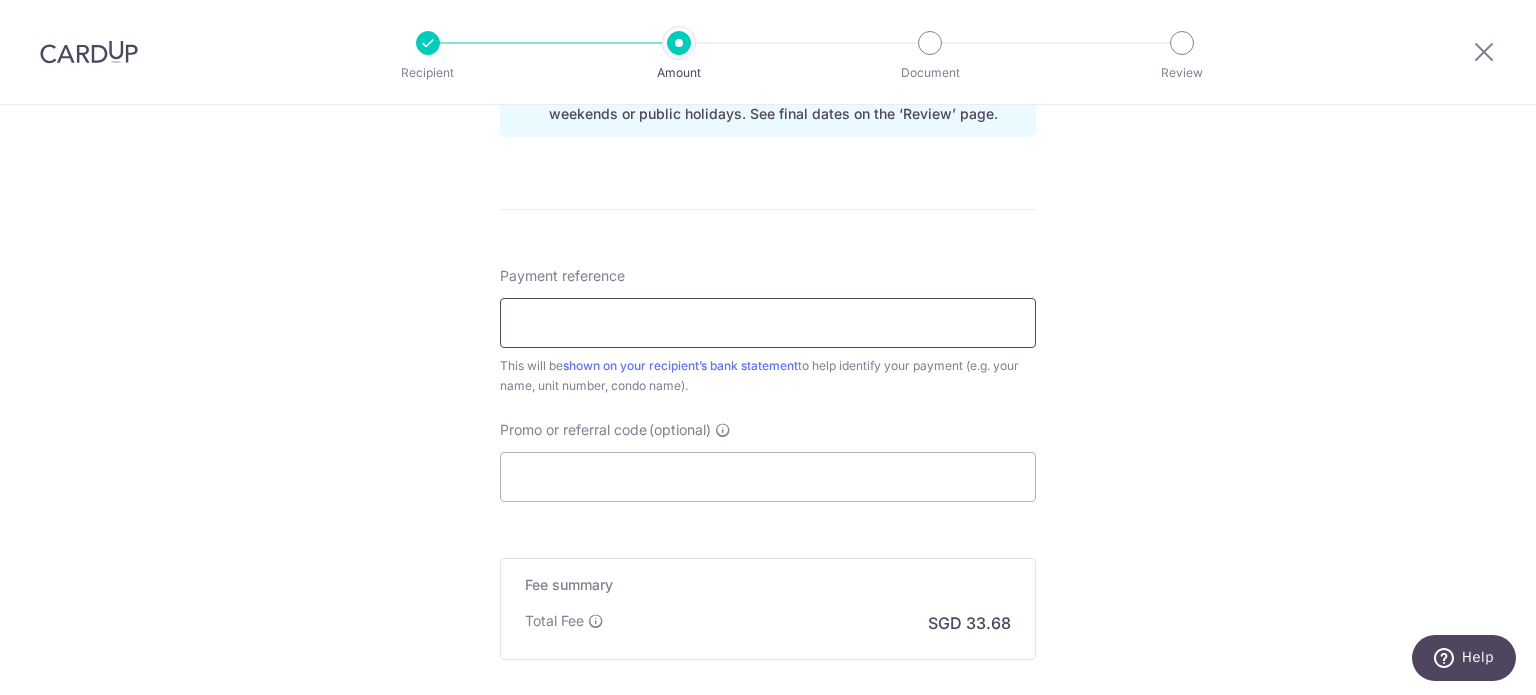 type on "Blk 010104" 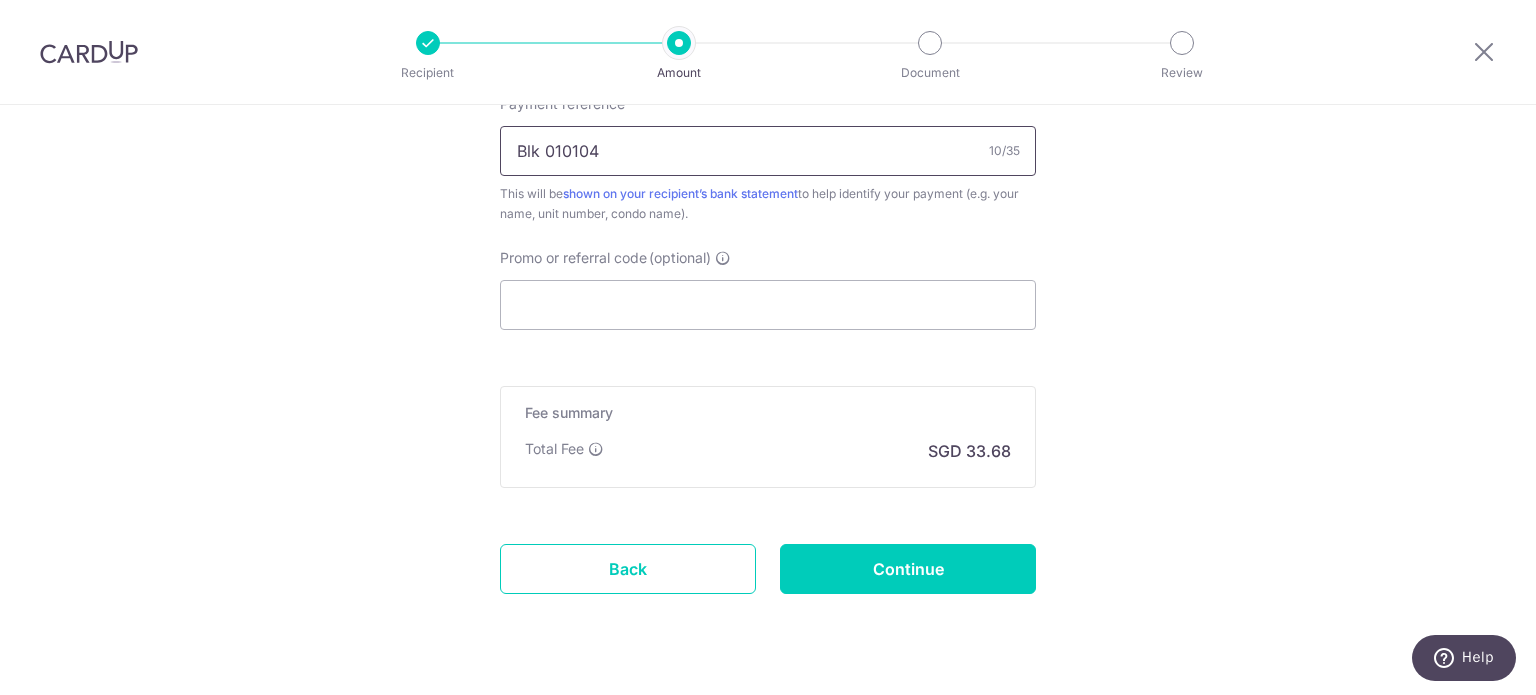 scroll, scrollTop: 1318, scrollLeft: 0, axis: vertical 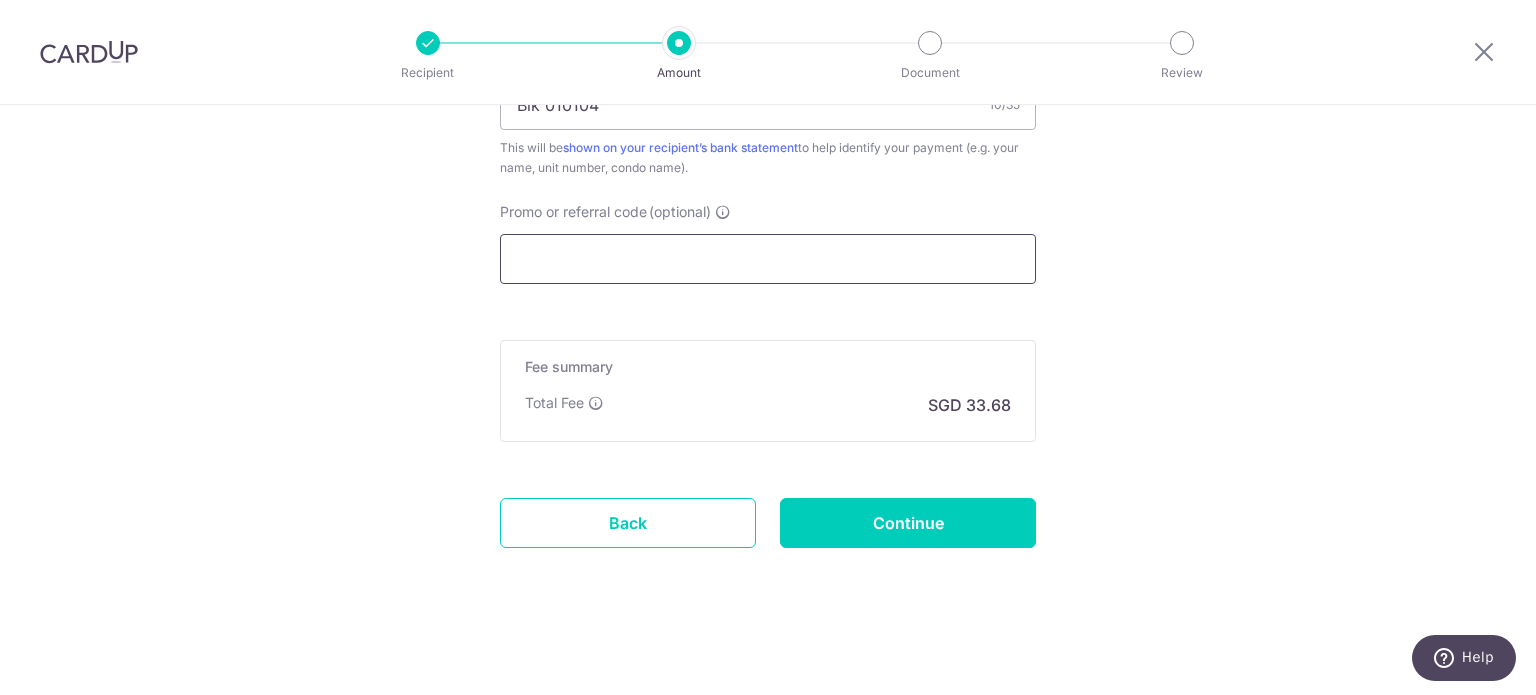 click on "Promo or referral code
(optional)" at bounding box center [768, 259] 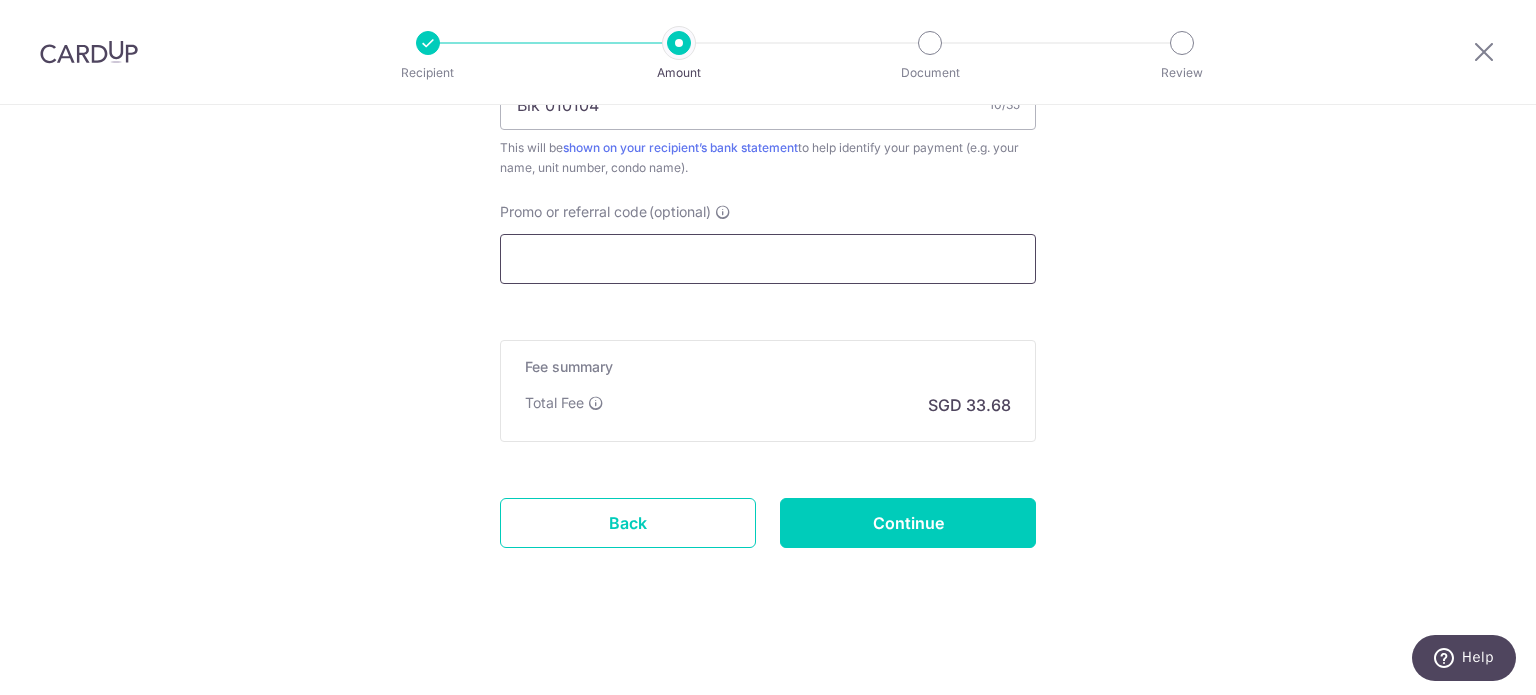 scroll, scrollTop: 818, scrollLeft: 0, axis: vertical 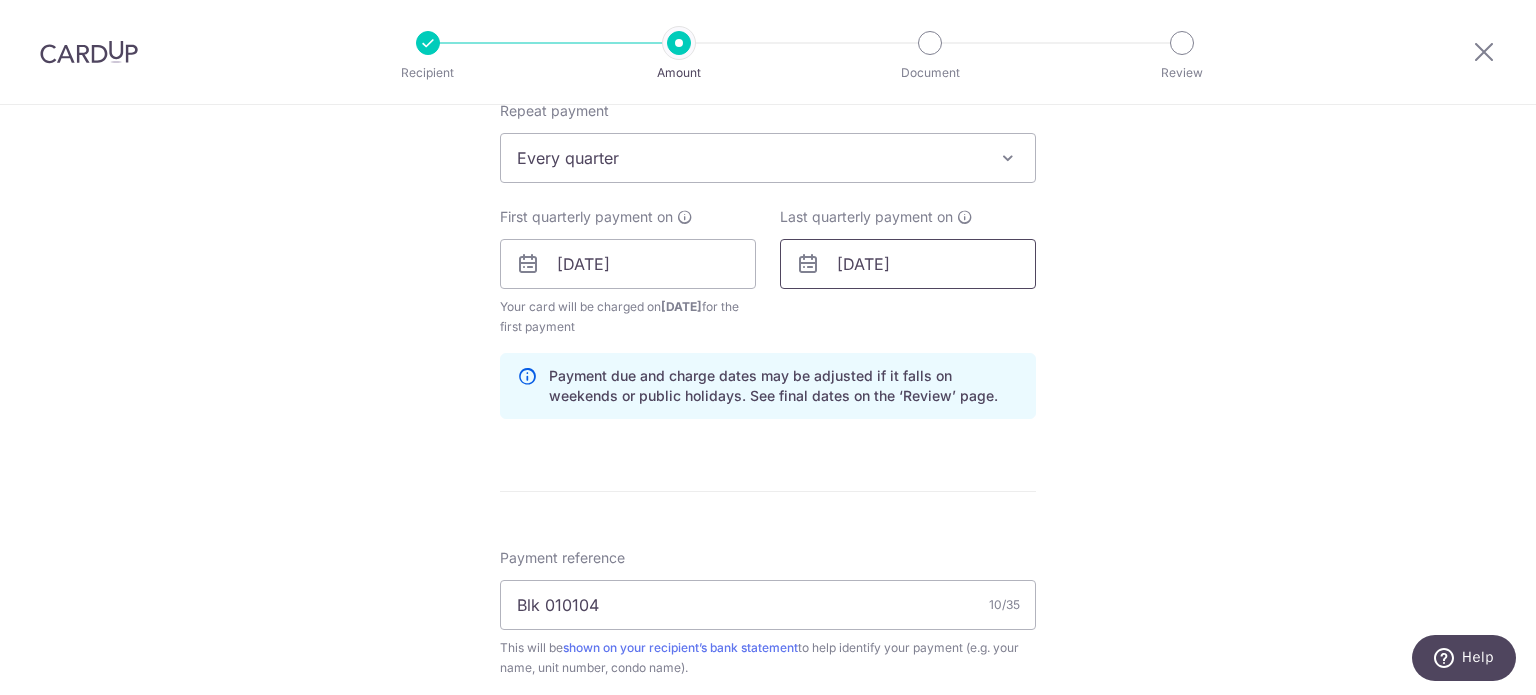 click on "29/04/2026" at bounding box center (908, 264) 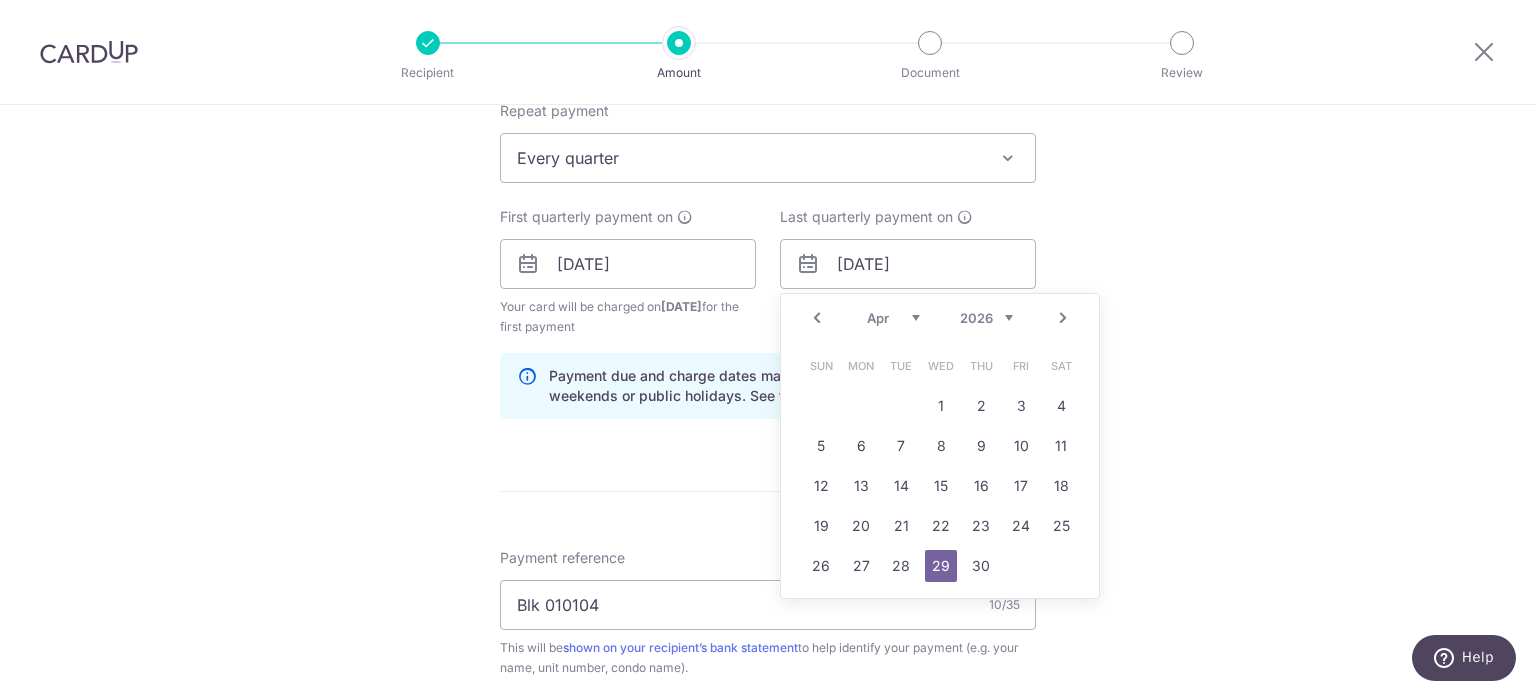 click on "Jan Feb Mar Apr May Jun Jul Aug Sep Oct Nov Dec" at bounding box center (893, 318) 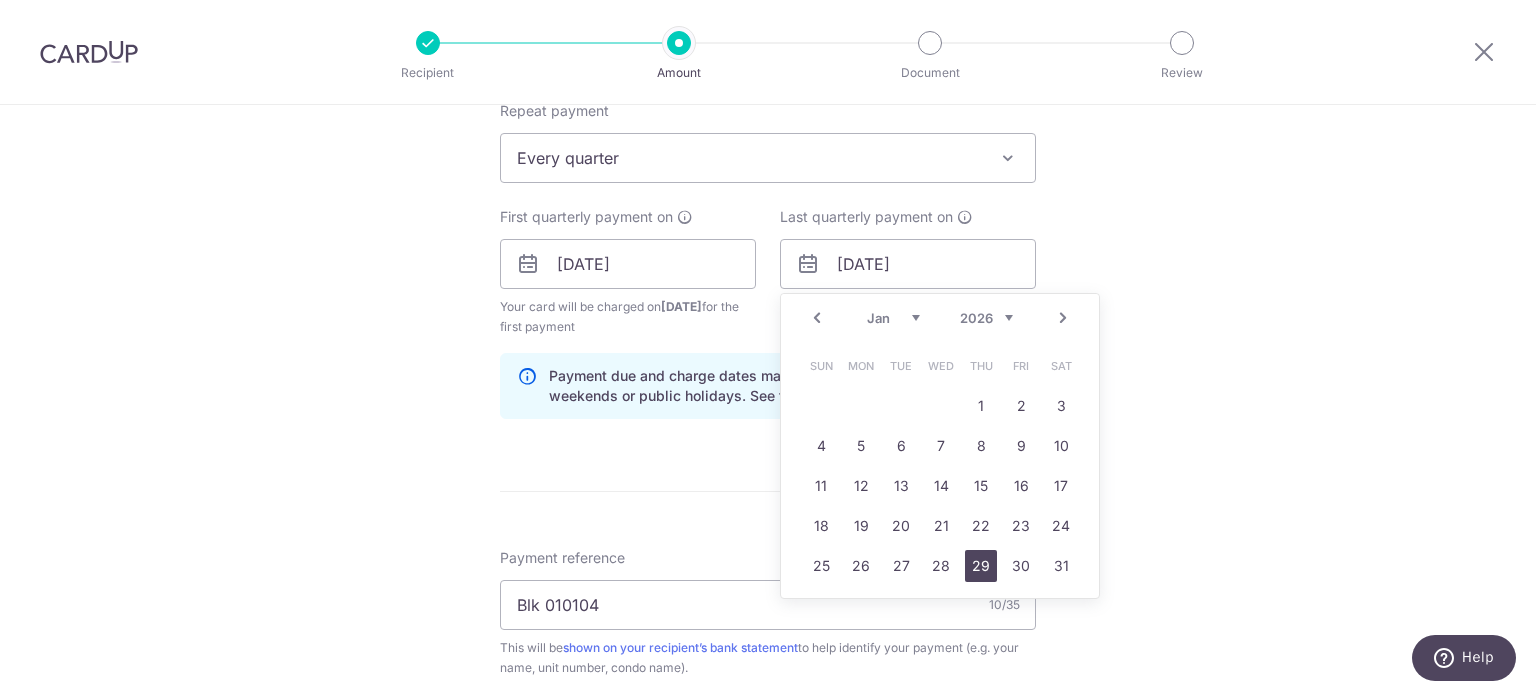 click on "29" at bounding box center (981, 566) 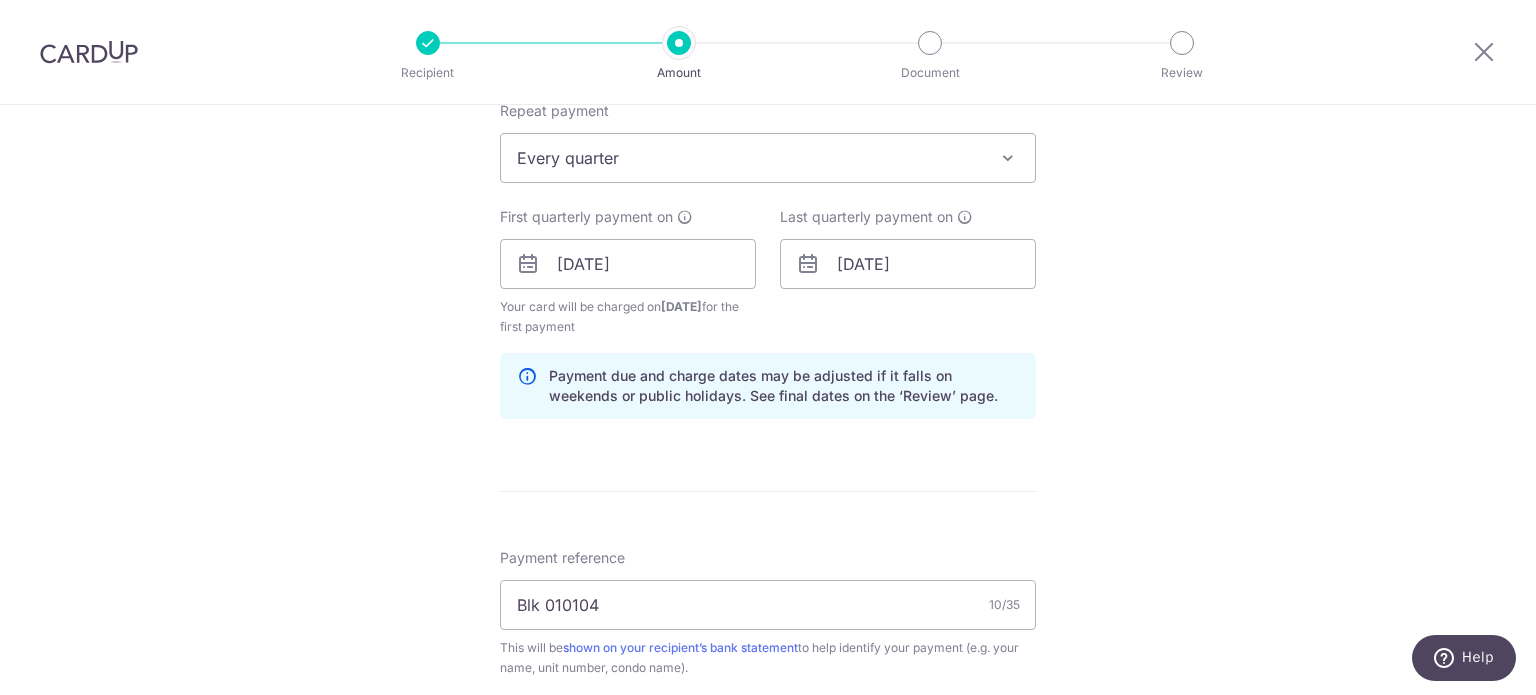 click on "Tell us more about your payment
Enter payment amount
SGD
1,295.57
1295.57
Select Card
**** 6159
Add credit card
Your Cards
**** 6159
**** 6398
**** 0005
**** 2582
**** 7383
**** 8772
Secure 256-bit SSL
Text" at bounding box center (768, 242) 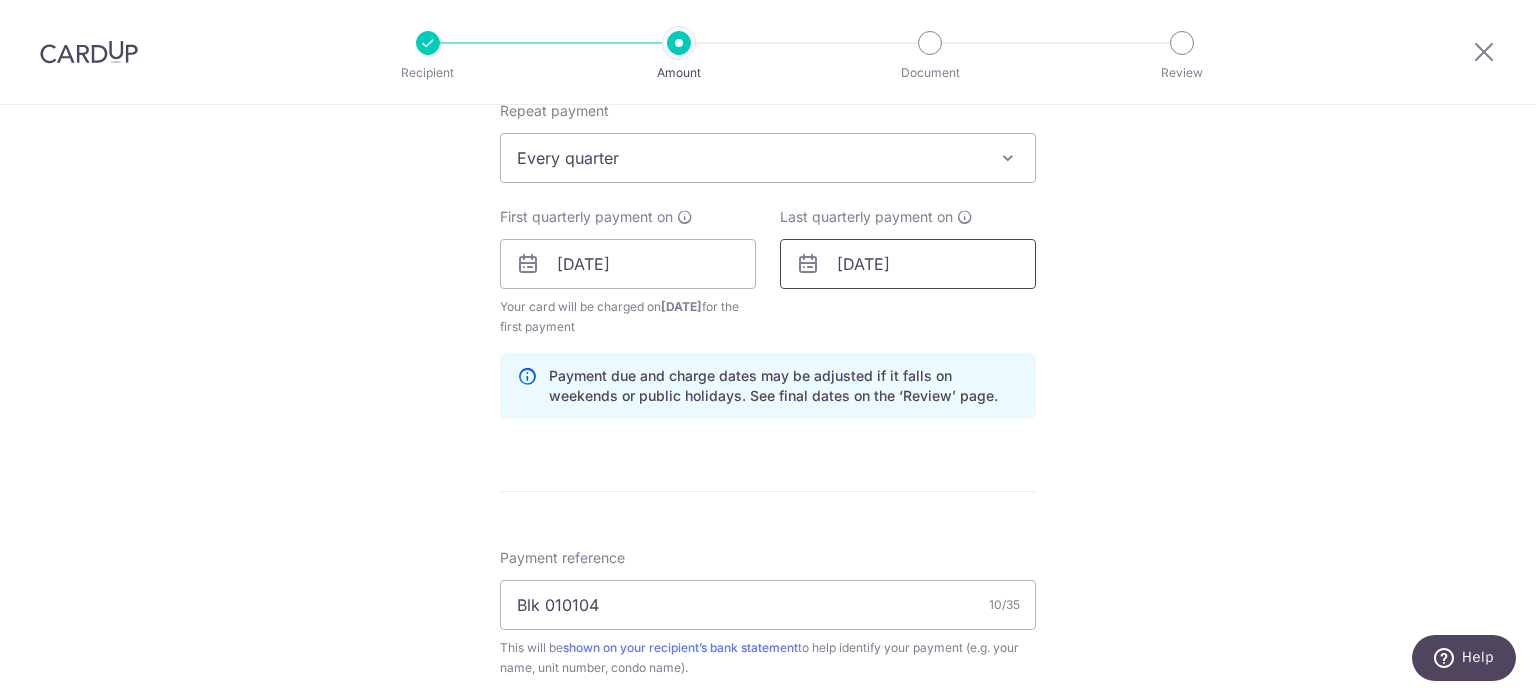 click on "29/01/2026" at bounding box center (908, 264) 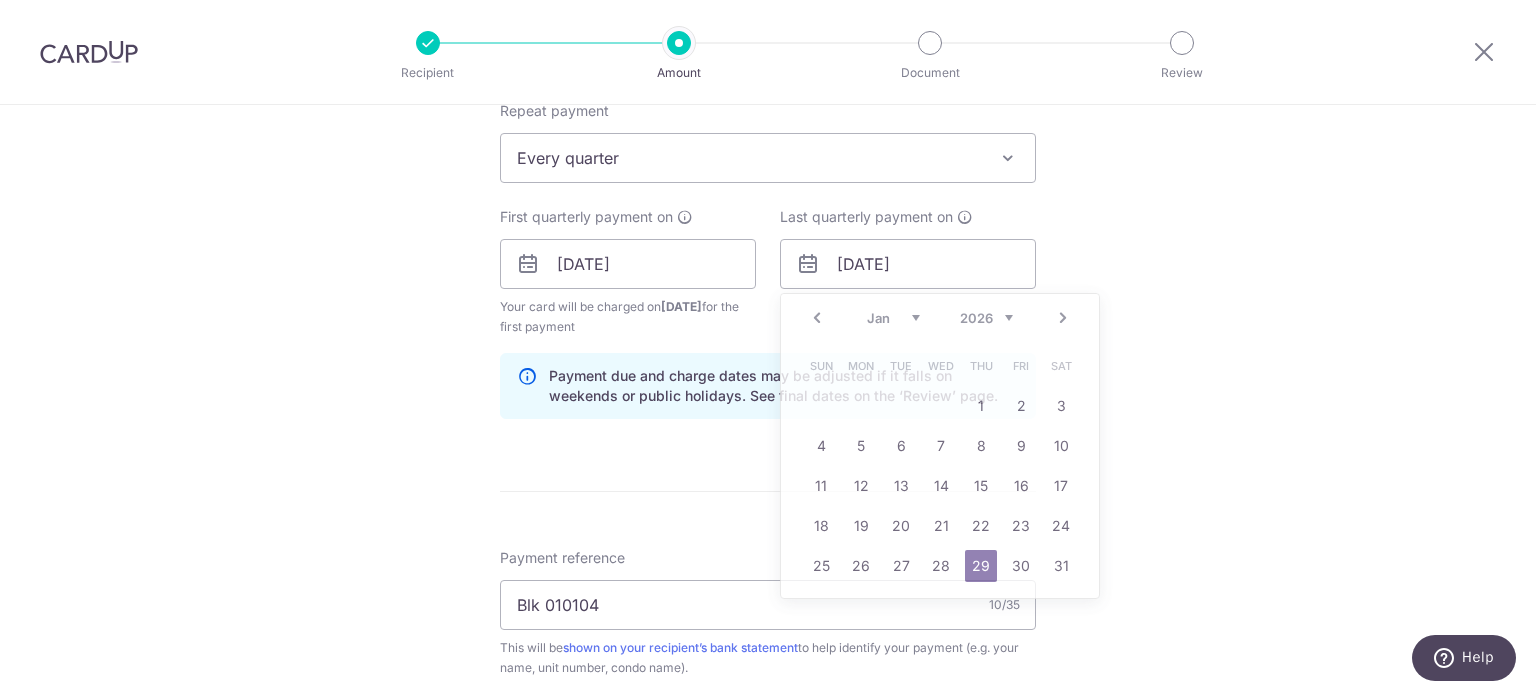 click on "Tell us more about your payment
Enter payment amount
SGD
1,295.57
1295.57
Select Card
**** 6159
Add credit card
Your Cards
**** 6159
**** 6398
**** 0005
**** 2582
**** 7383
**** 8772
Secure 256-bit SSL
Text" at bounding box center [768, 242] 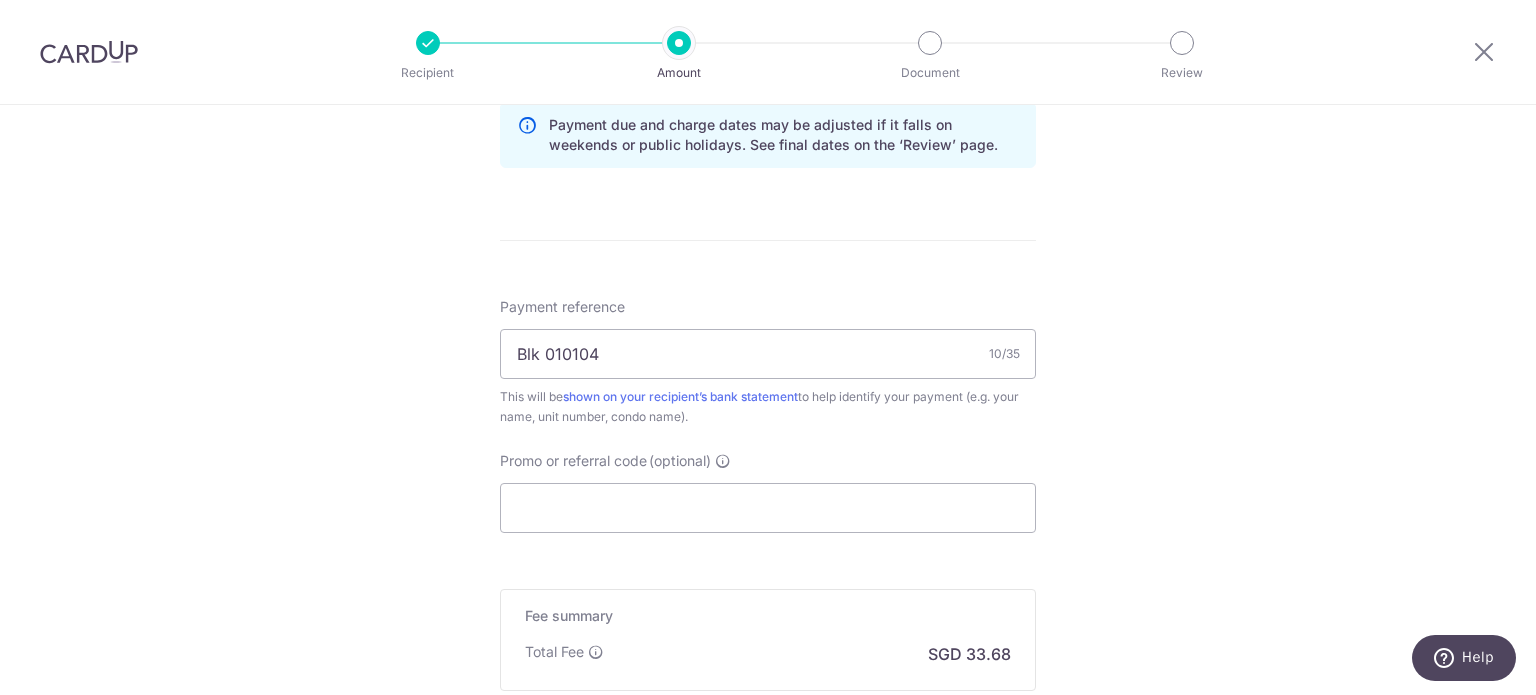 scroll, scrollTop: 1218, scrollLeft: 0, axis: vertical 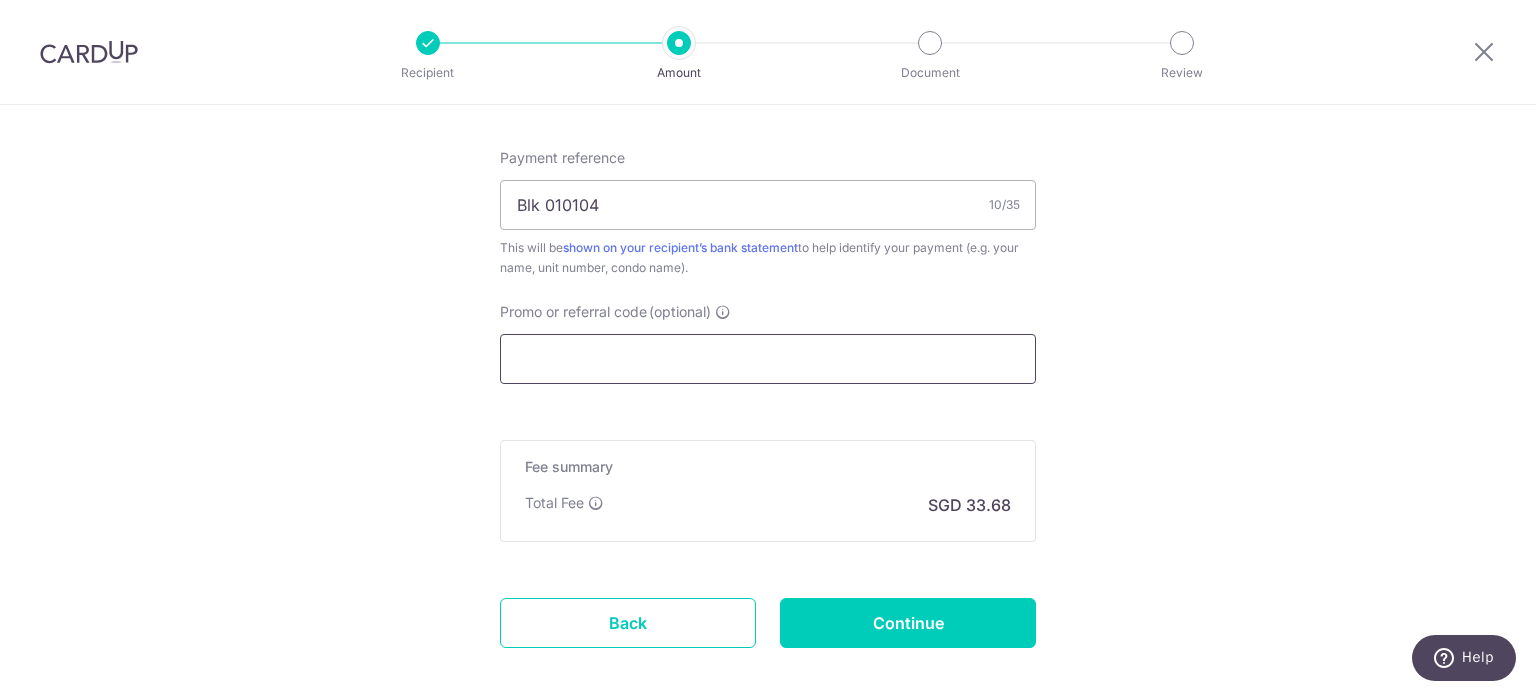 click on "Promo or referral code
(optional)" at bounding box center (768, 359) 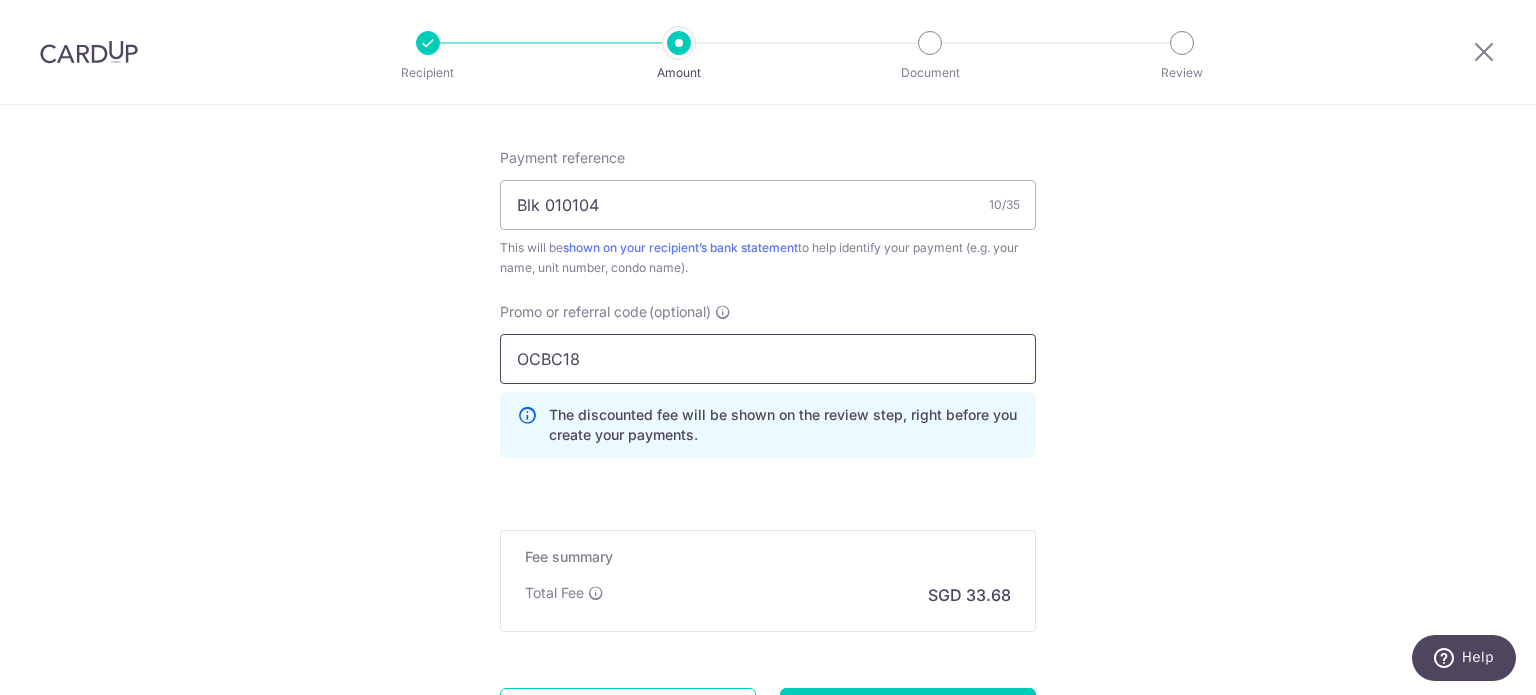 type on "OCBC18" 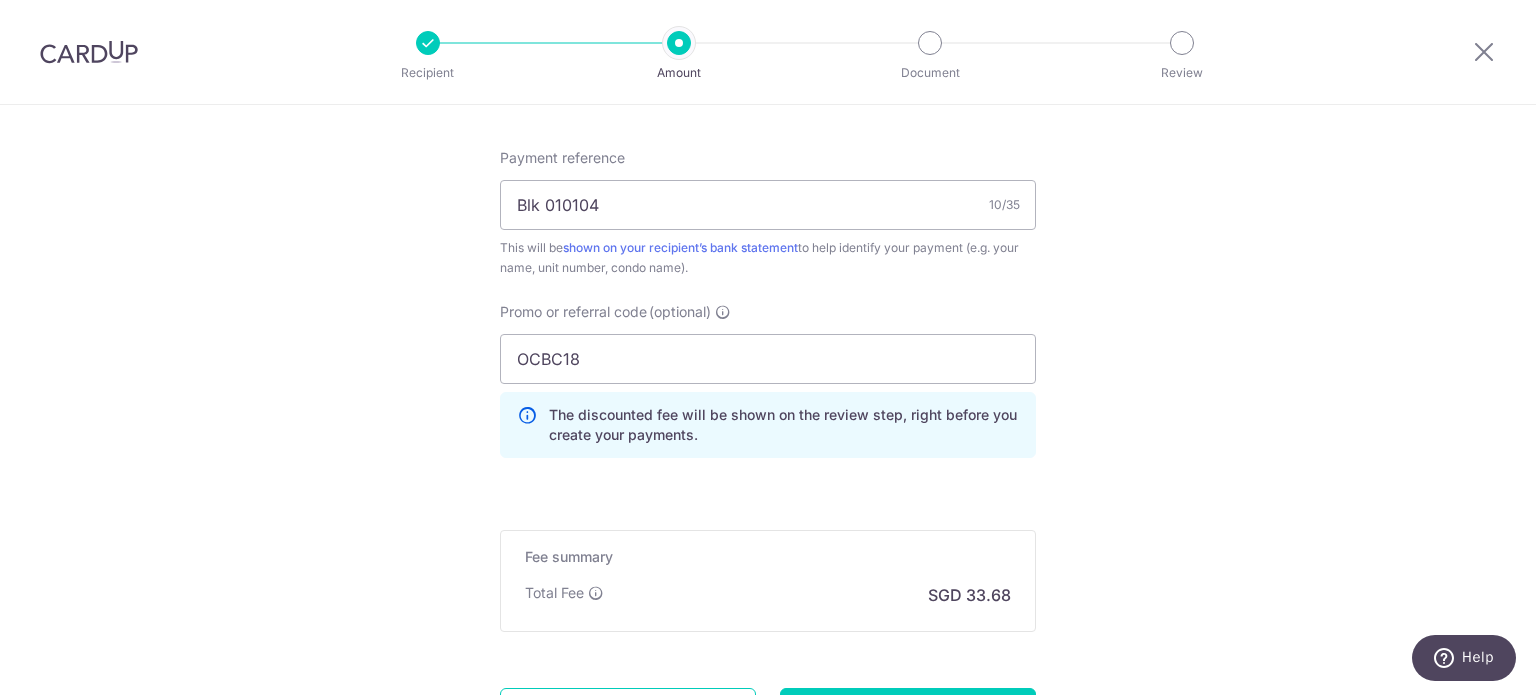 click on "Tell us more about your payment
Enter payment amount
SGD
1,295.57
1295.57
Select Card
**** 6159
Add credit card
Your Cards
**** 6159
**** 6398
**** 0005
**** 2582
**** 7383
**** 8772
Secure 256-bit SSL
Text" at bounding box center (768, -113) 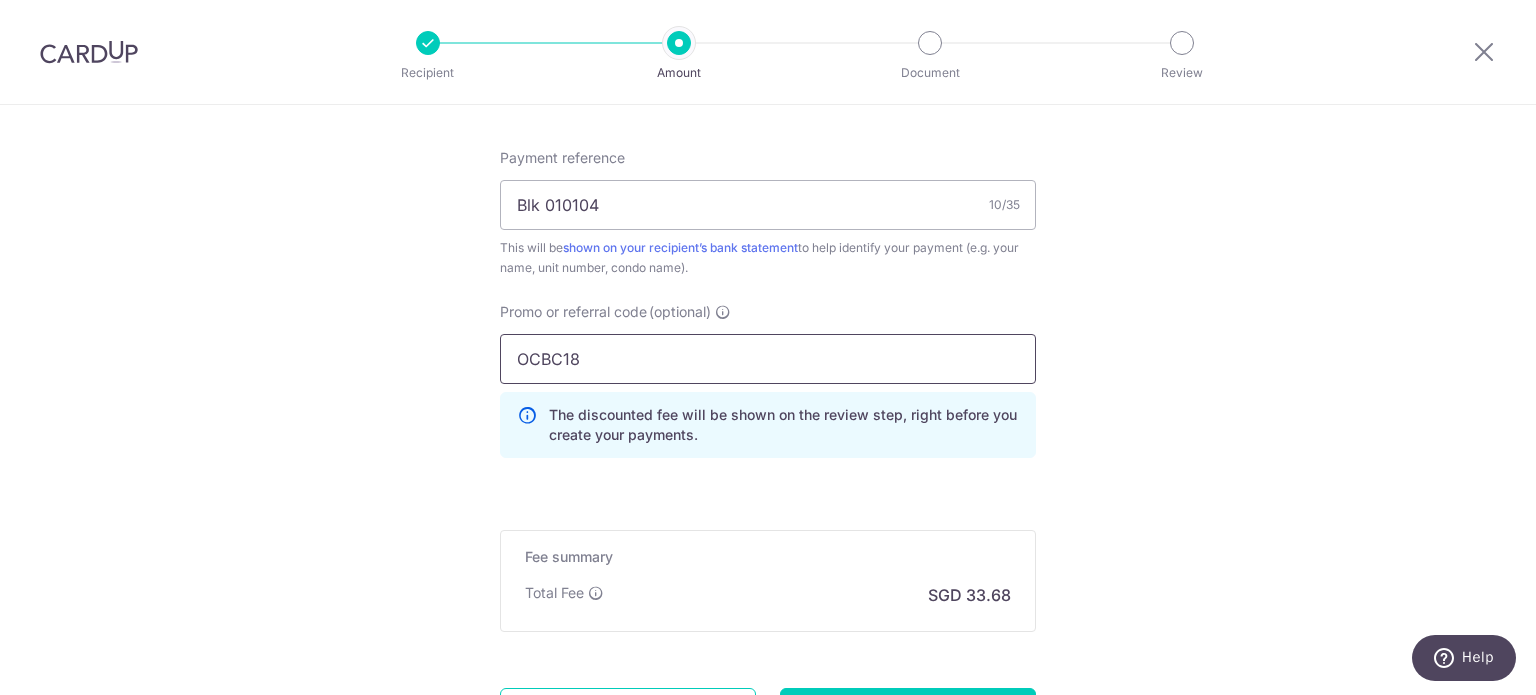 click on "OCBC18" at bounding box center (768, 359) 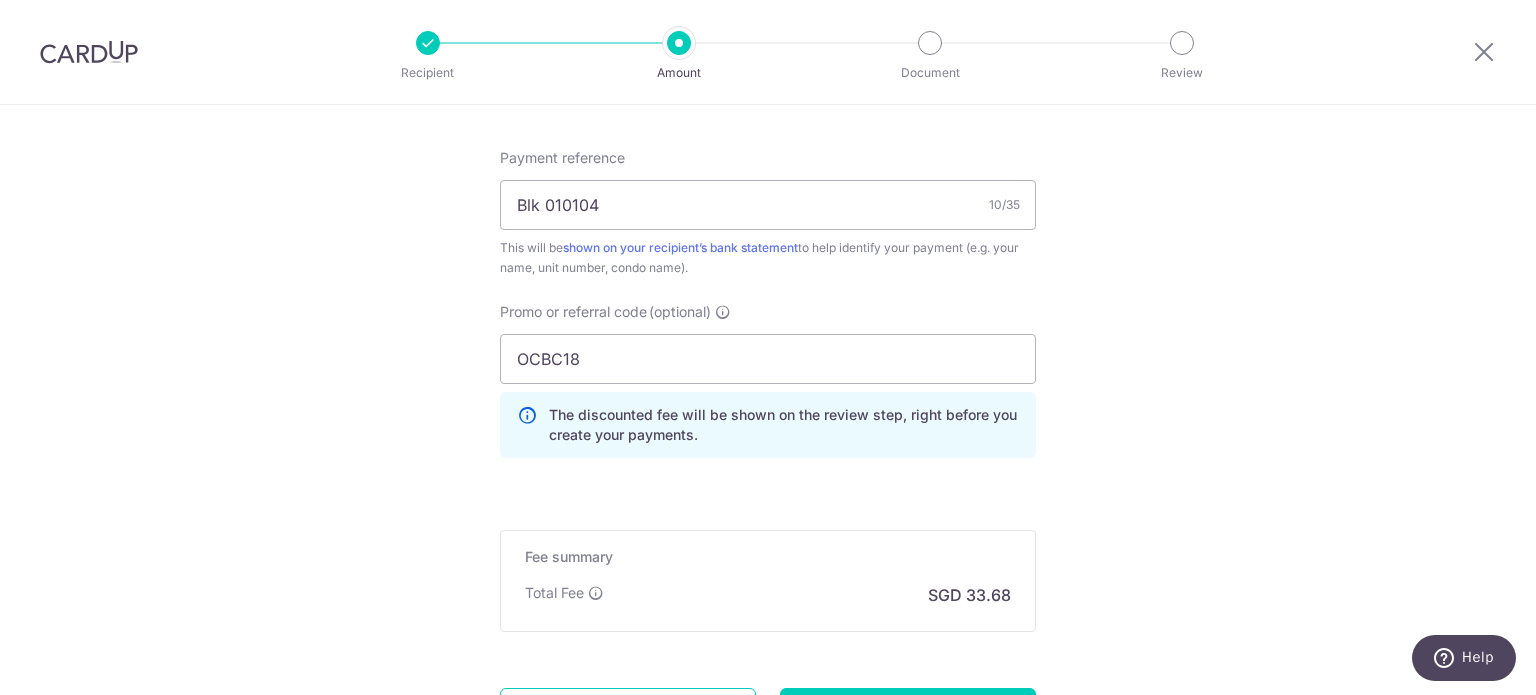 click on "Tell us more about your payment
Enter payment amount
SGD
1,295.57
1295.57
Select Card
**** 6159
Add credit card
Your Cards
**** 6159
**** 6398
**** 0005
**** 2582
**** 7383
**** 8772
Secure 256-bit SSL
Text" at bounding box center [768, -113] 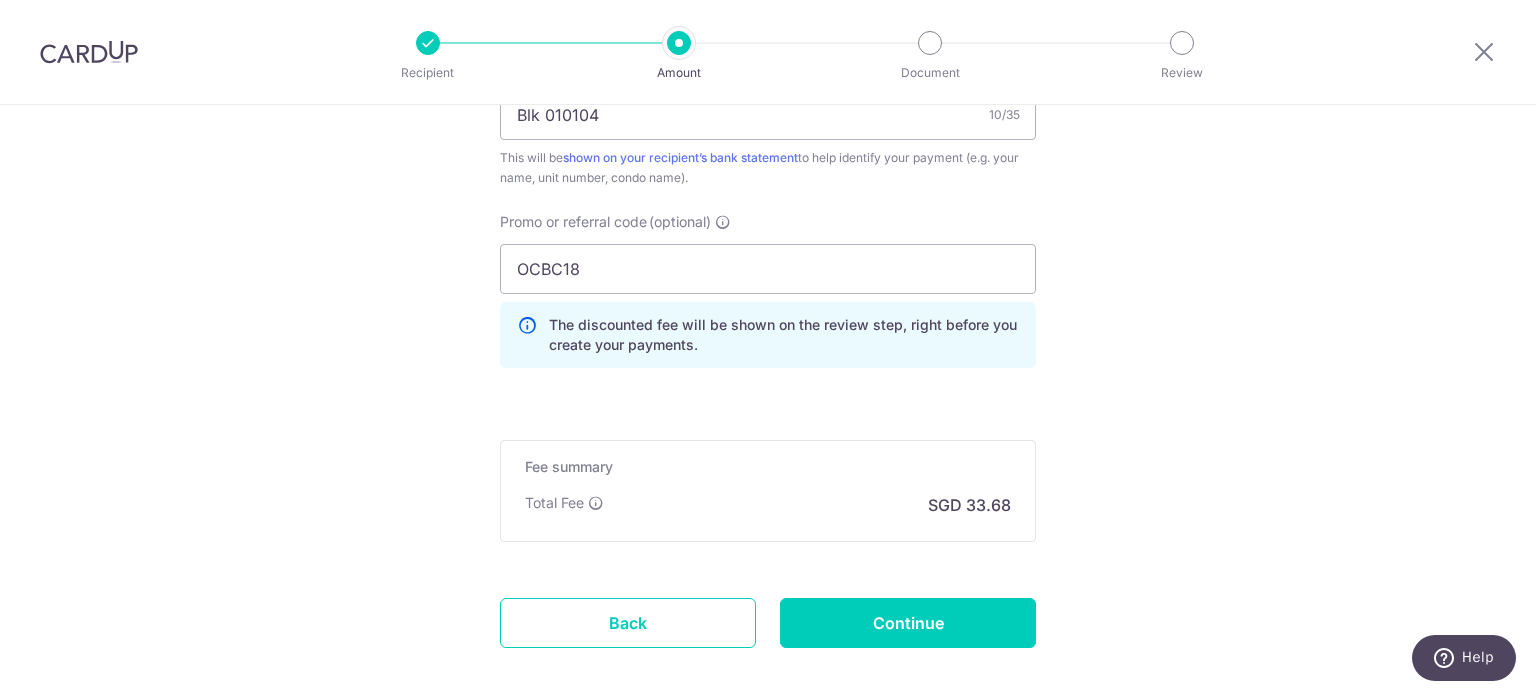 scroll, scrollTop: 1408, scrollLeft: 0, axis: vertical 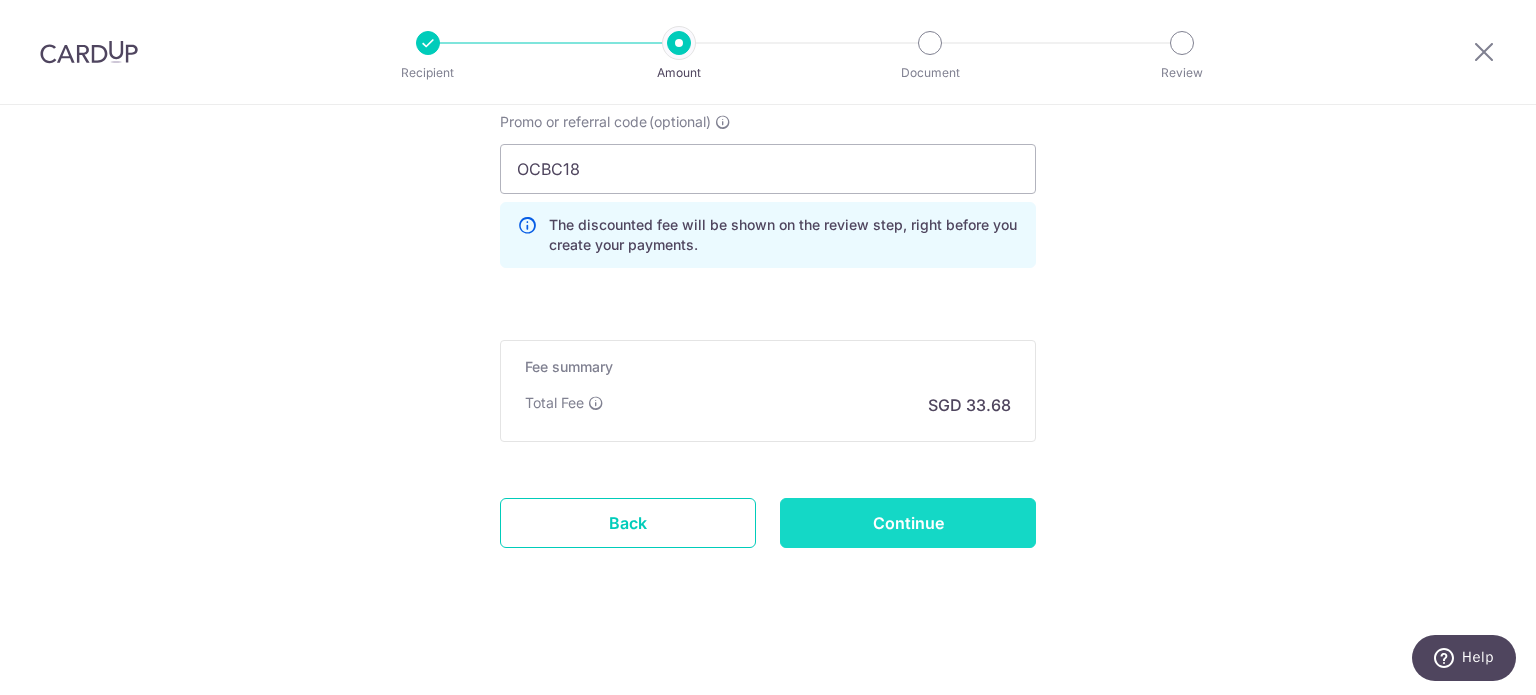 click on "Continue" at bounding box center (908, 523) 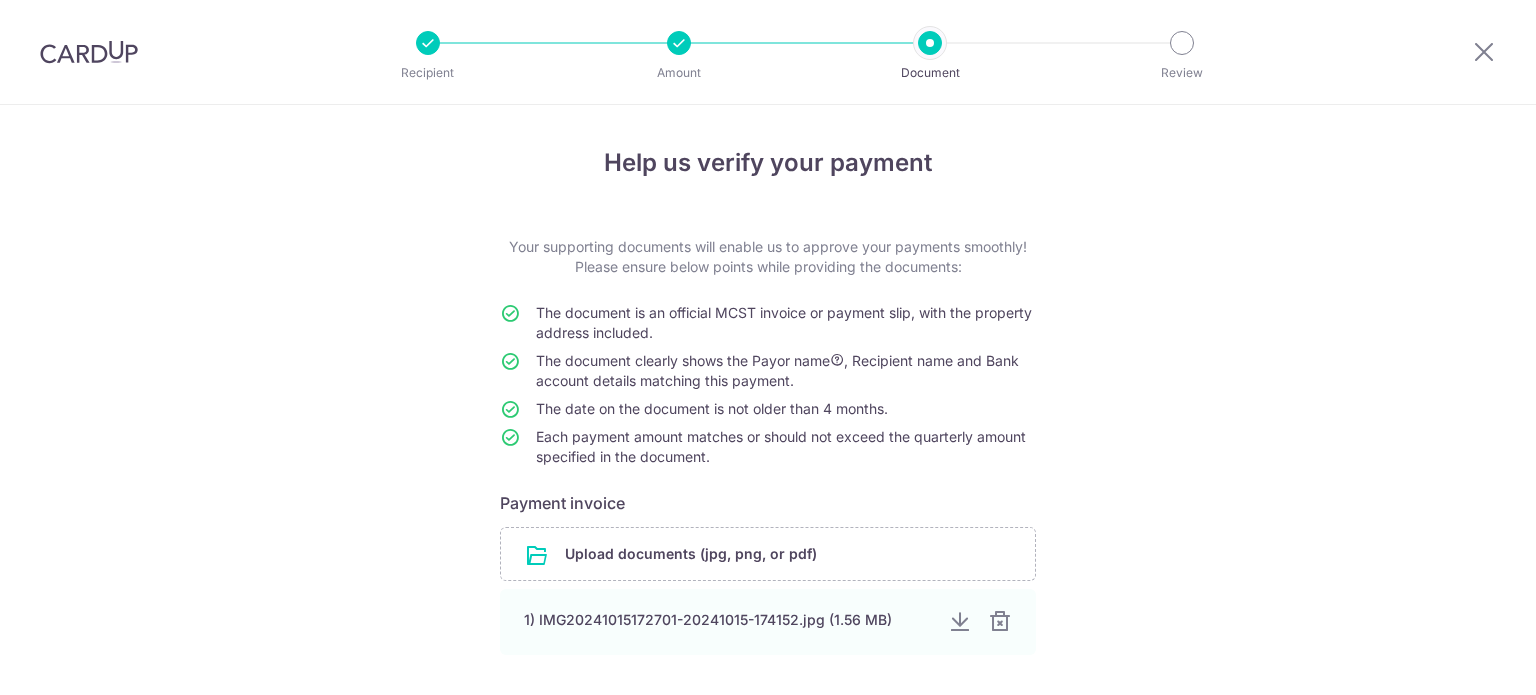 scroll, scrollTop: 0, scrollLeft: 0, axis: both 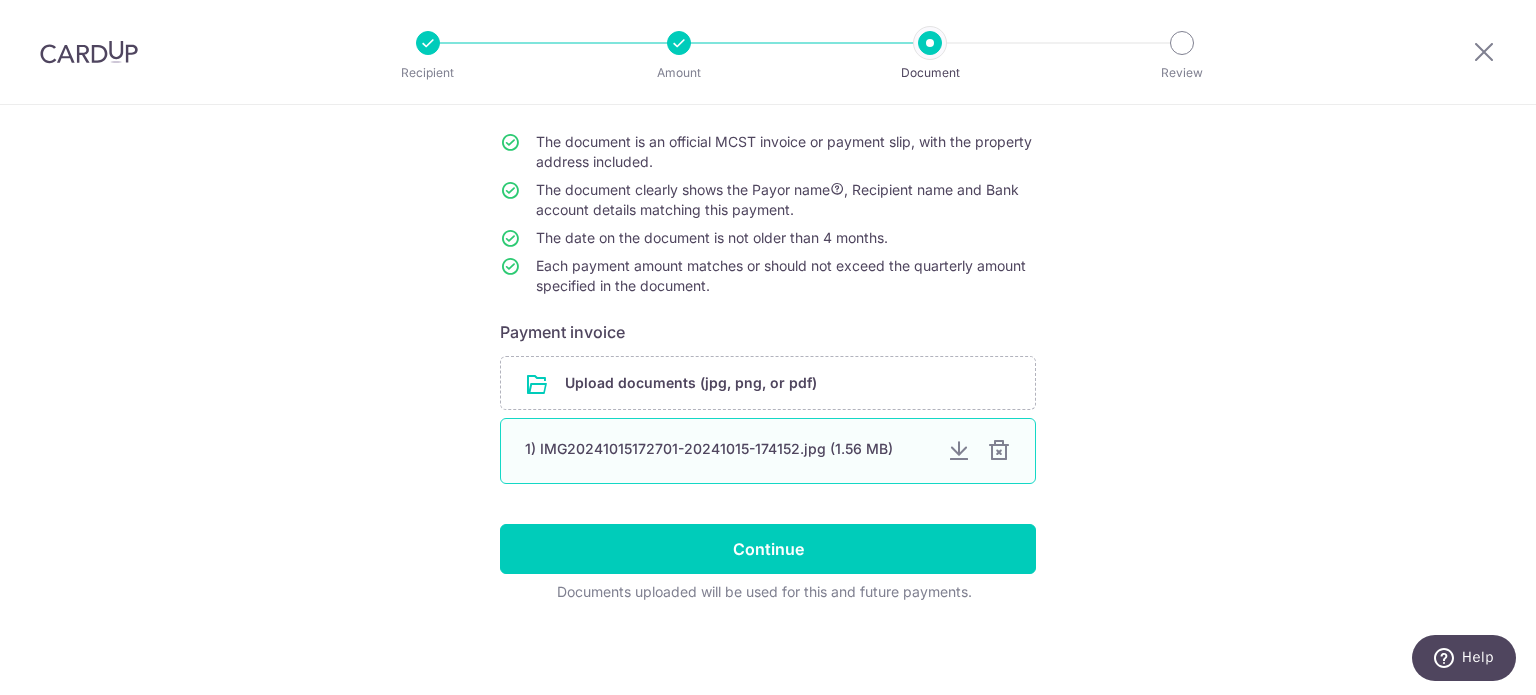 click at bounding box center (959, 451) 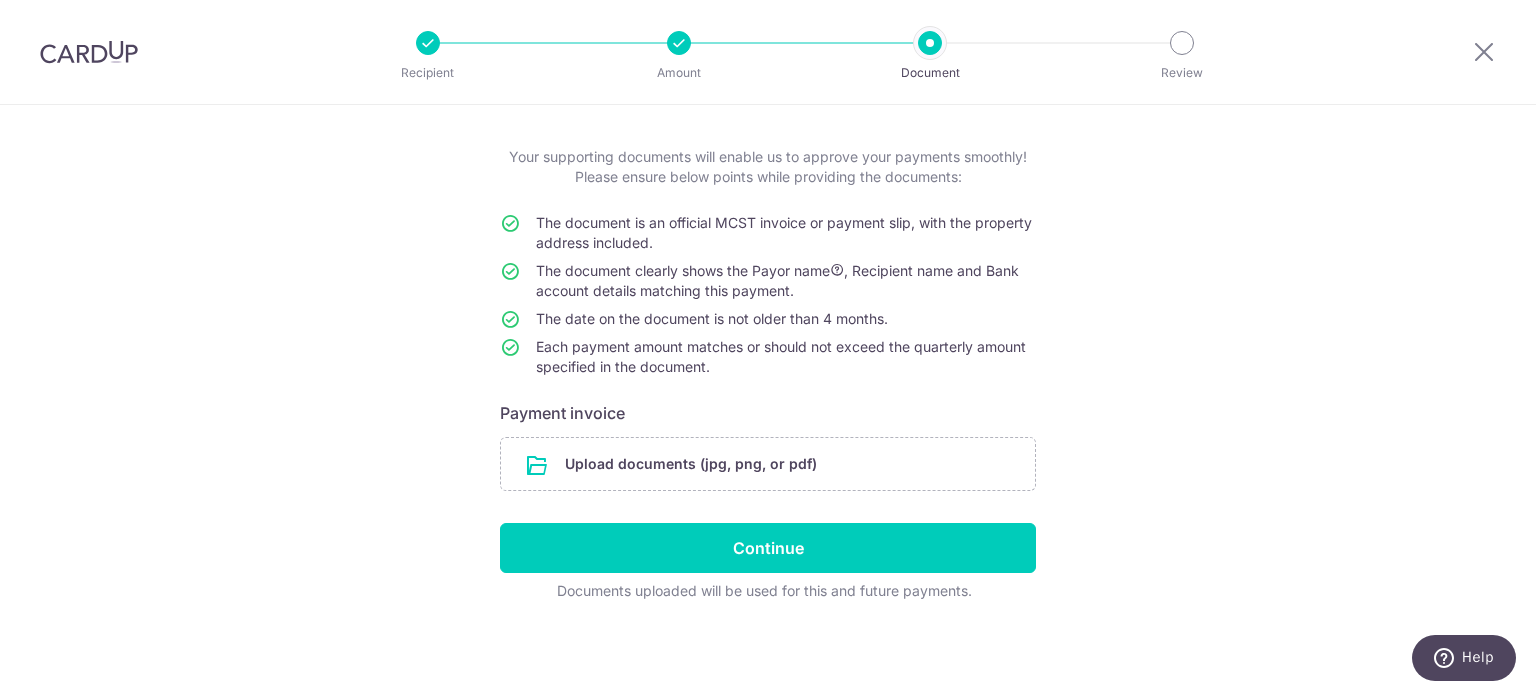 scroll, scrollTop: 88, scrollLeft: 0, axis: vertical 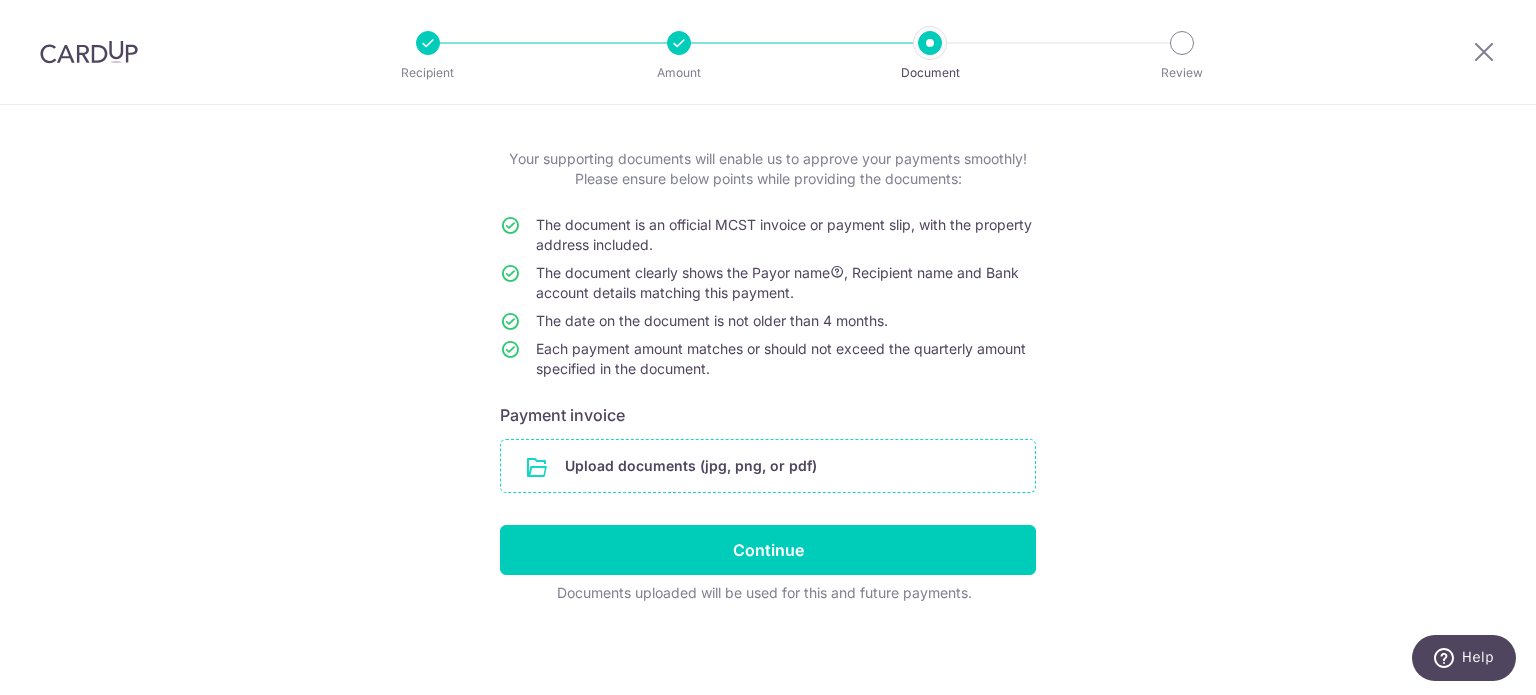 click at bounding box center [768, 466] 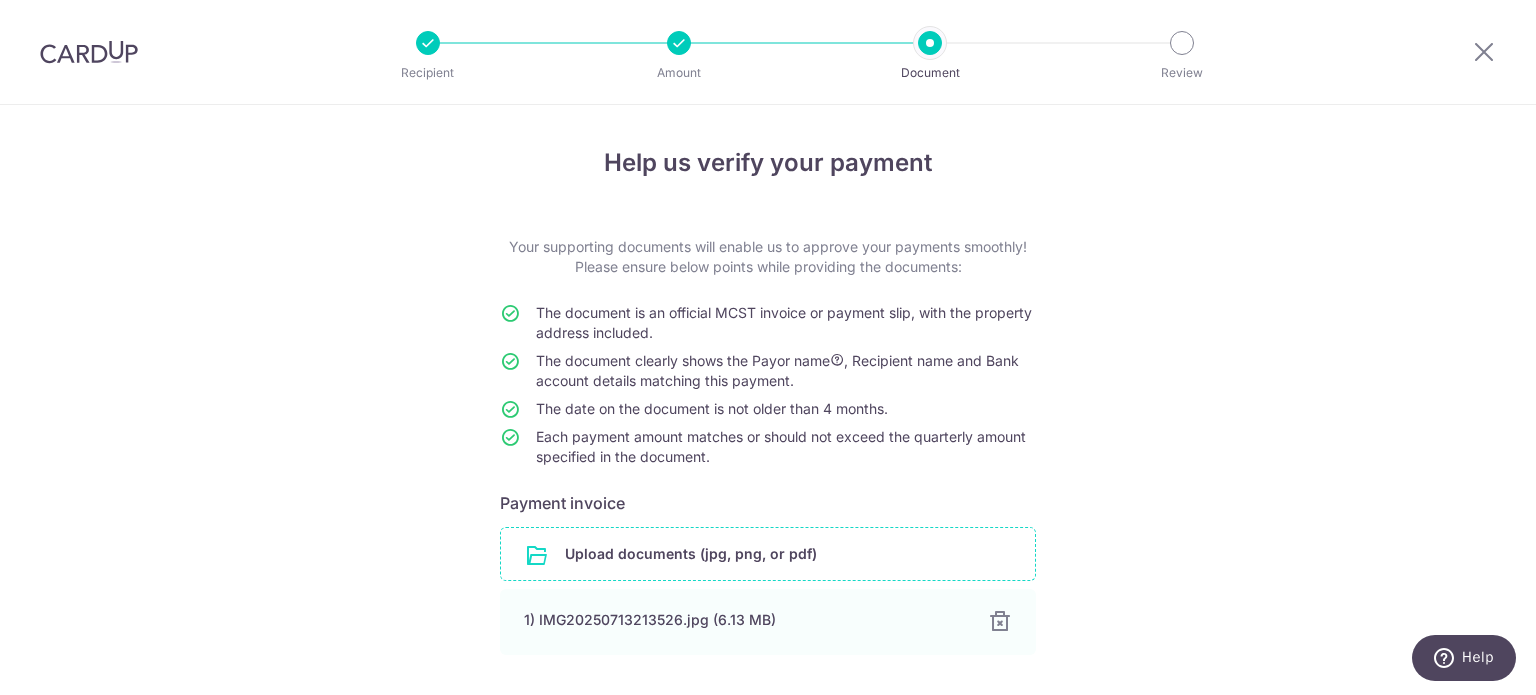 scroll, scrollTop: 171, scrollLeft: 0, axis: vertical 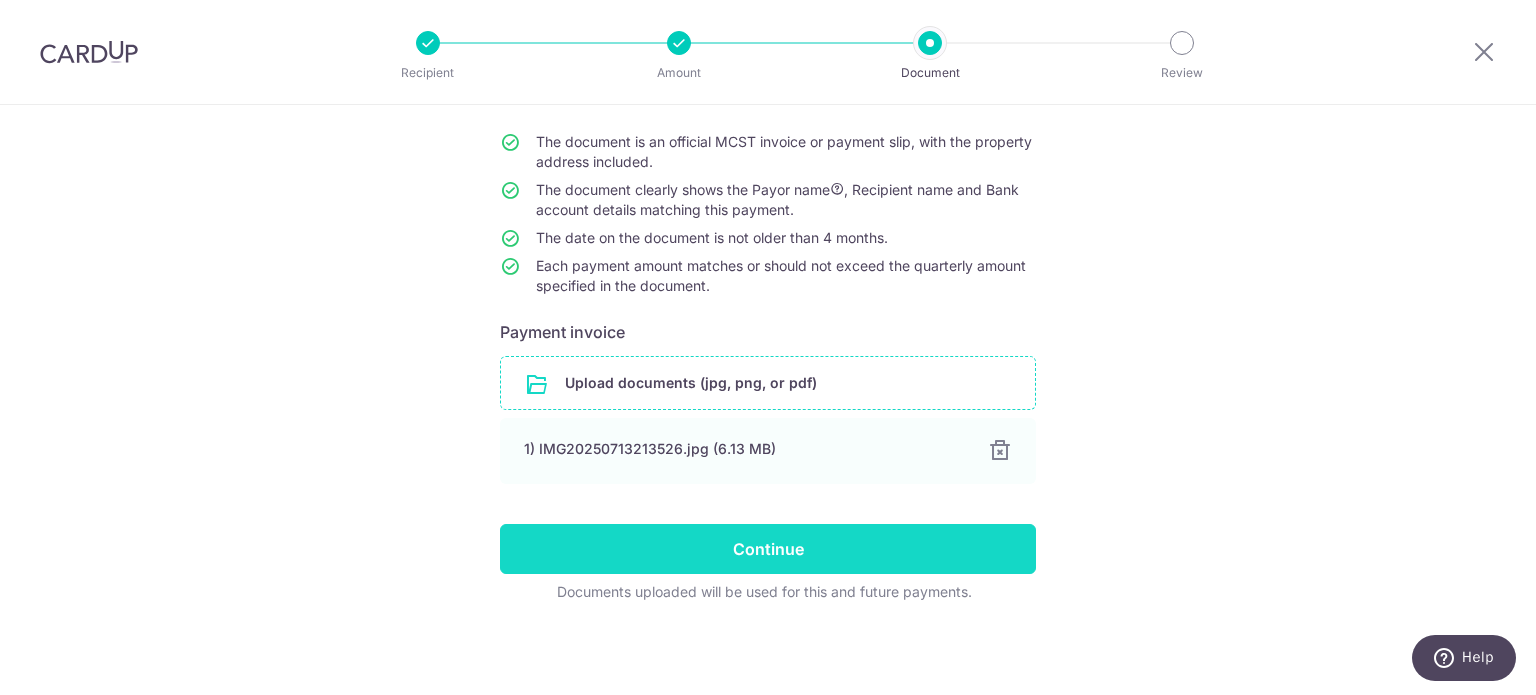 click on "Continue" at bounding box center (768, 549) 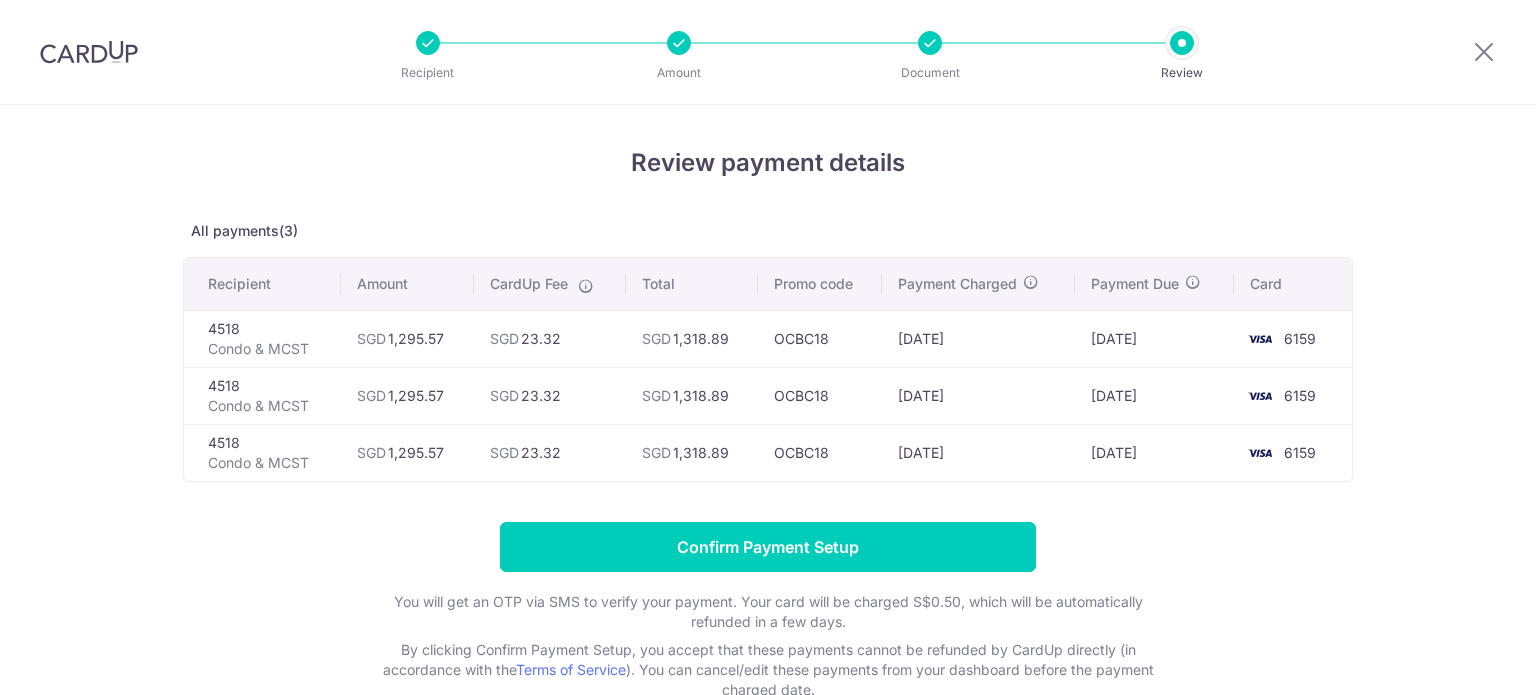 scroll, scrollTop: 0, scrollLeft: 0, axis: both 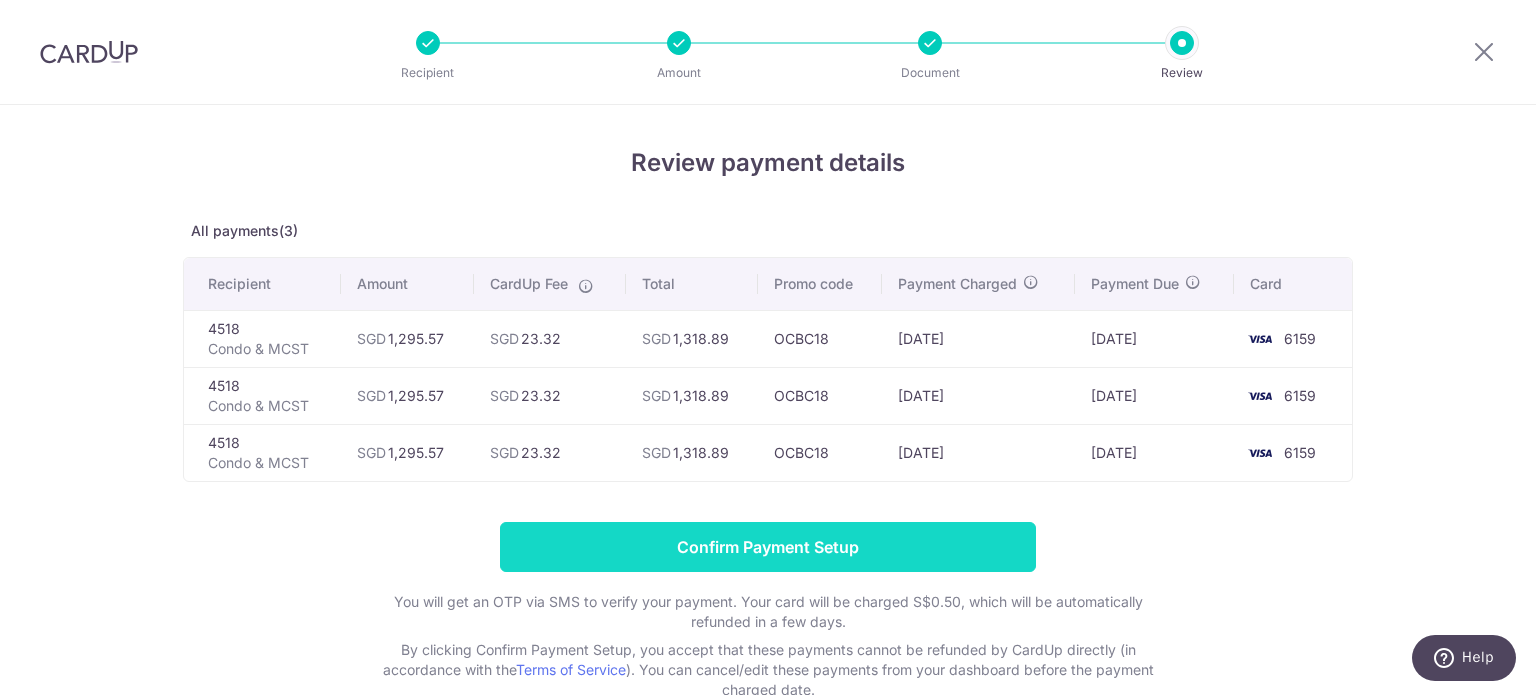 click on "Confirm Payment Setup" at bounding box center (768, 547) 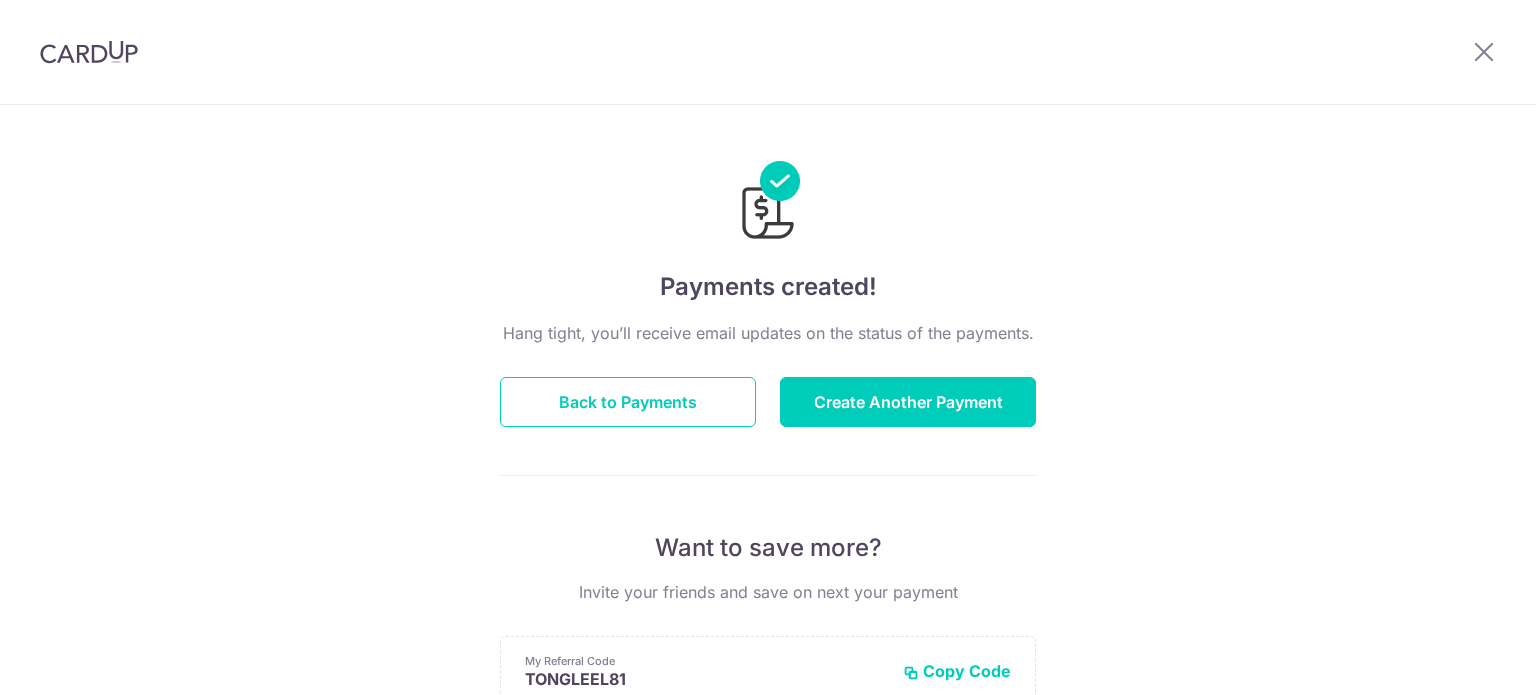 scroll, scrollTop: 0, scrollLeft: 0, axis: both 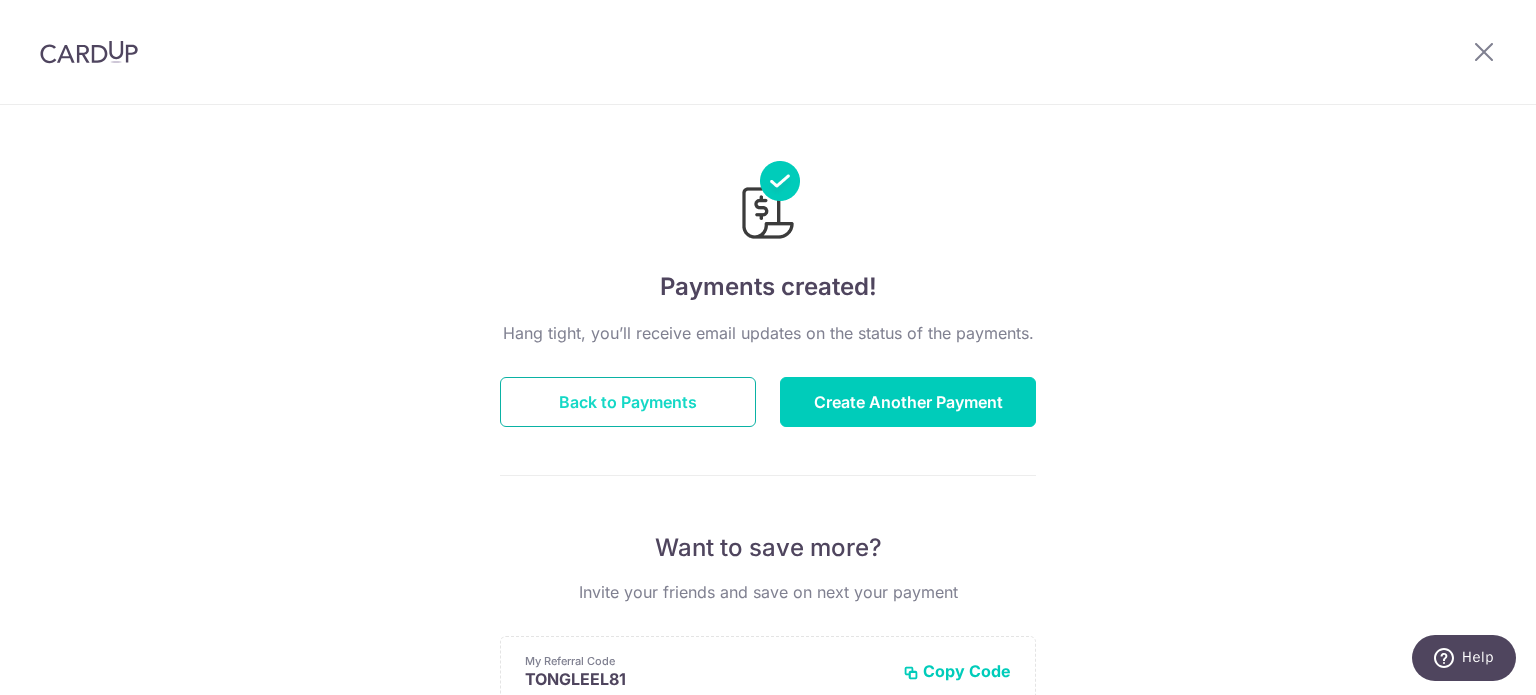 click on "Back to Payments" at bounding box center [628, 402] 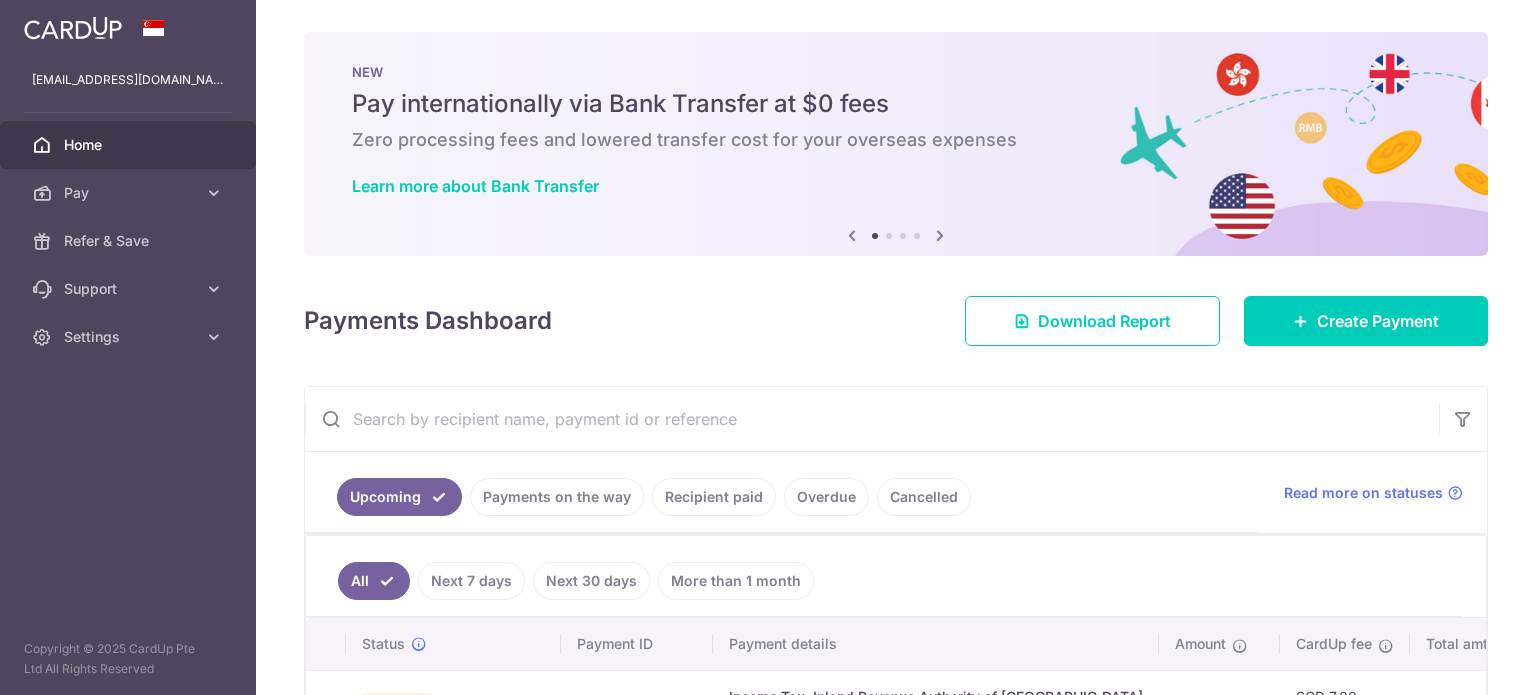 scroll, scrollTop: 0, scrollLeft: 0, axis: both 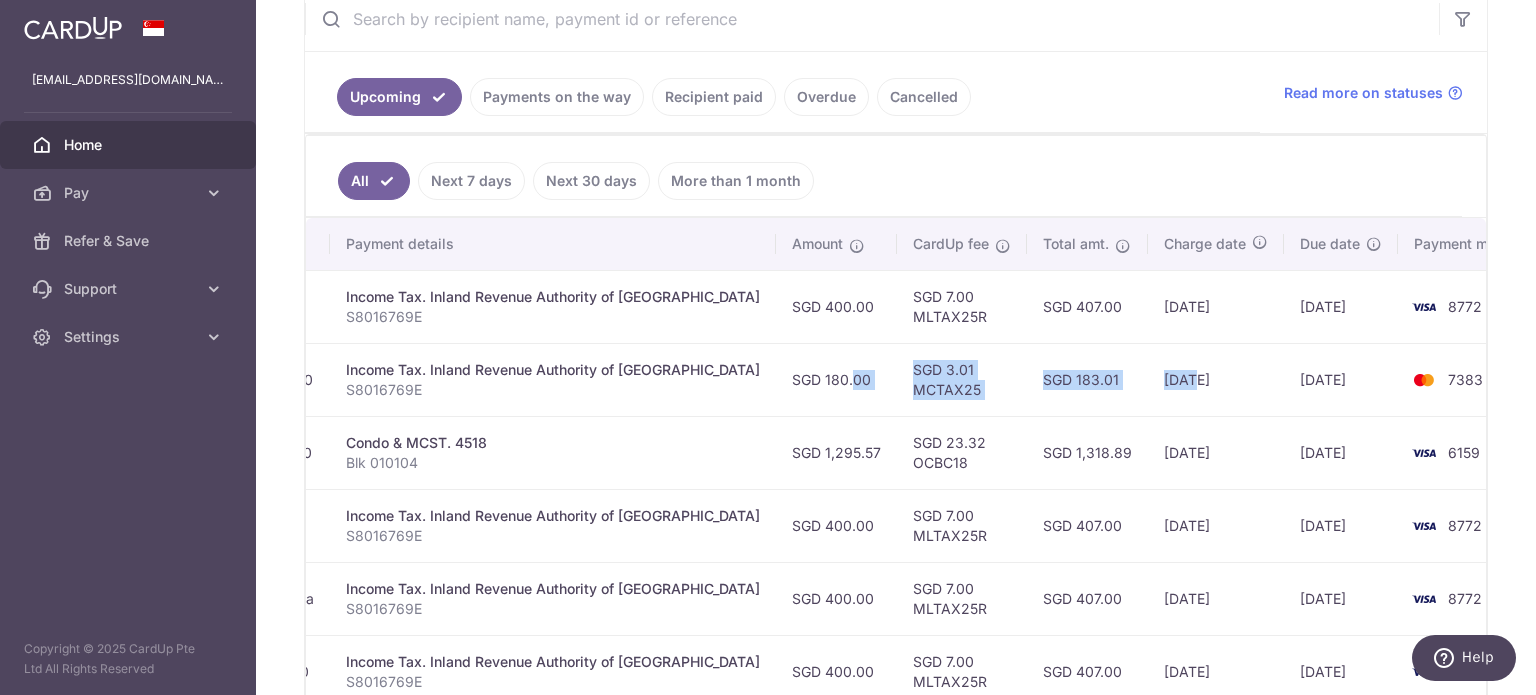 drag, startPoint x: 1140, startPoint y: 381, endPoint x: 1128, endPoint y: 369, distance: 16.970562 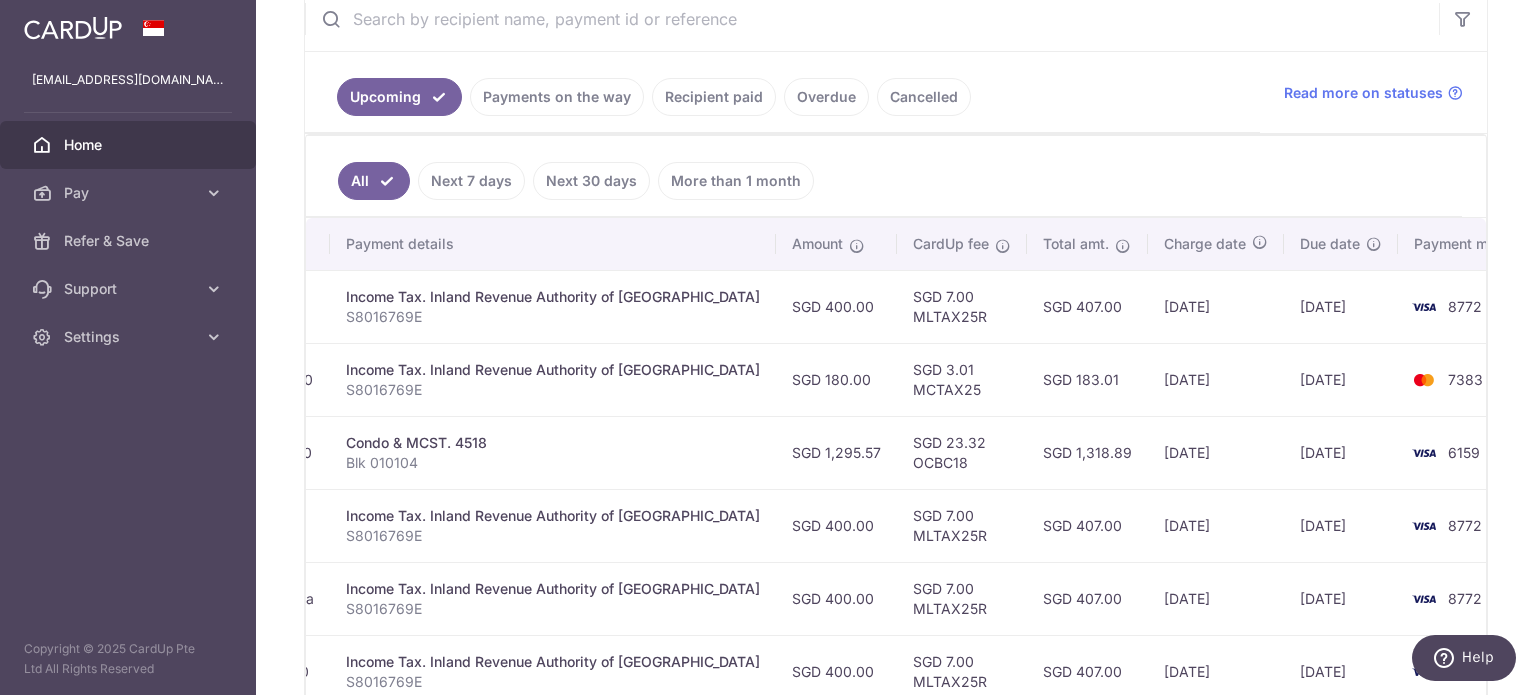 click on "[DATE]" at bounding box center (1216, 379) 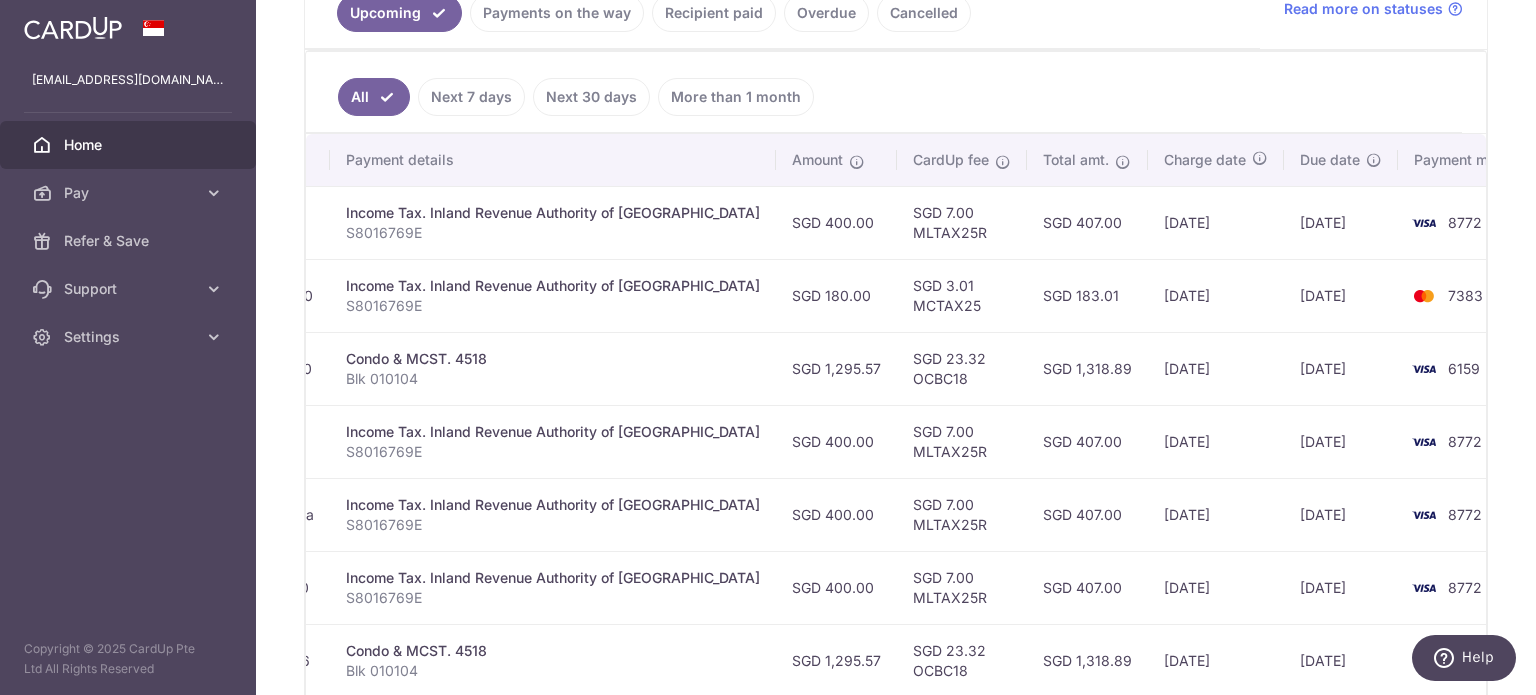 scroll, scrollTop: 556, scrollLeft: 0, axis: vertical 